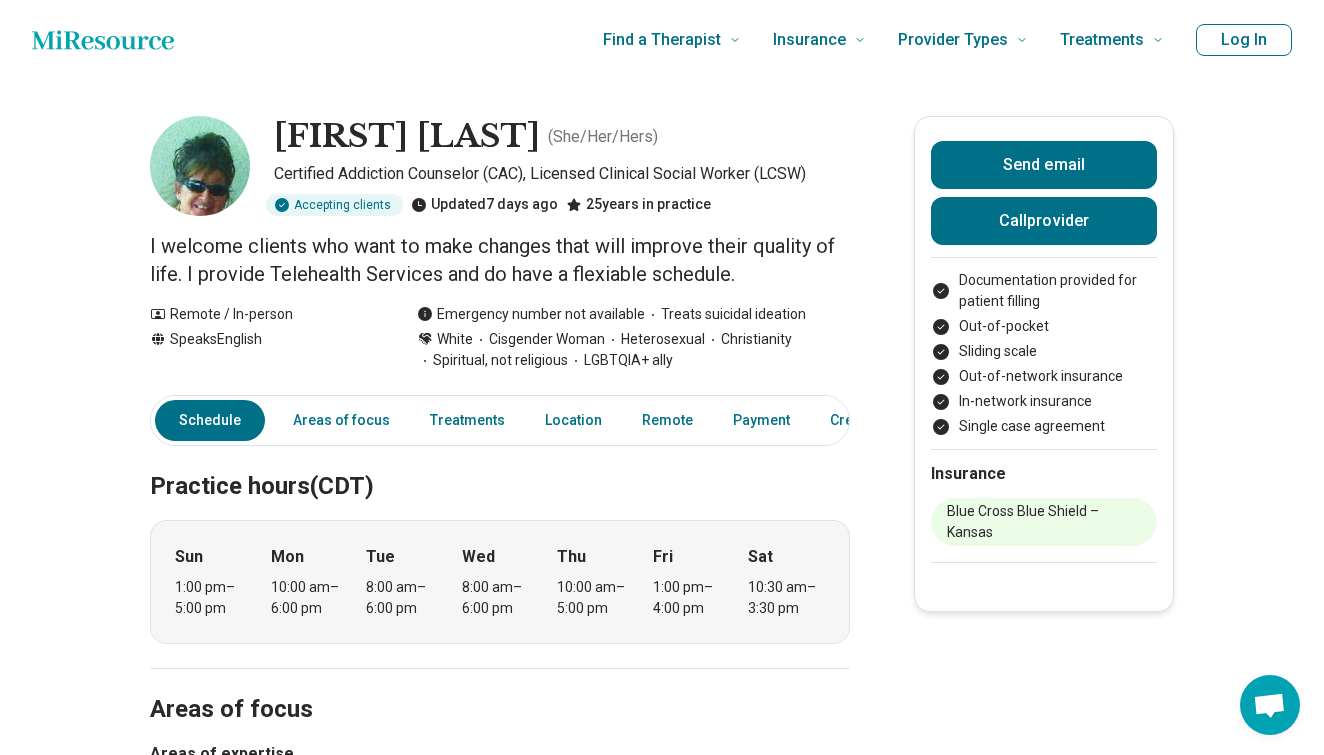 scroll, scrollTop: 0, scrollLeft: 0, axis: both 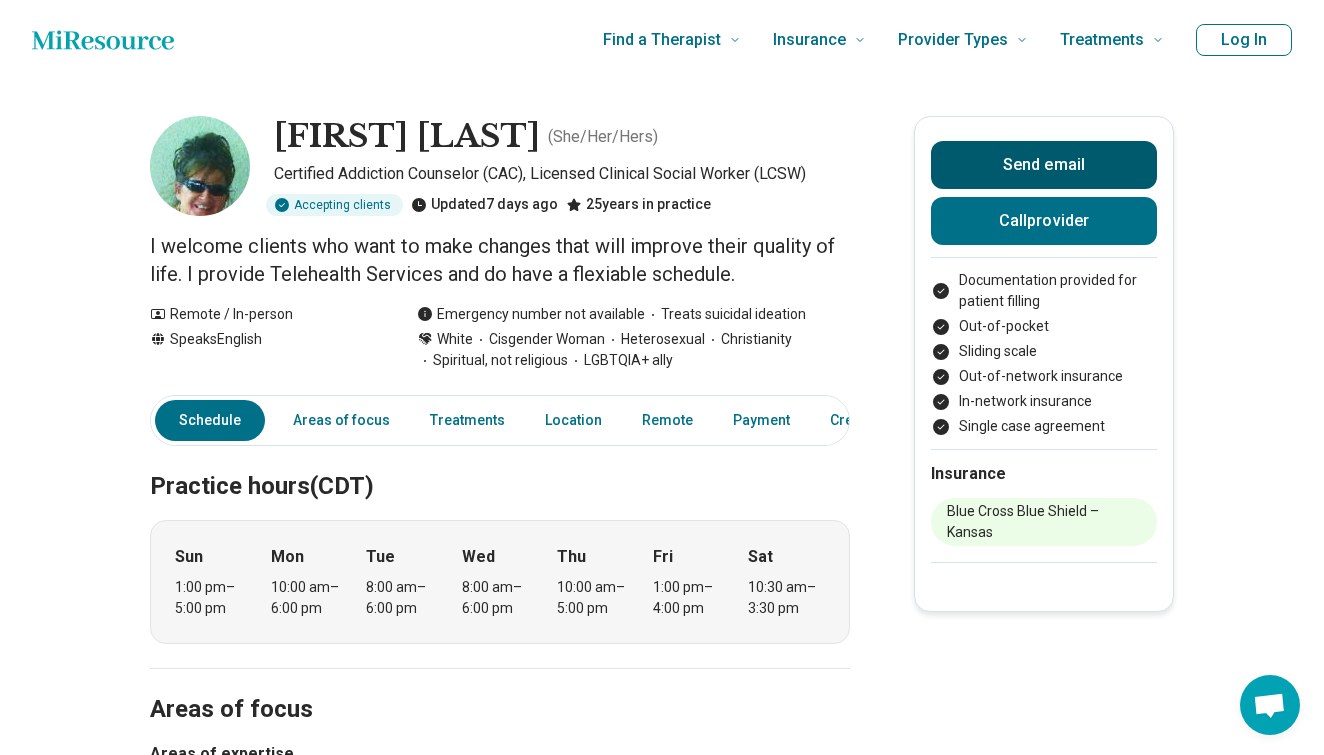 click on "Send email" at bounding box center [1044, 165] 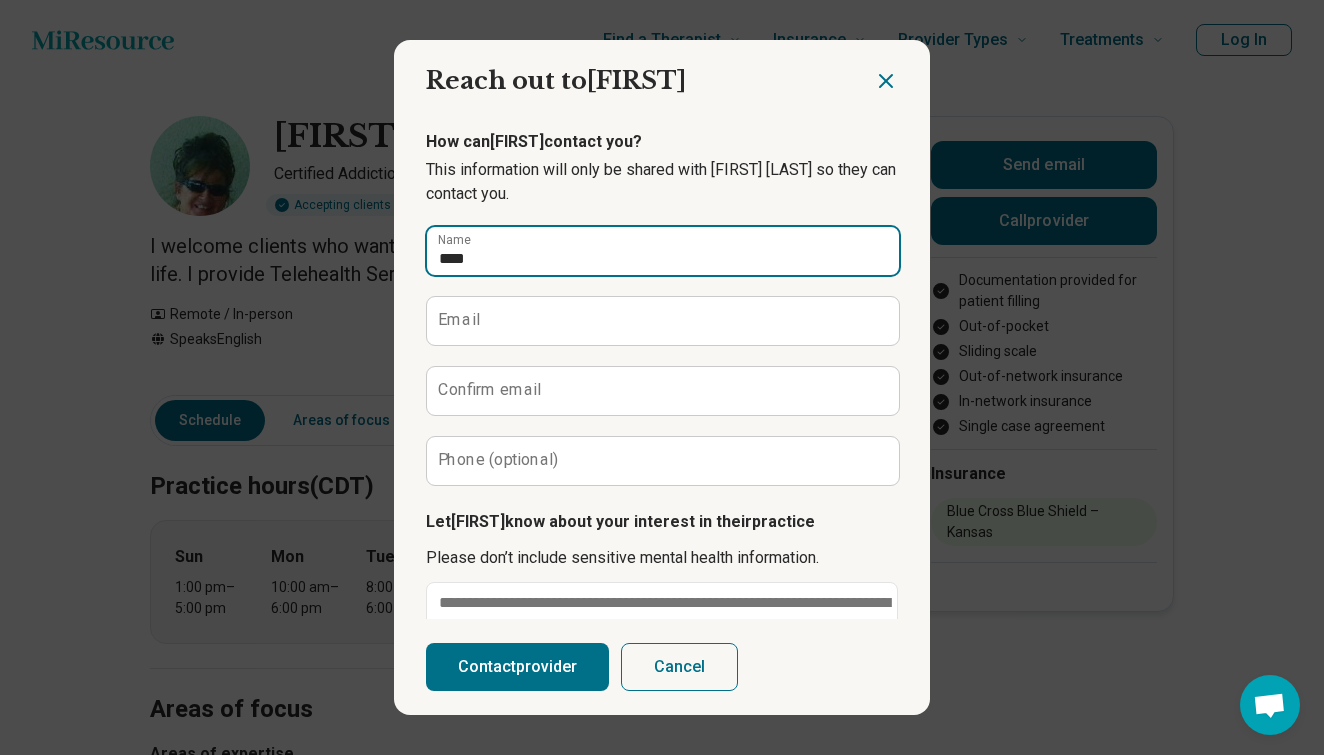type on "*****" 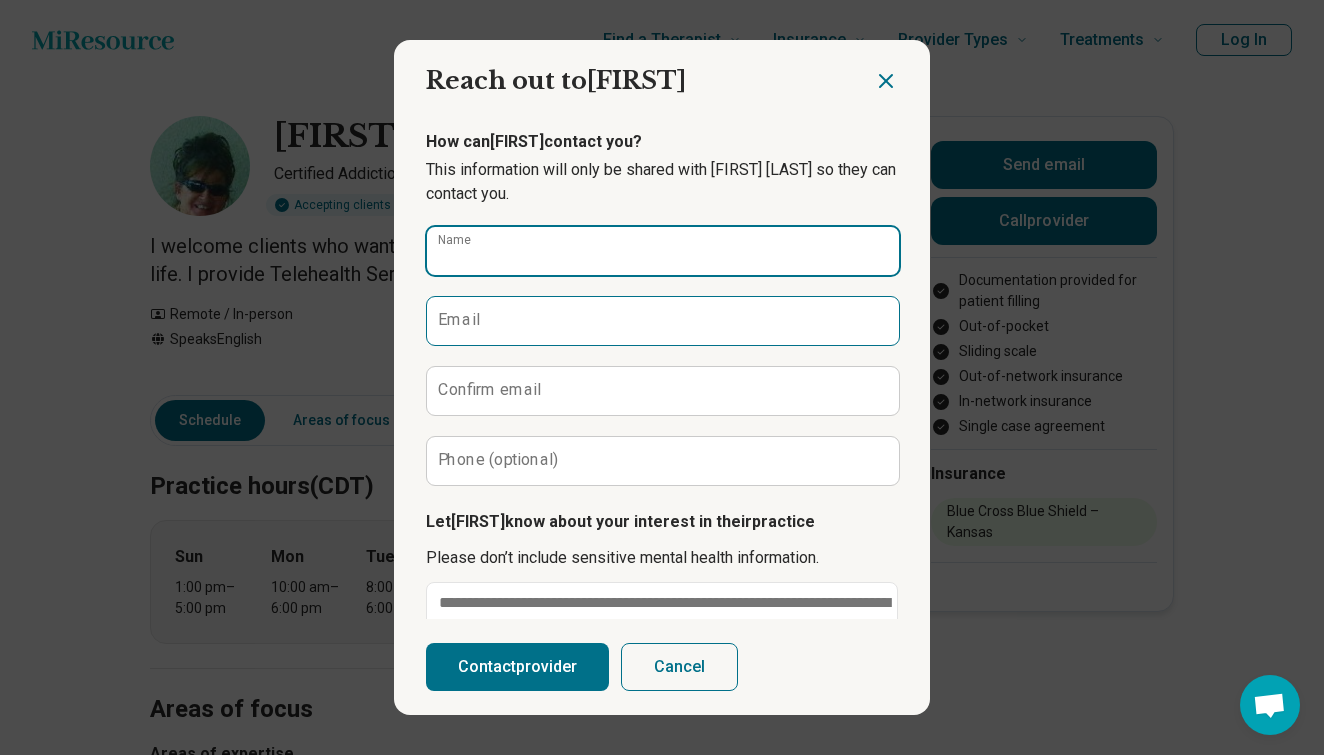 type on "**********" 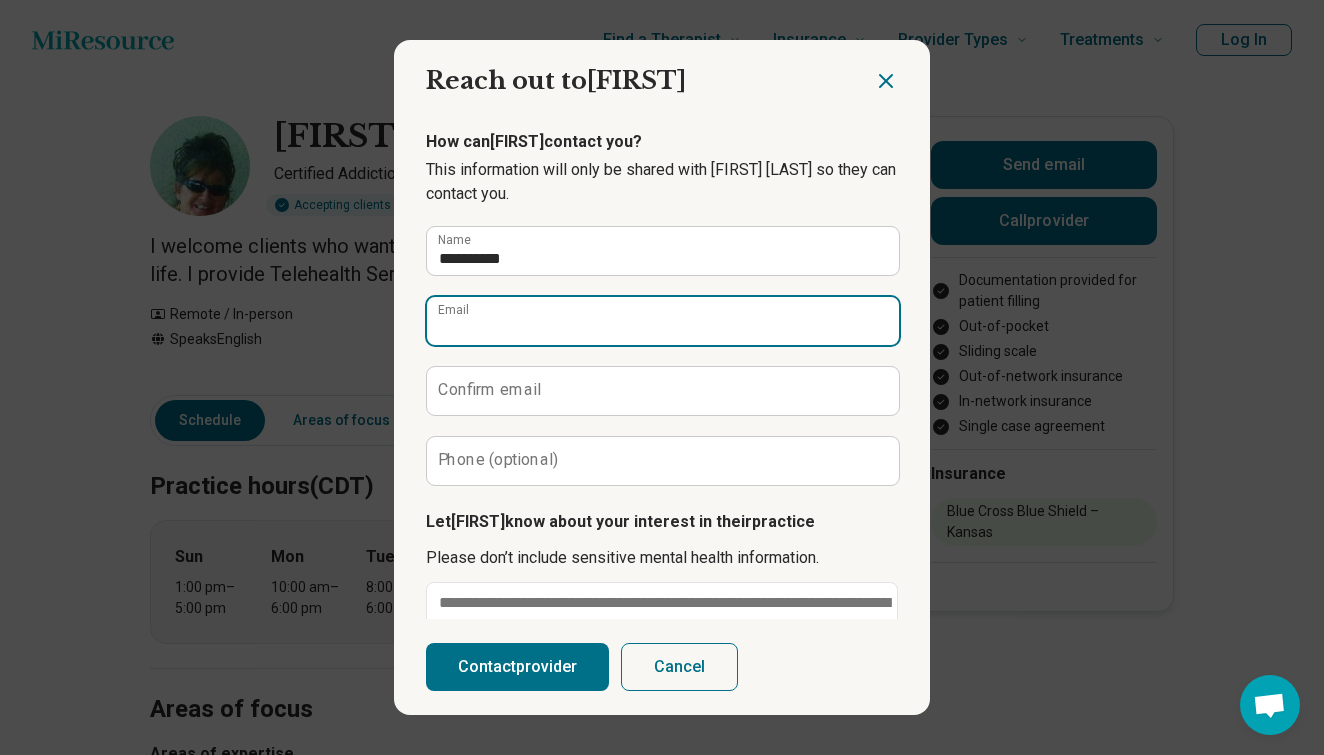 type on "**********" 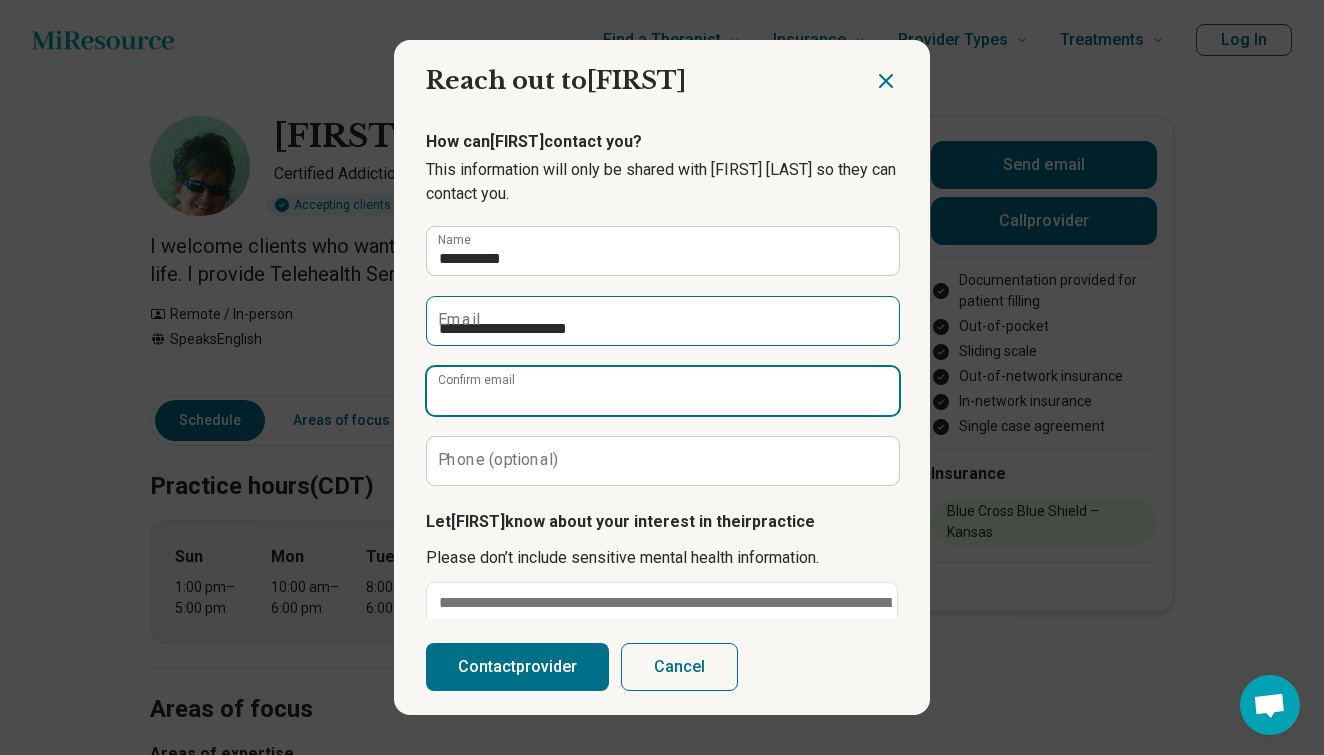 type on "**********" 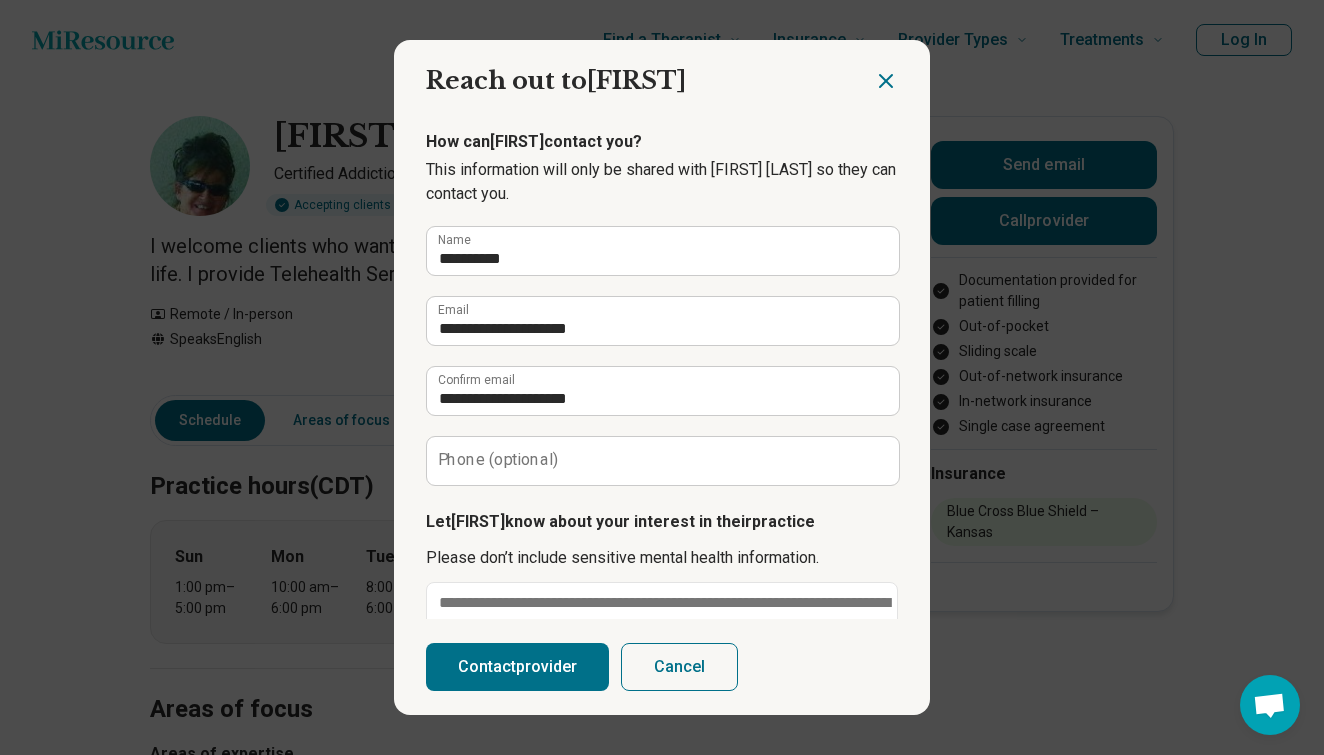 click on "Phone (optional)" at bounding box center [498, 460] 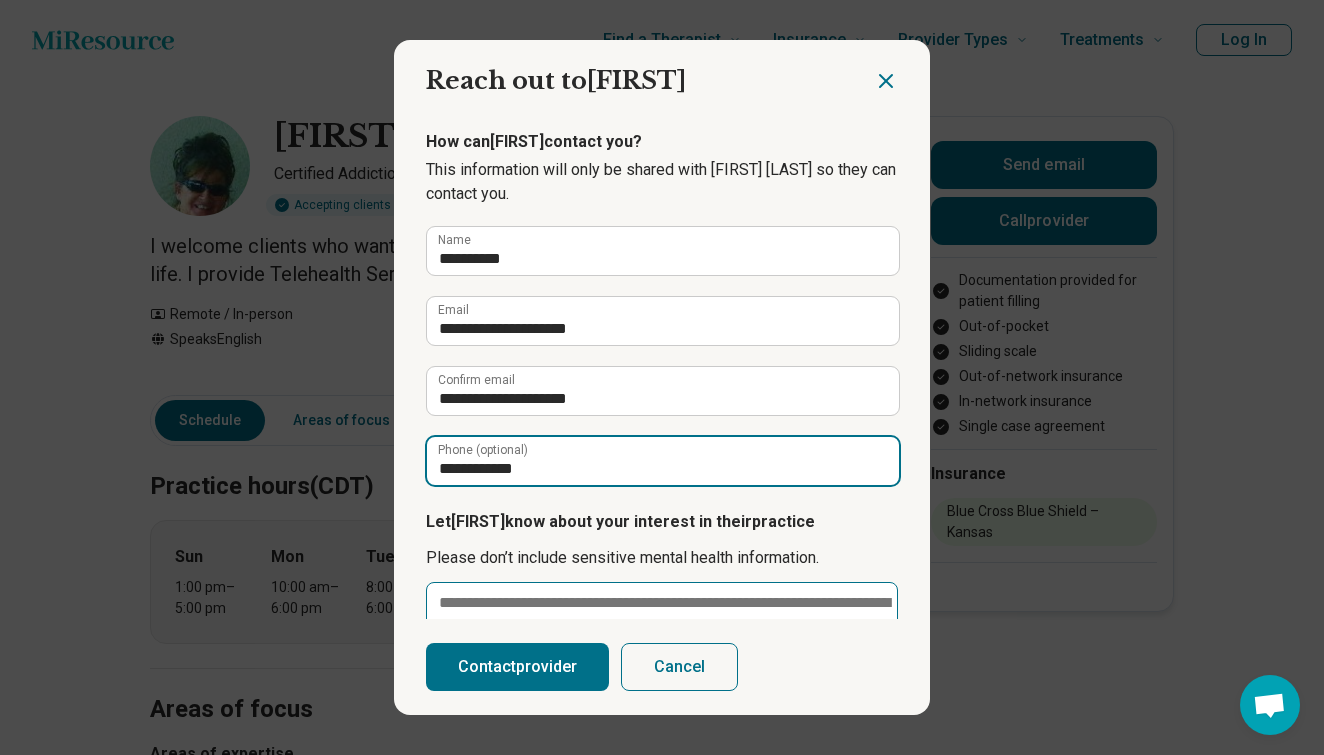 type on "**********" 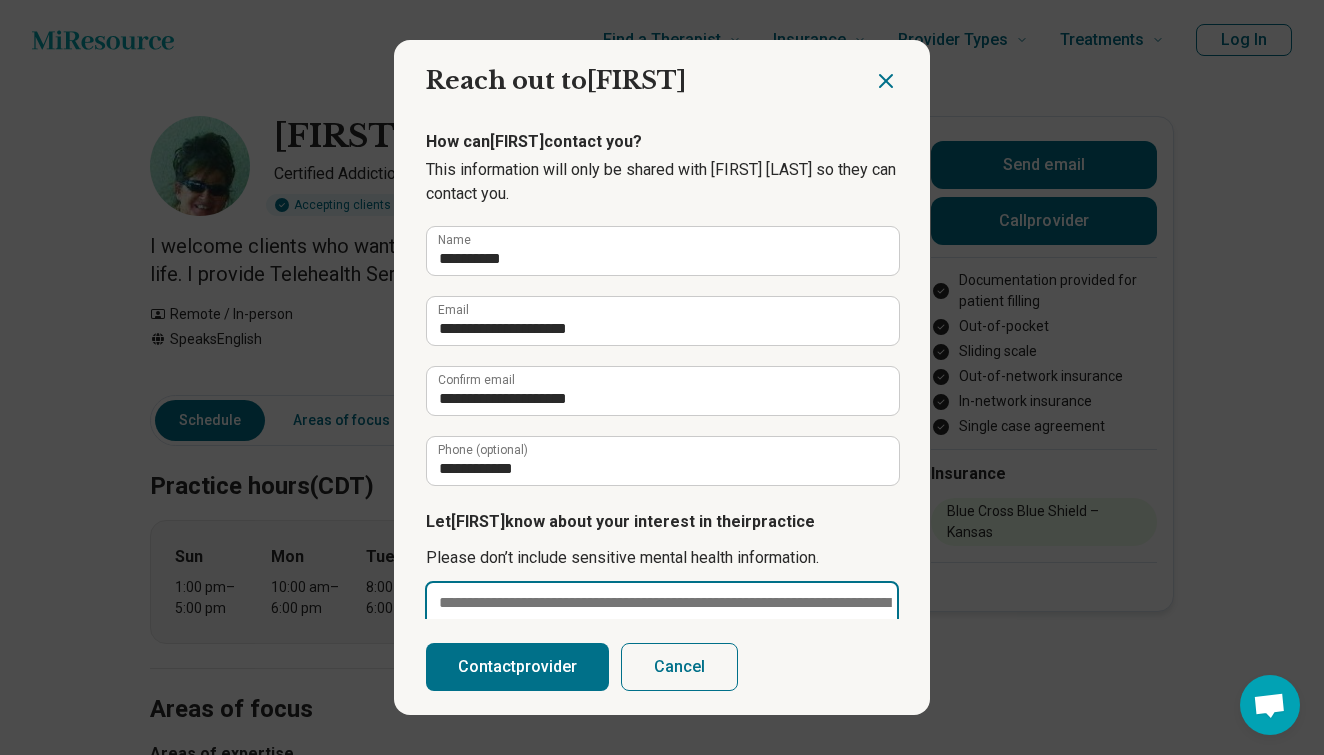 click at bounding box center [662, 651] 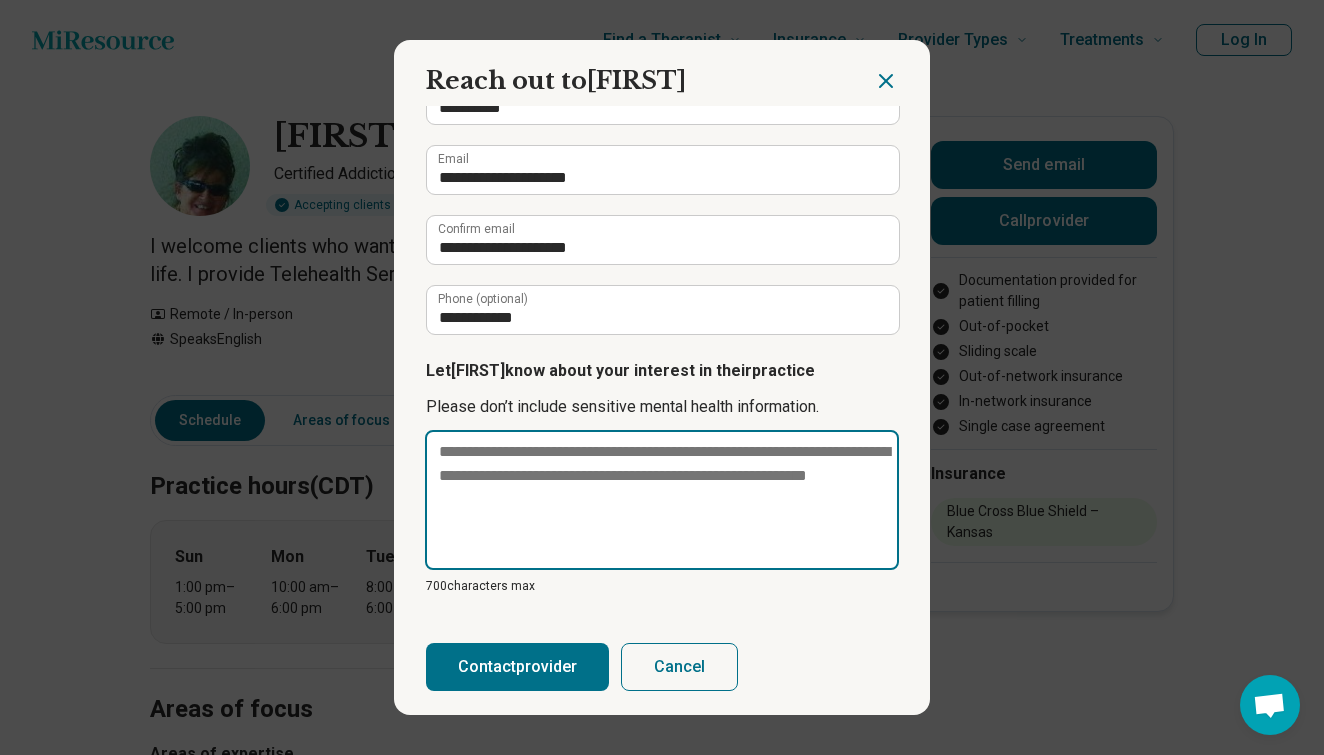 scroll, scrollTop: 150, scrollLeft: 0, axis: vertical 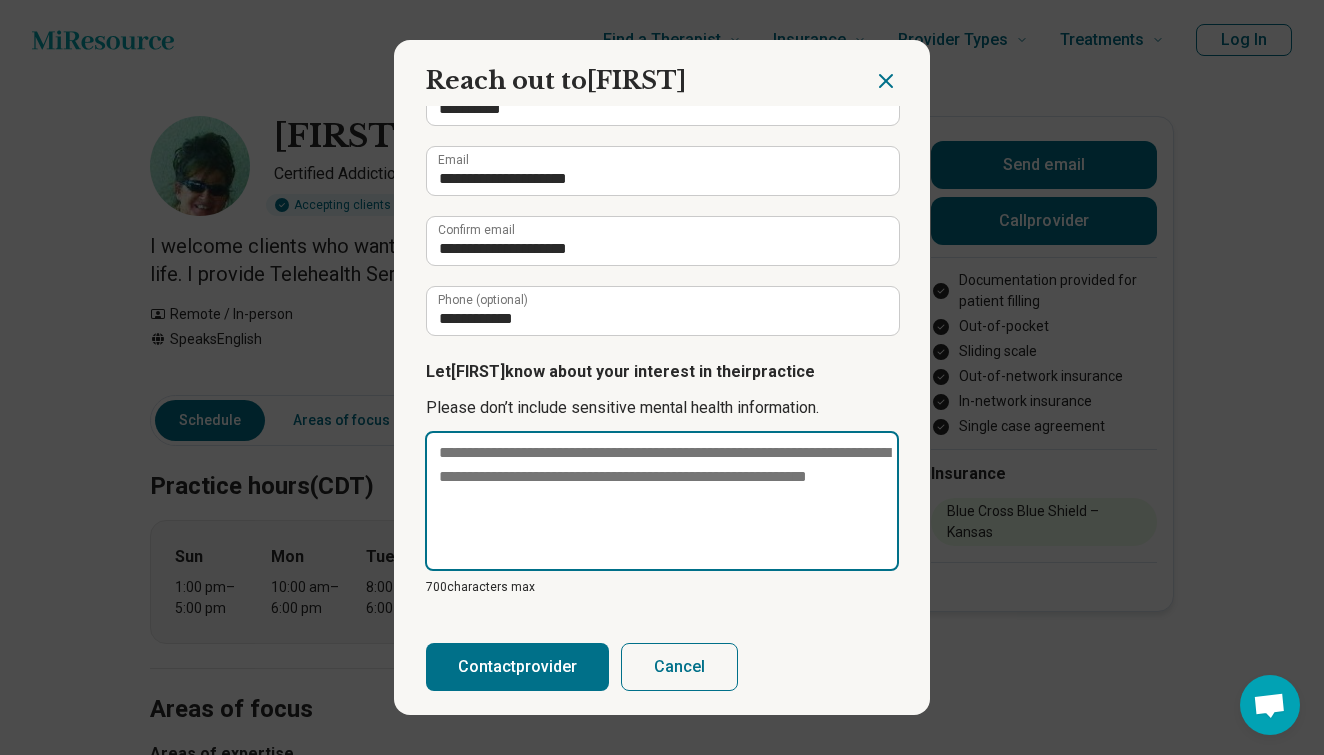 type on "*" 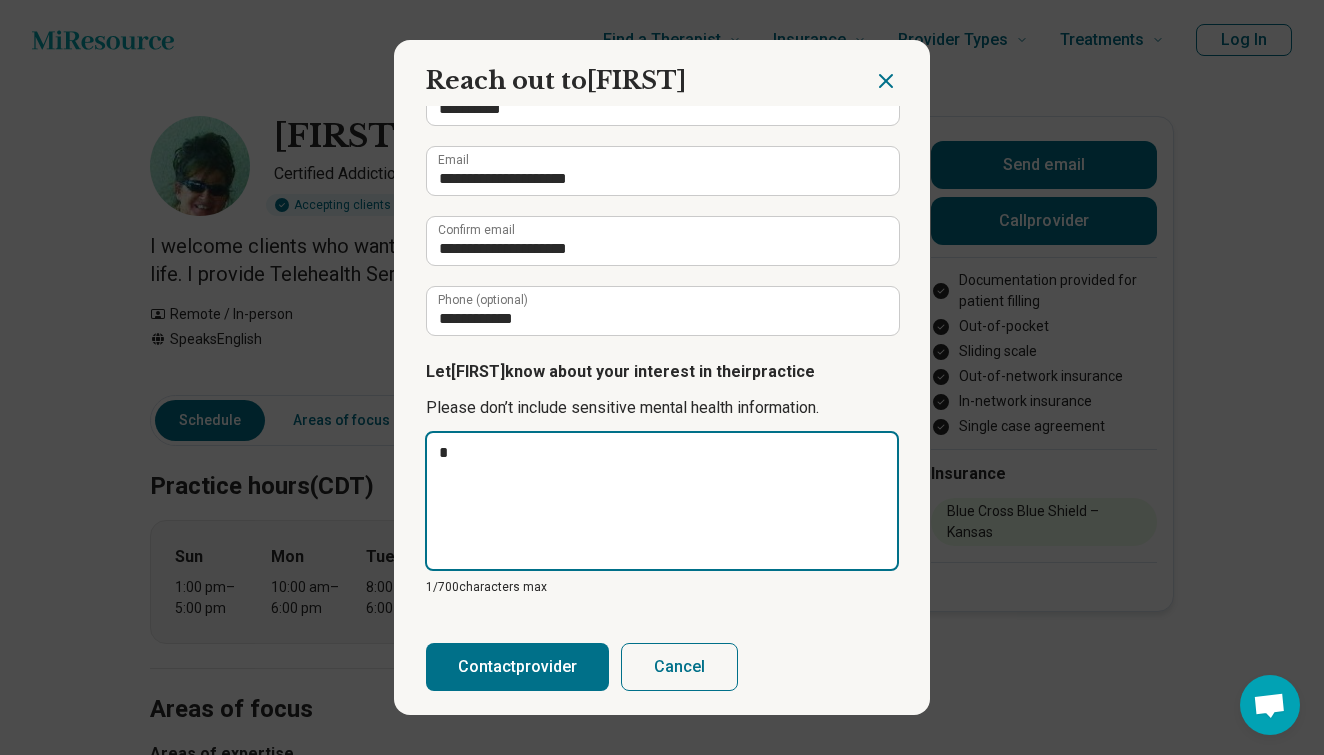 type on "*" 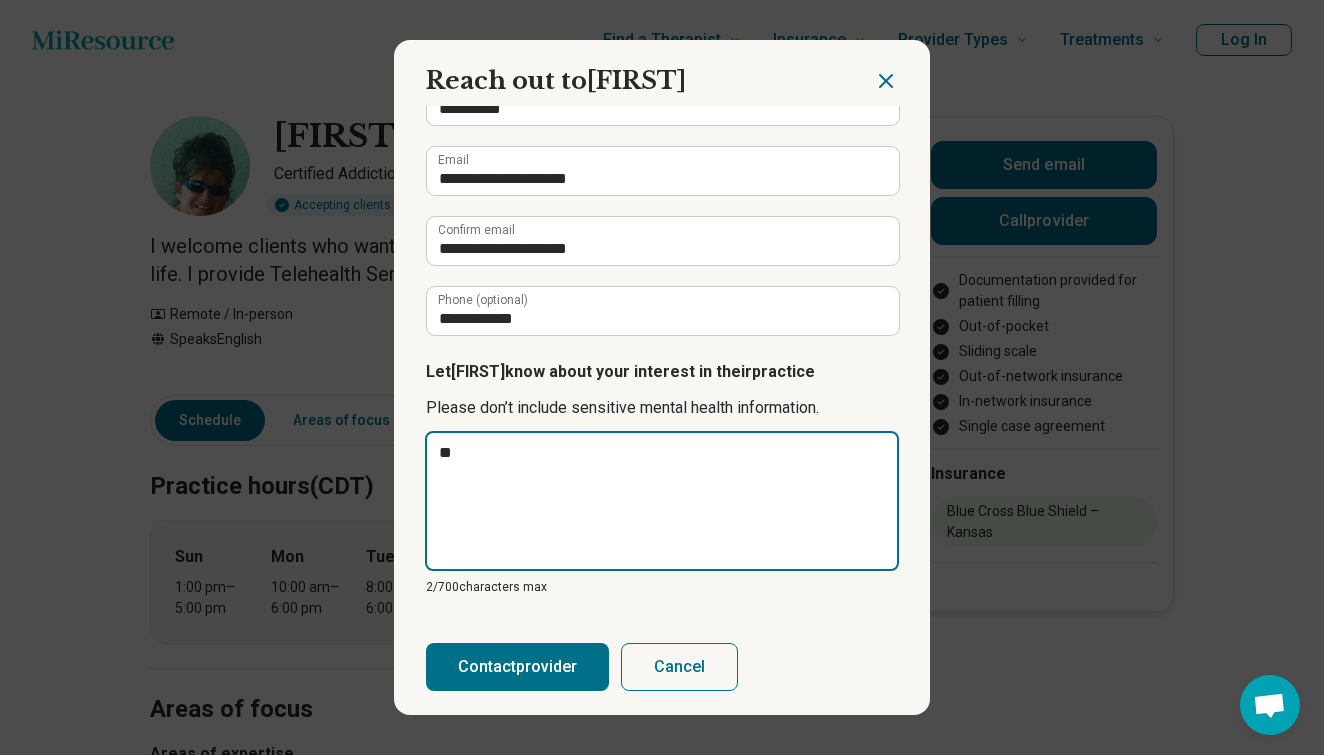 type on "***" 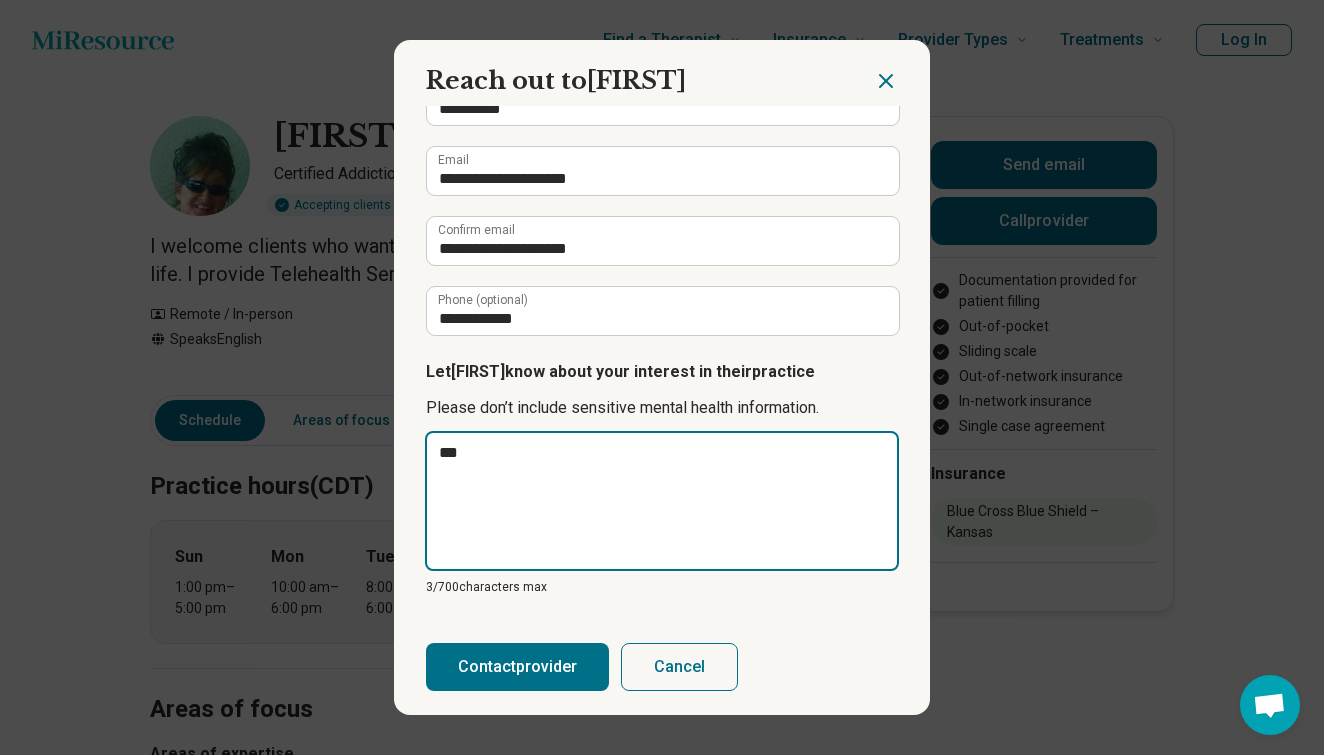 type on "****" 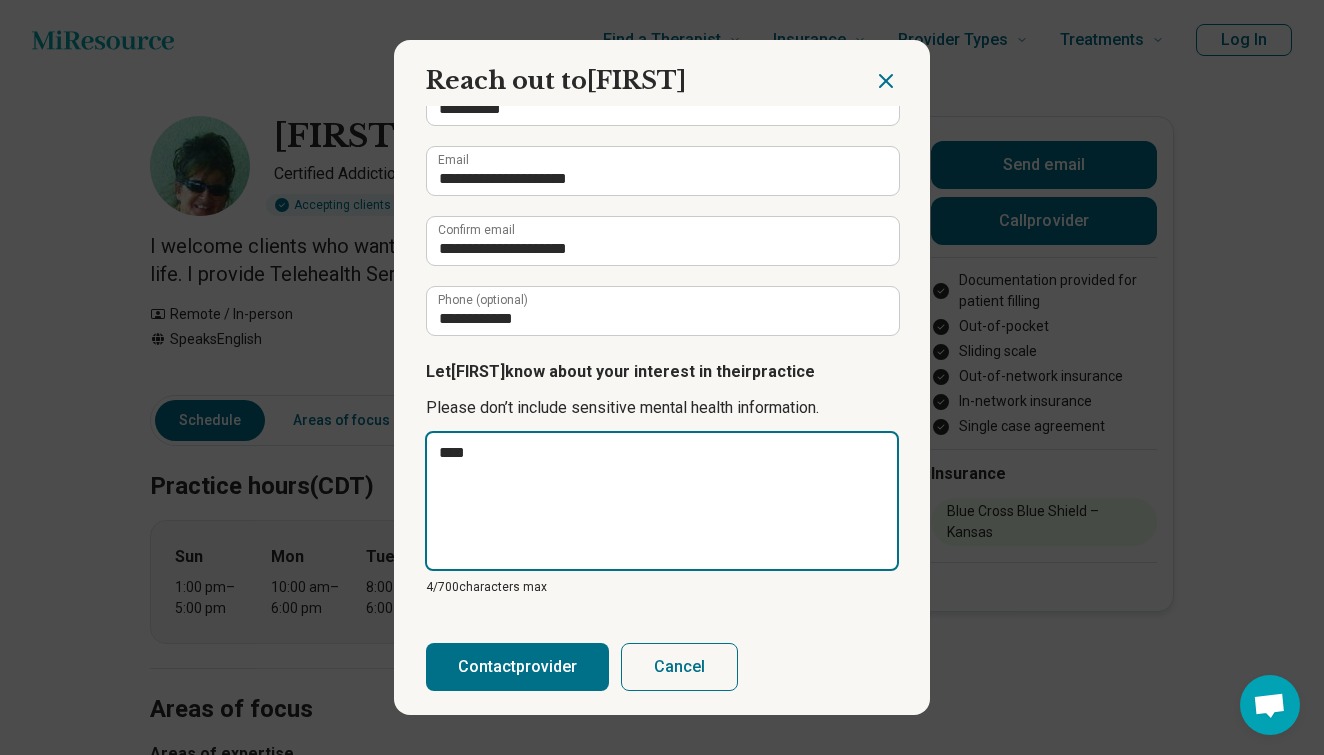 type on "*****" 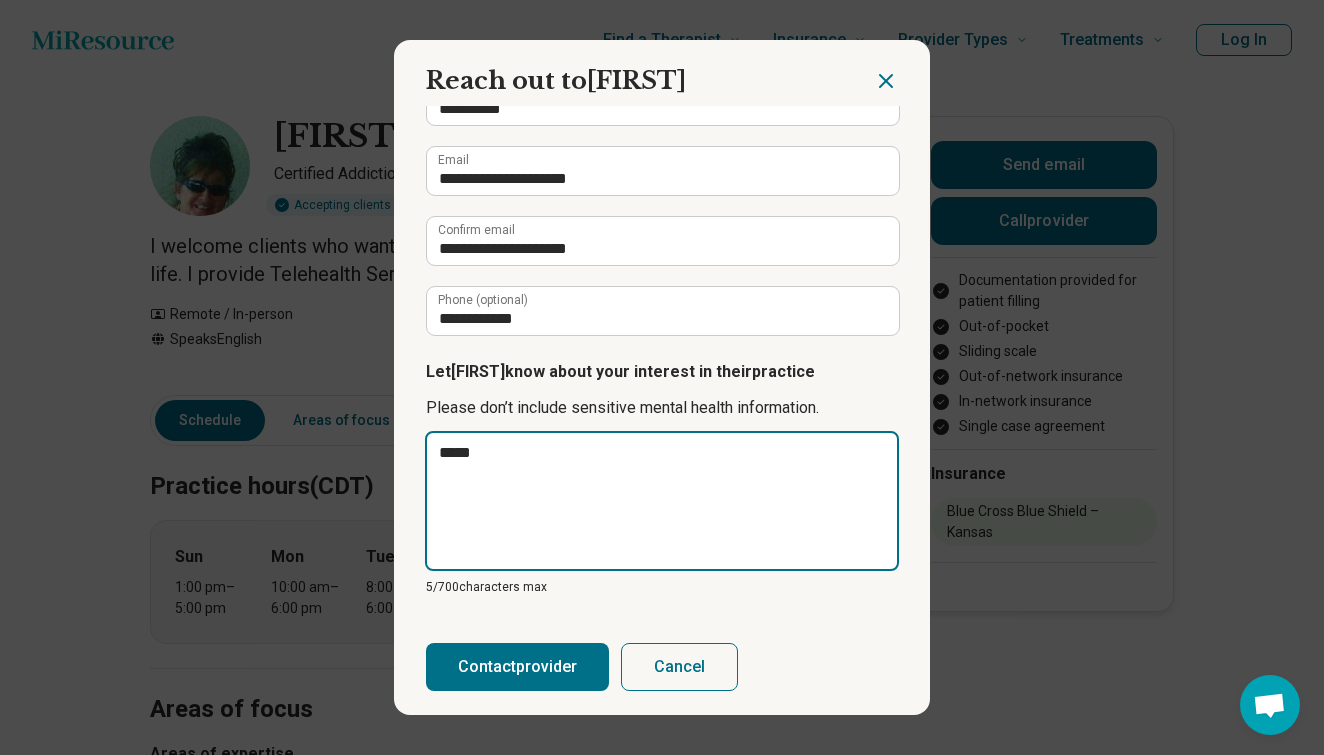 type on "****" 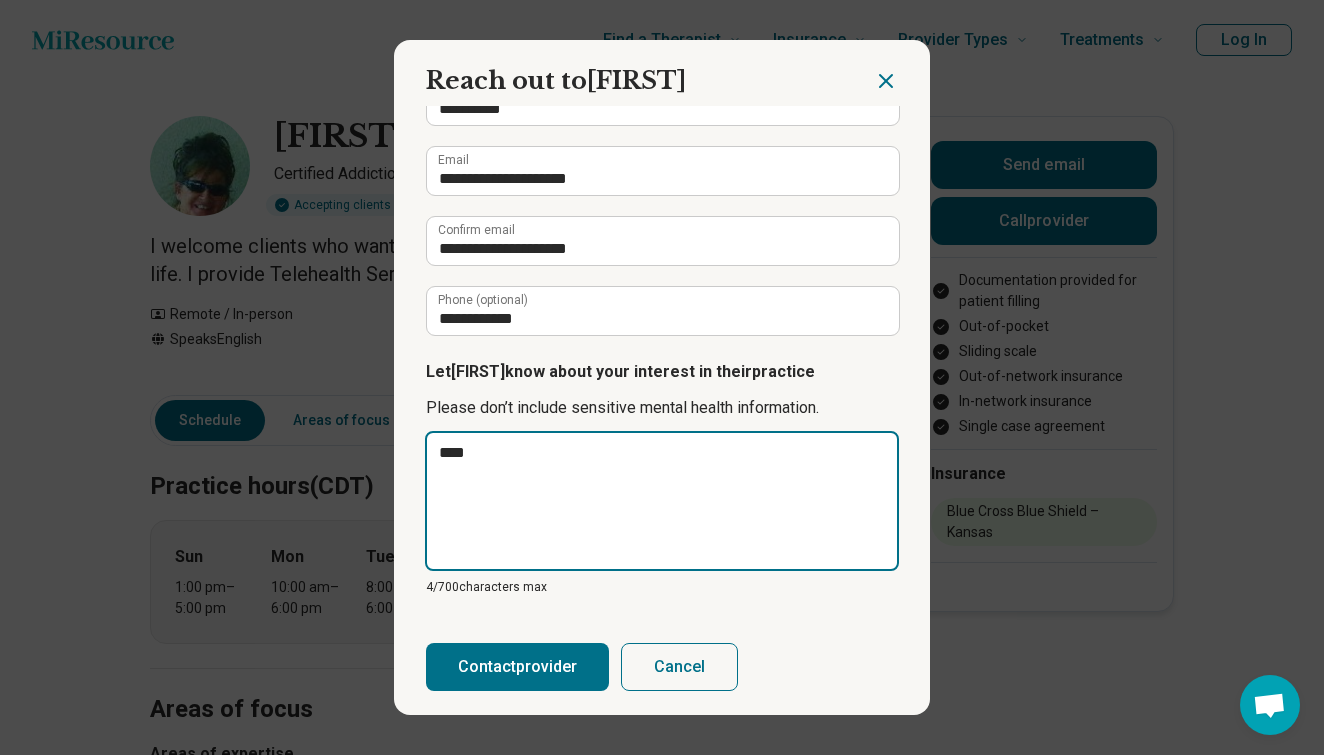 type on "***" 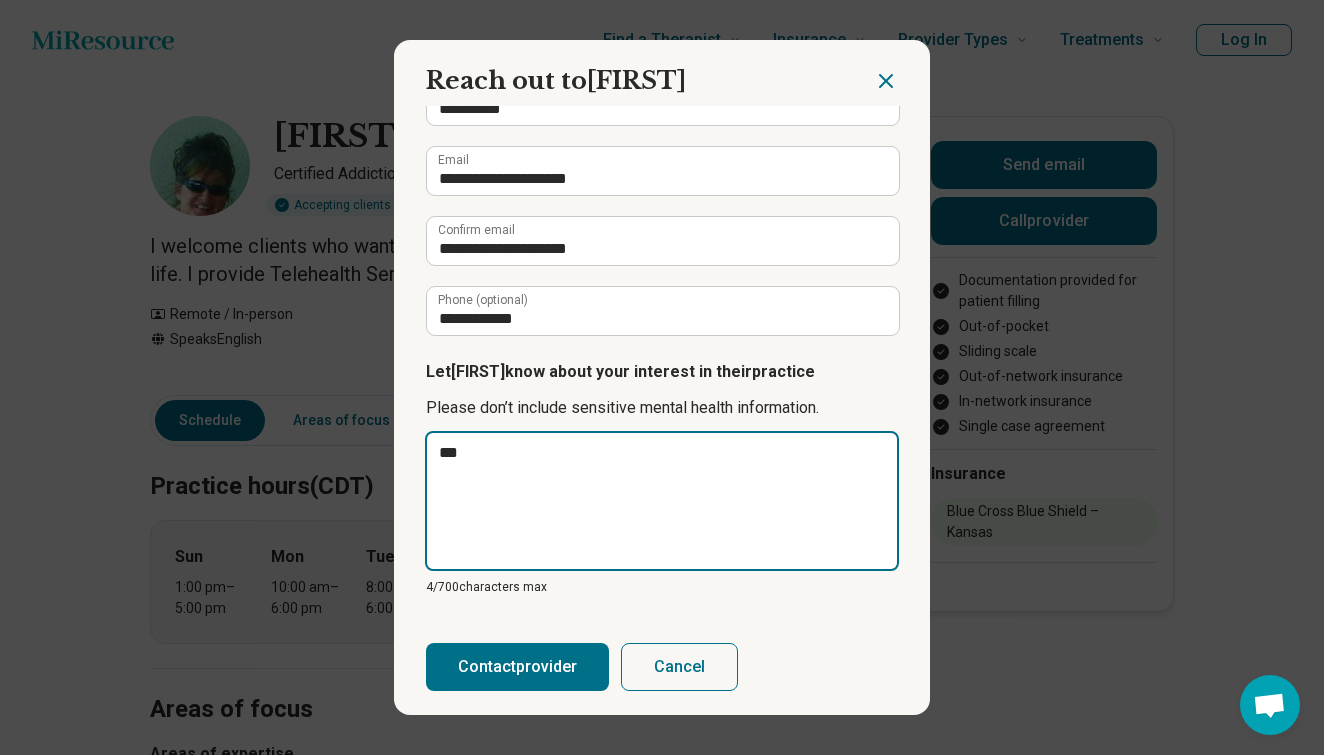 type on "*" 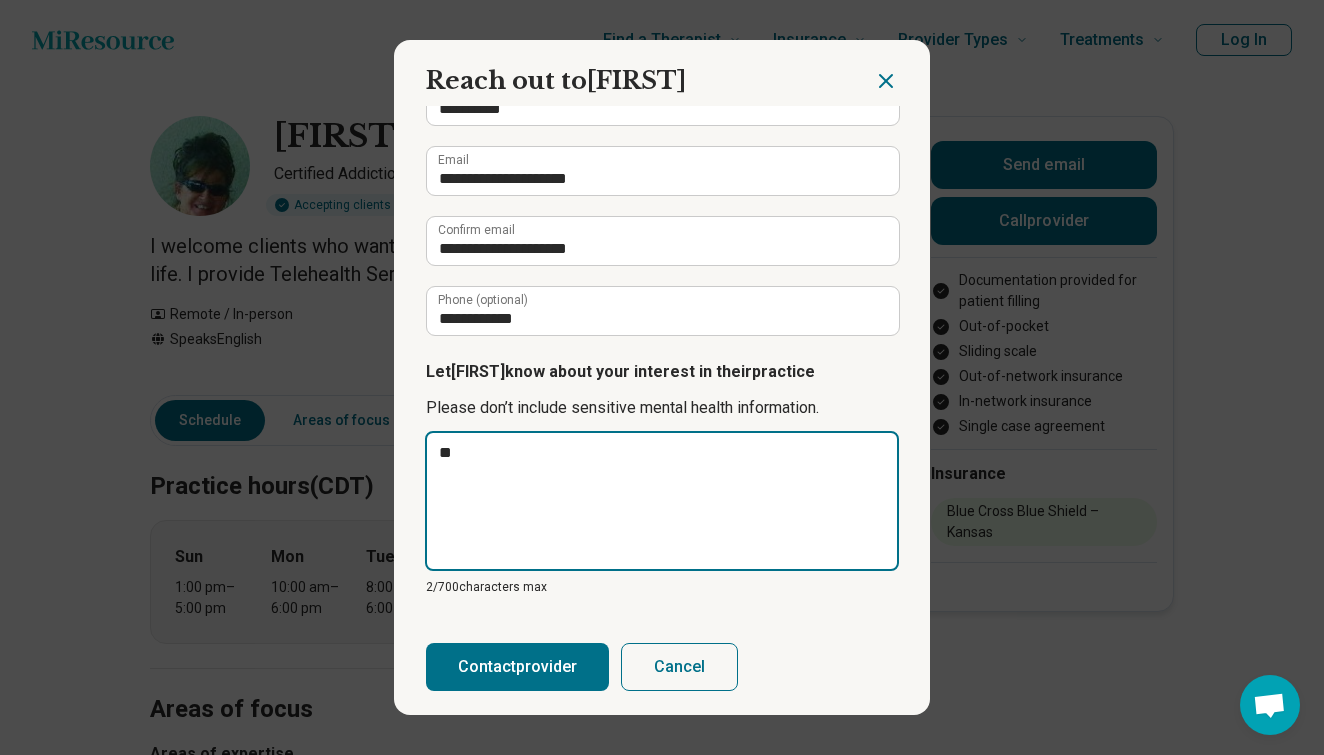 type on "***" 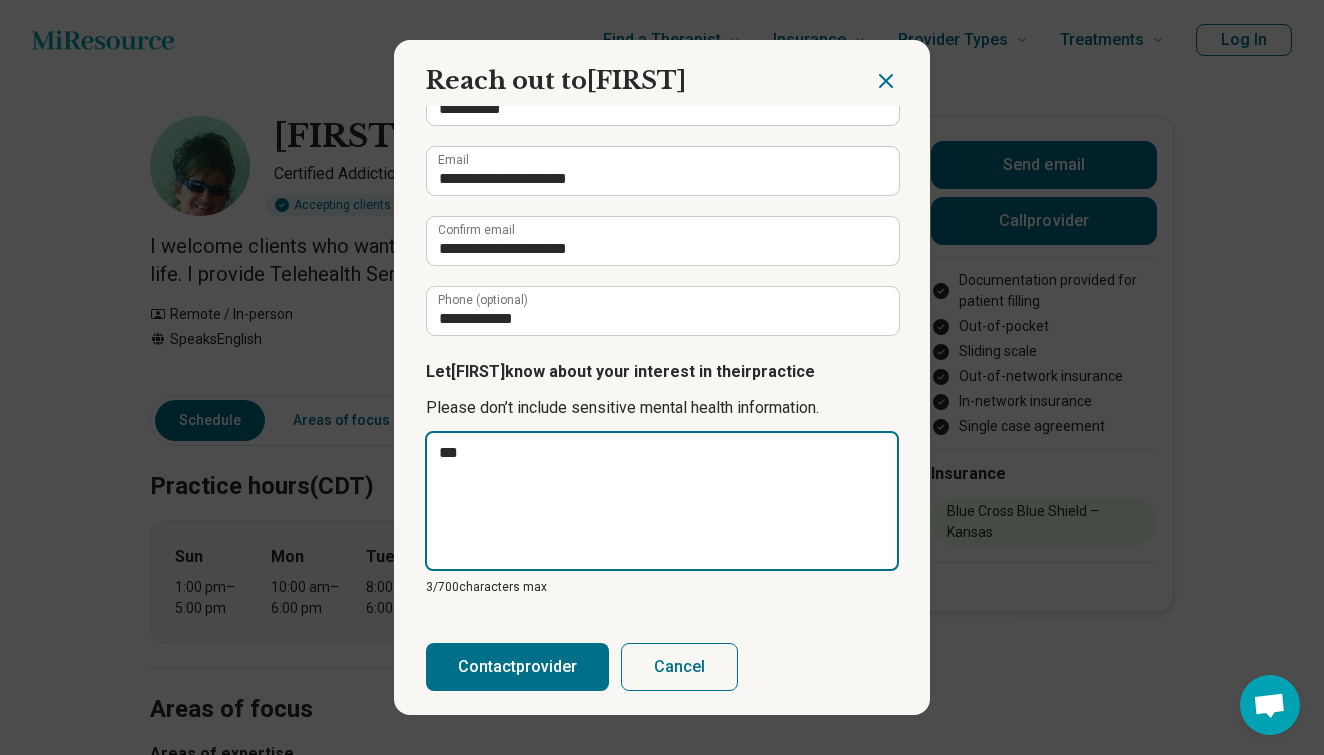 type on "*" 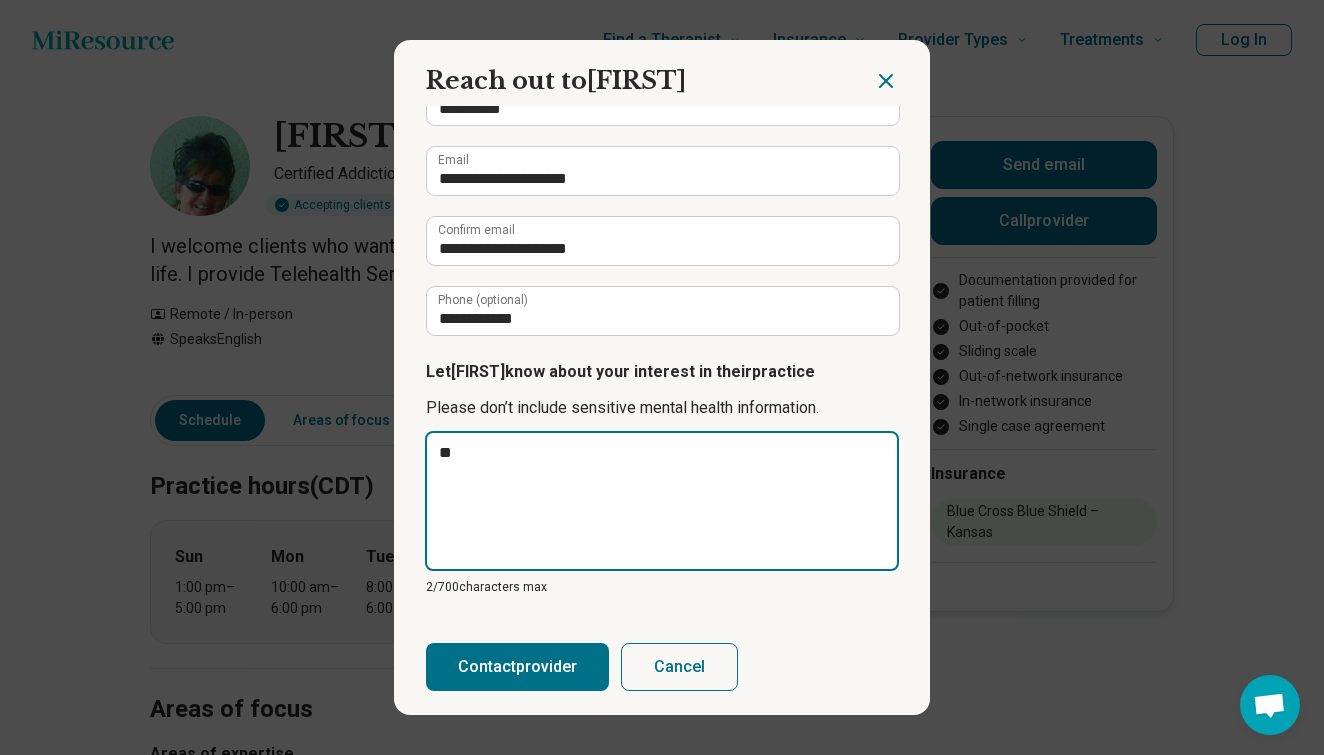 type on "***" 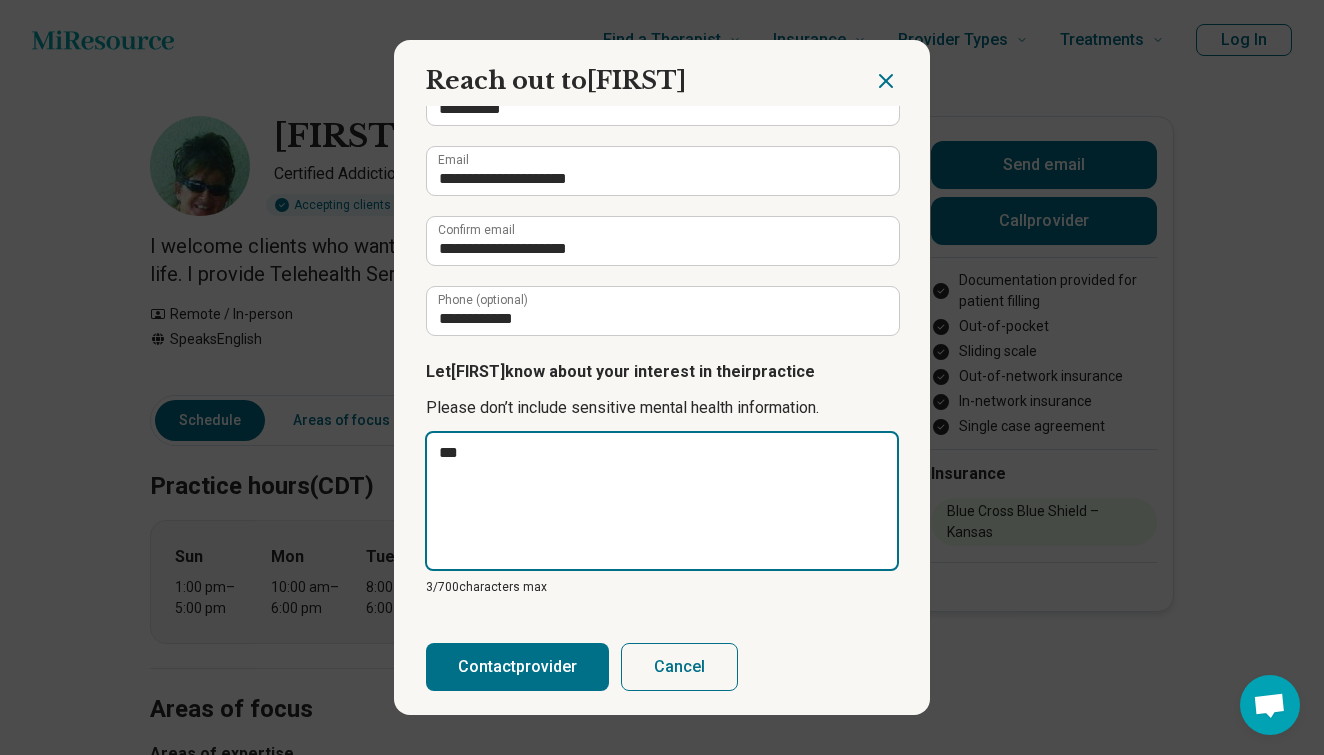 type on "****" 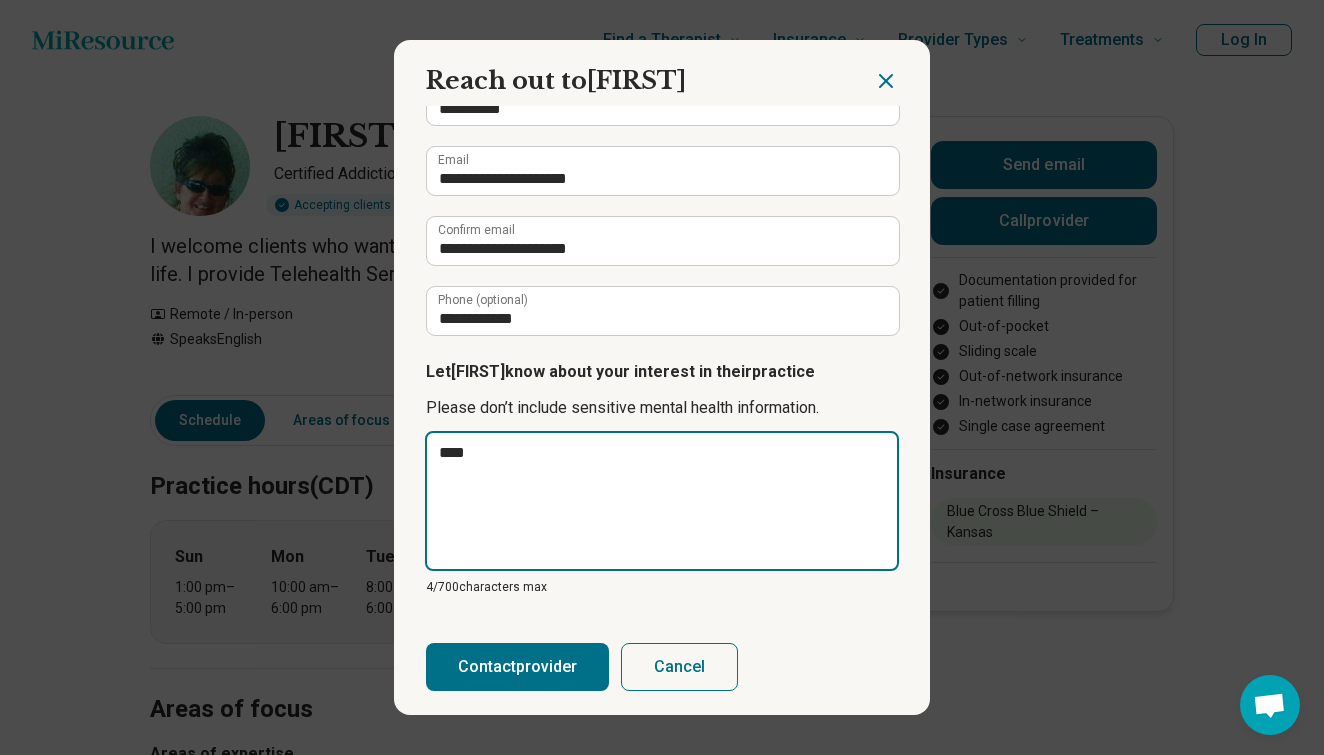 type on "*****" 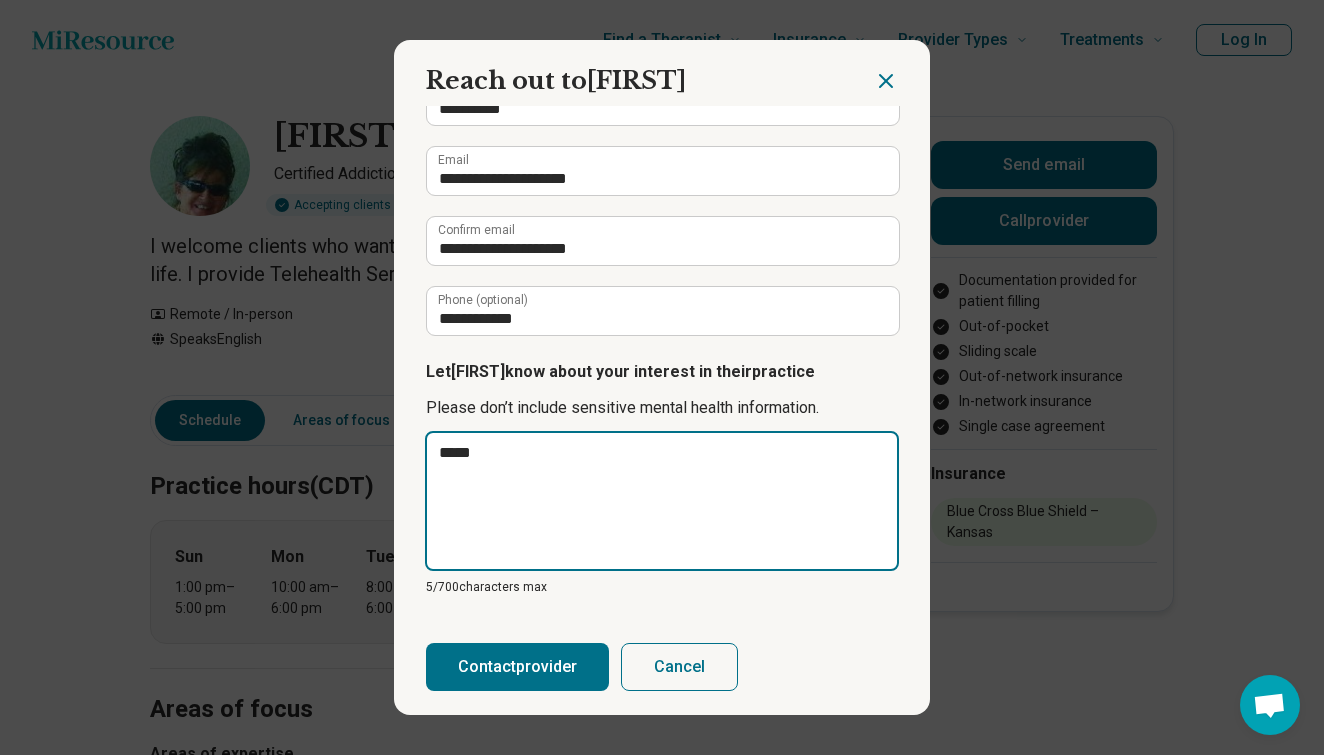 type on "****" 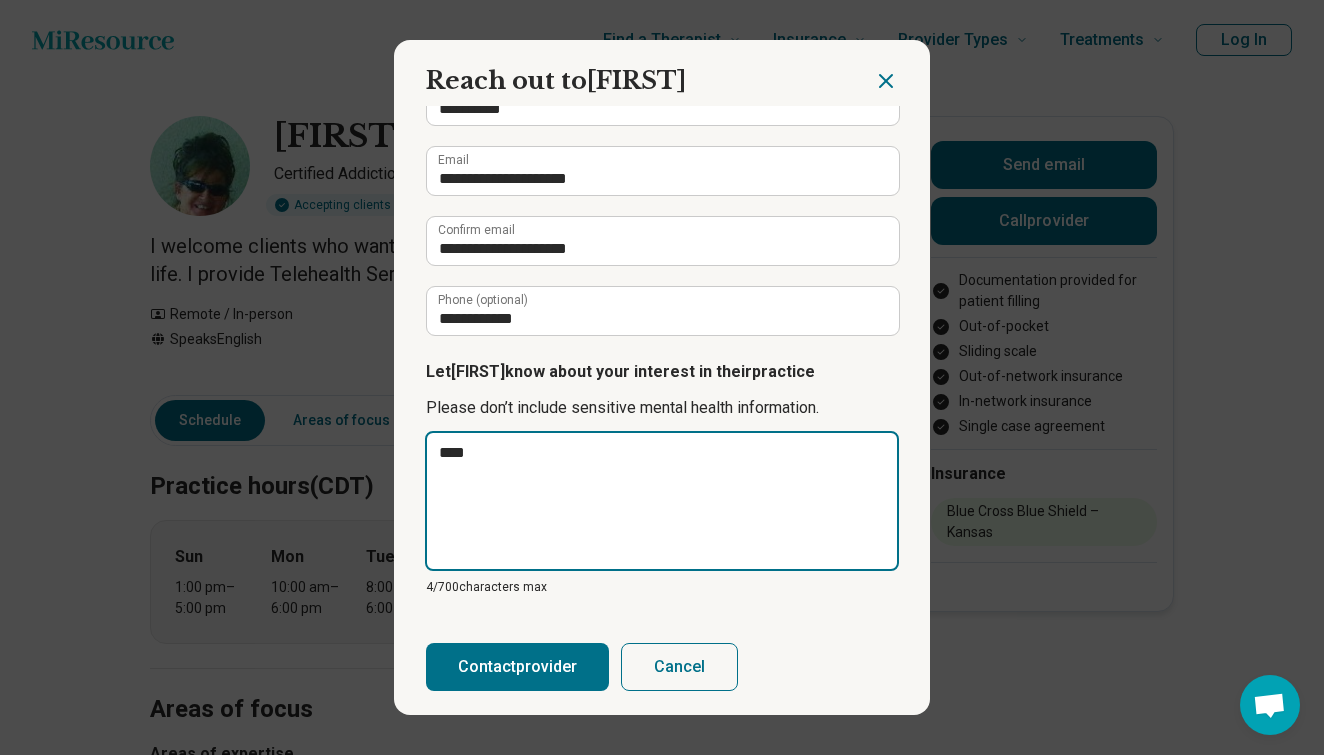 type on "***" 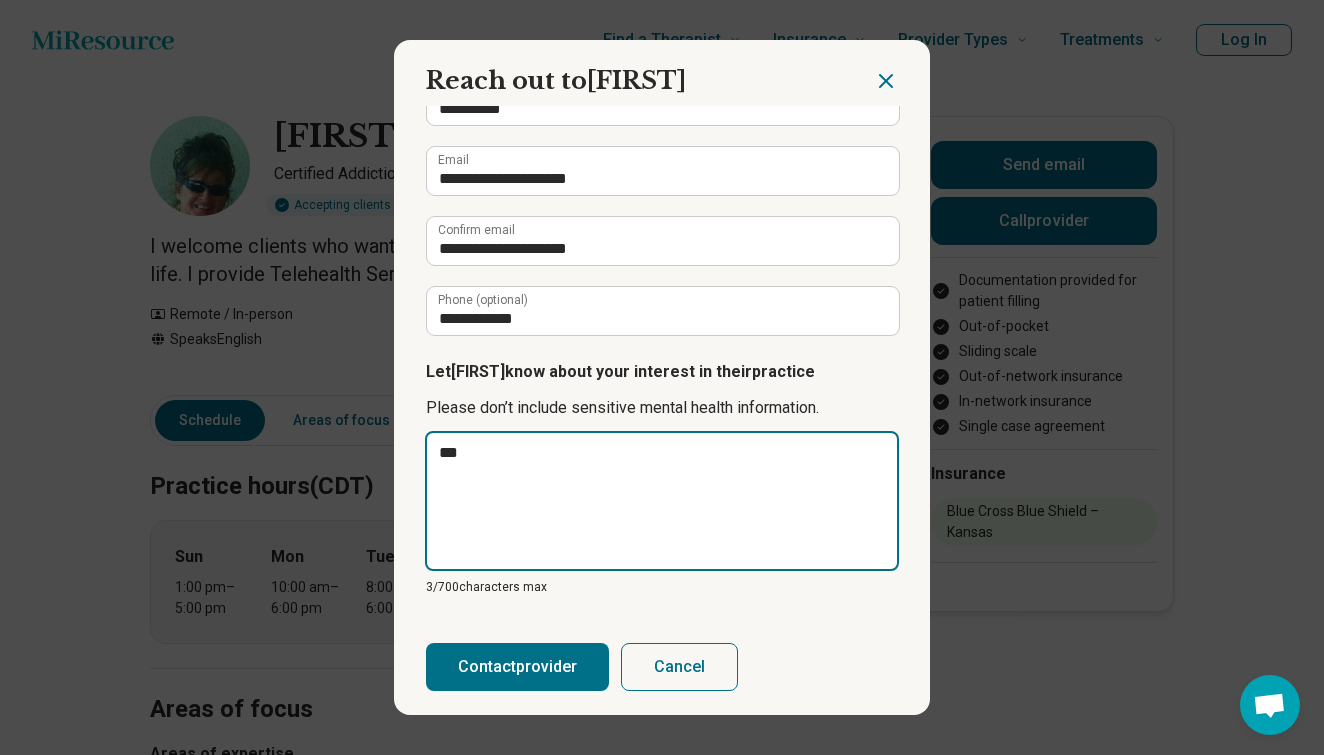 type on "*" 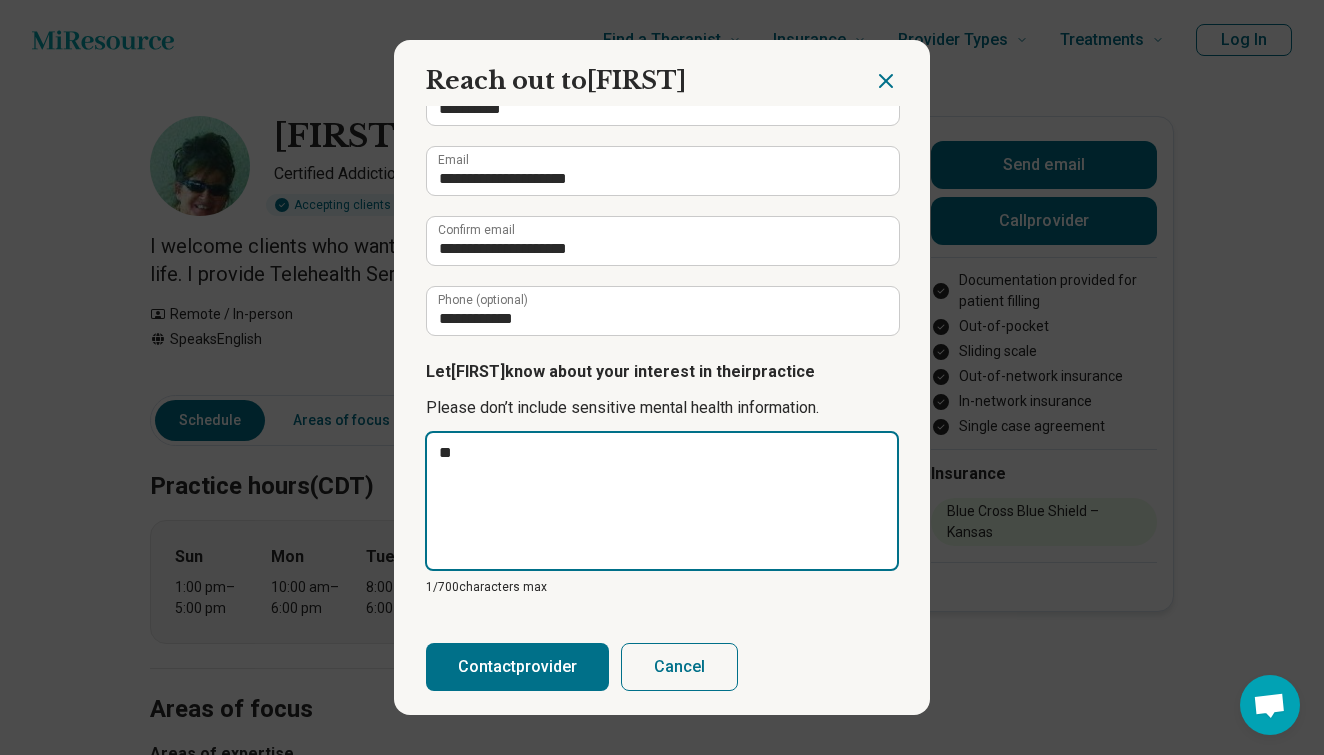 type on "*" 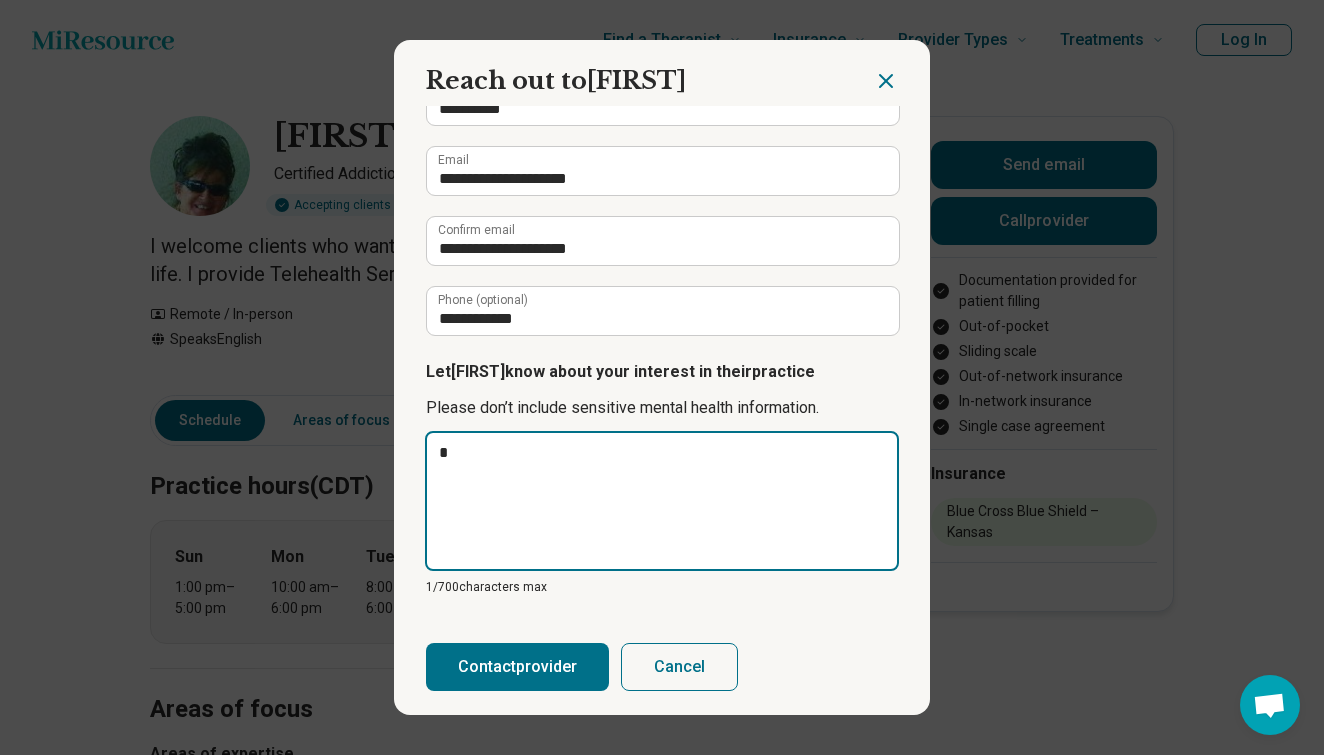 type 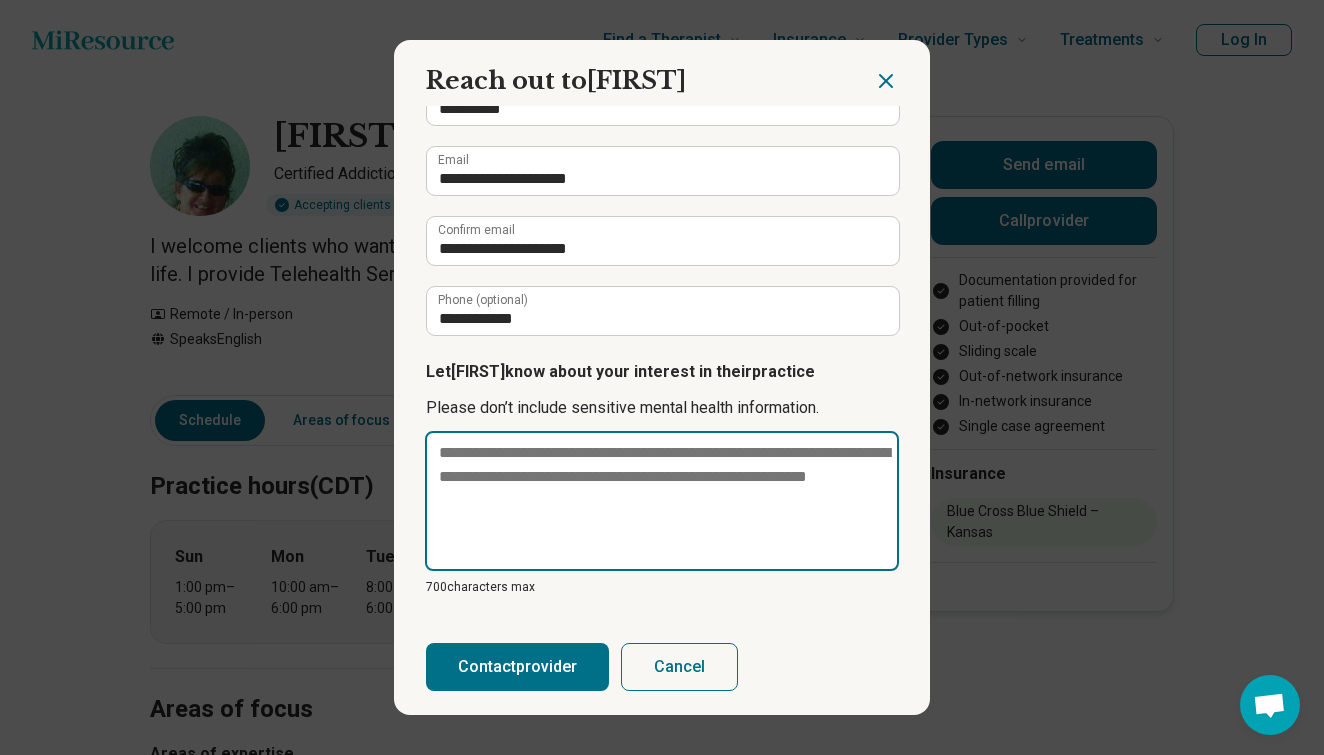 type on "*" 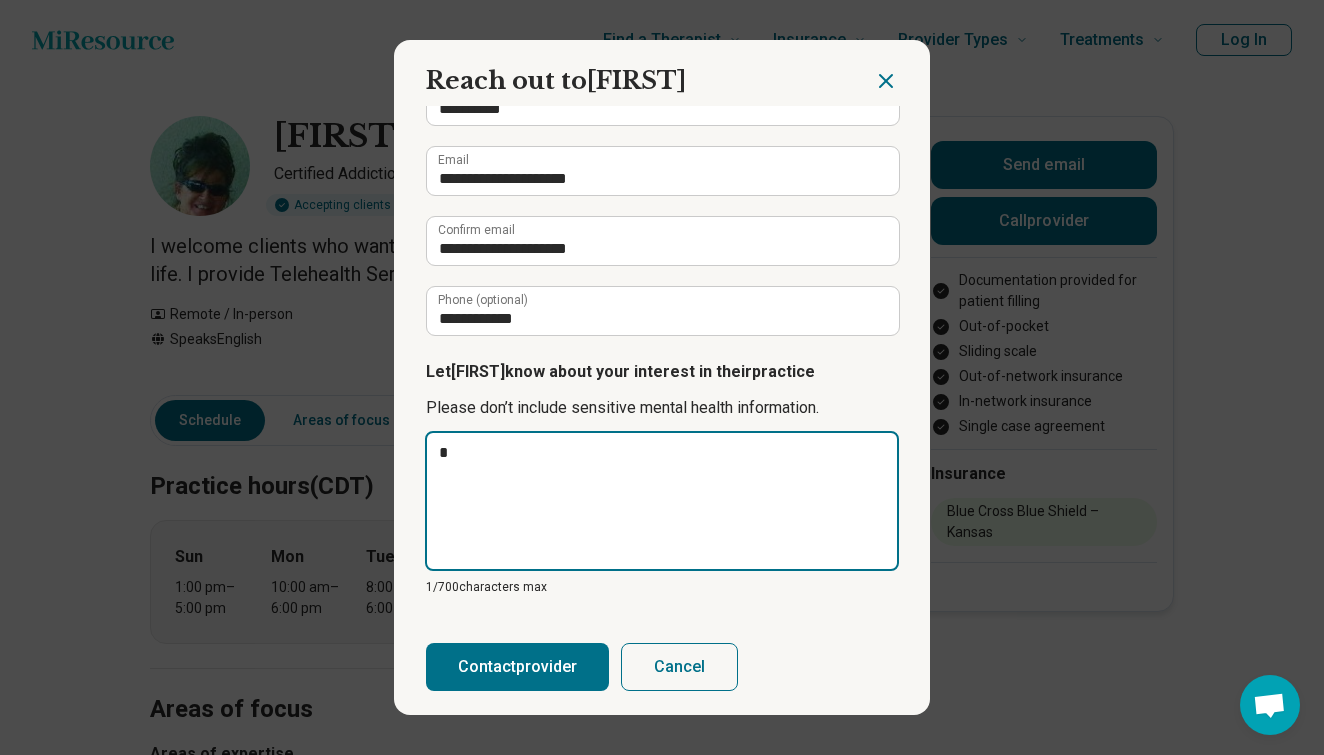 type on "**" 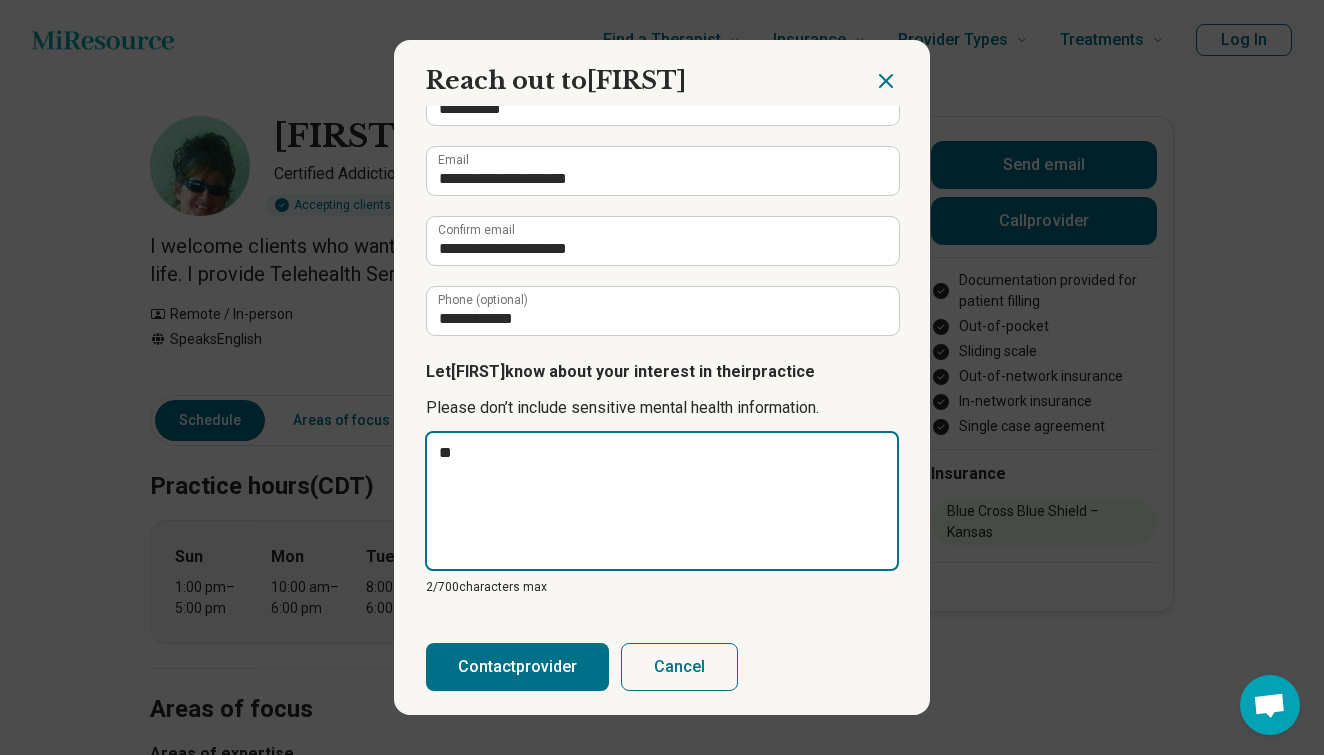 type on "***" 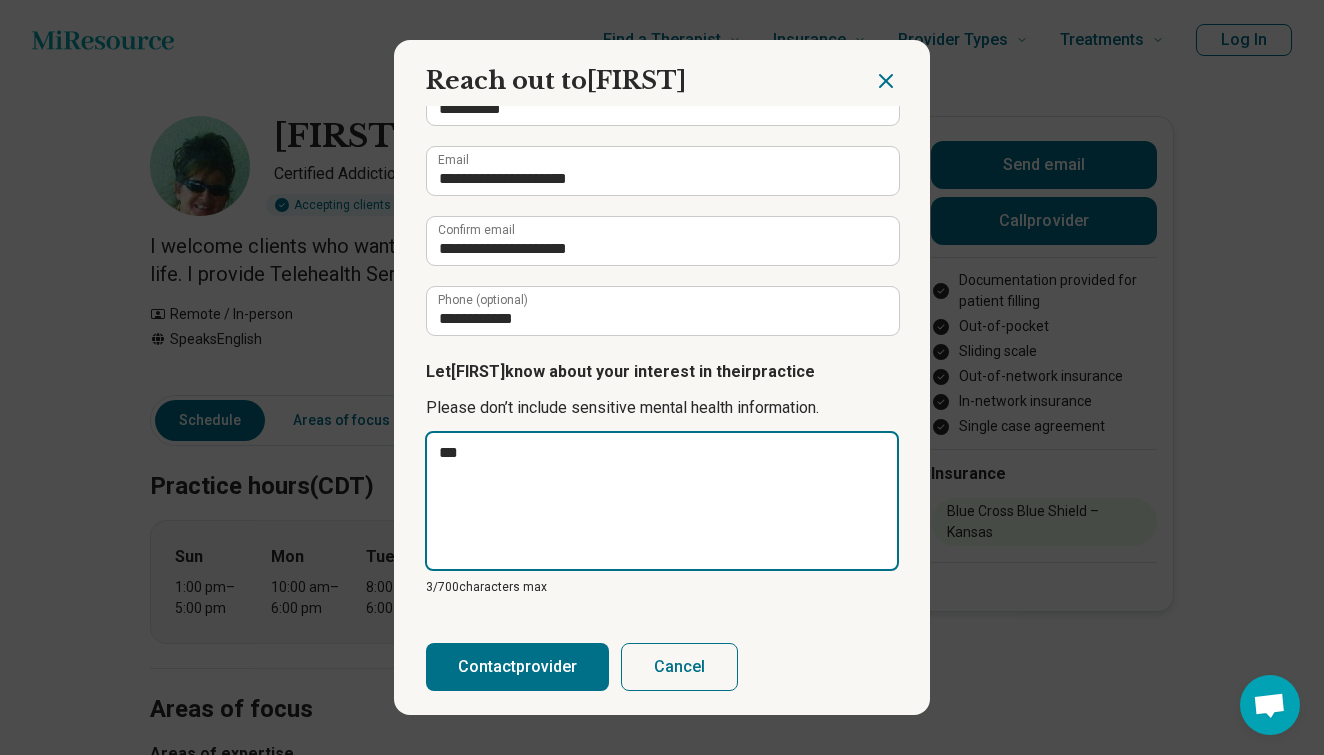 type on "****" 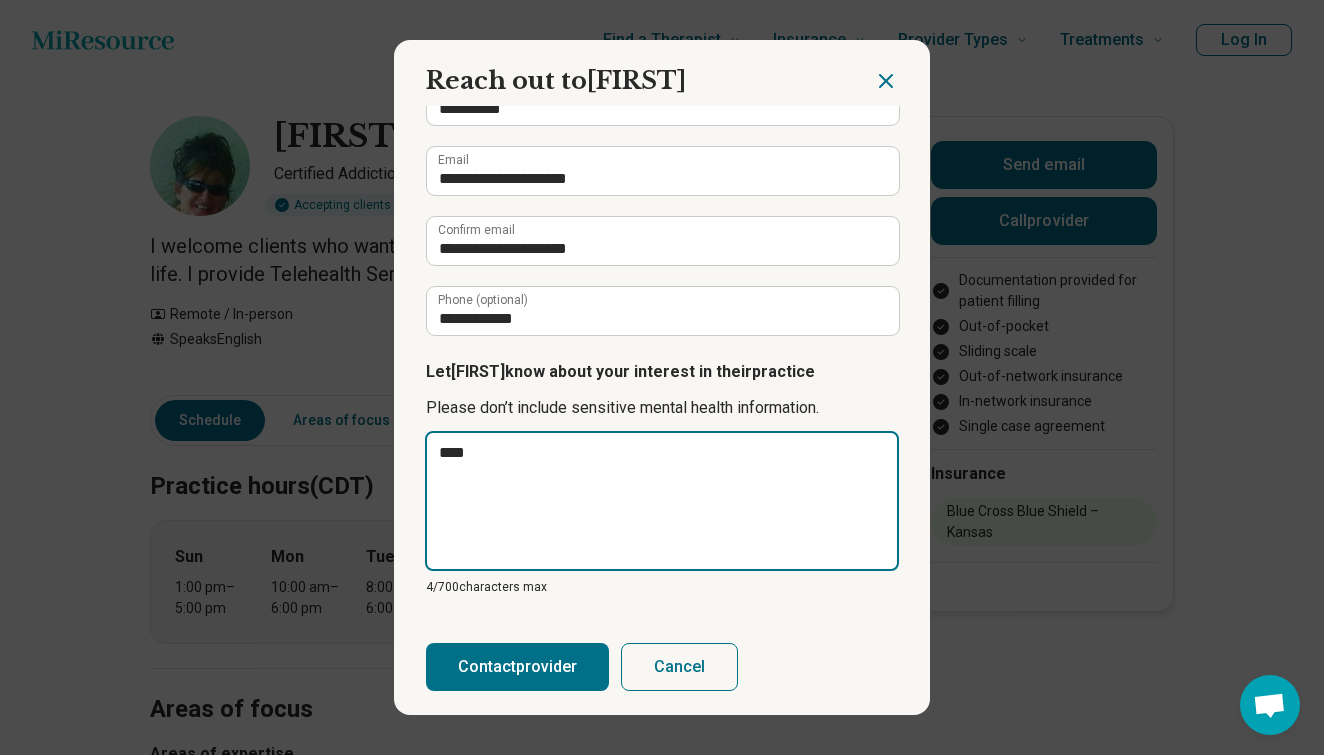 type on "****" 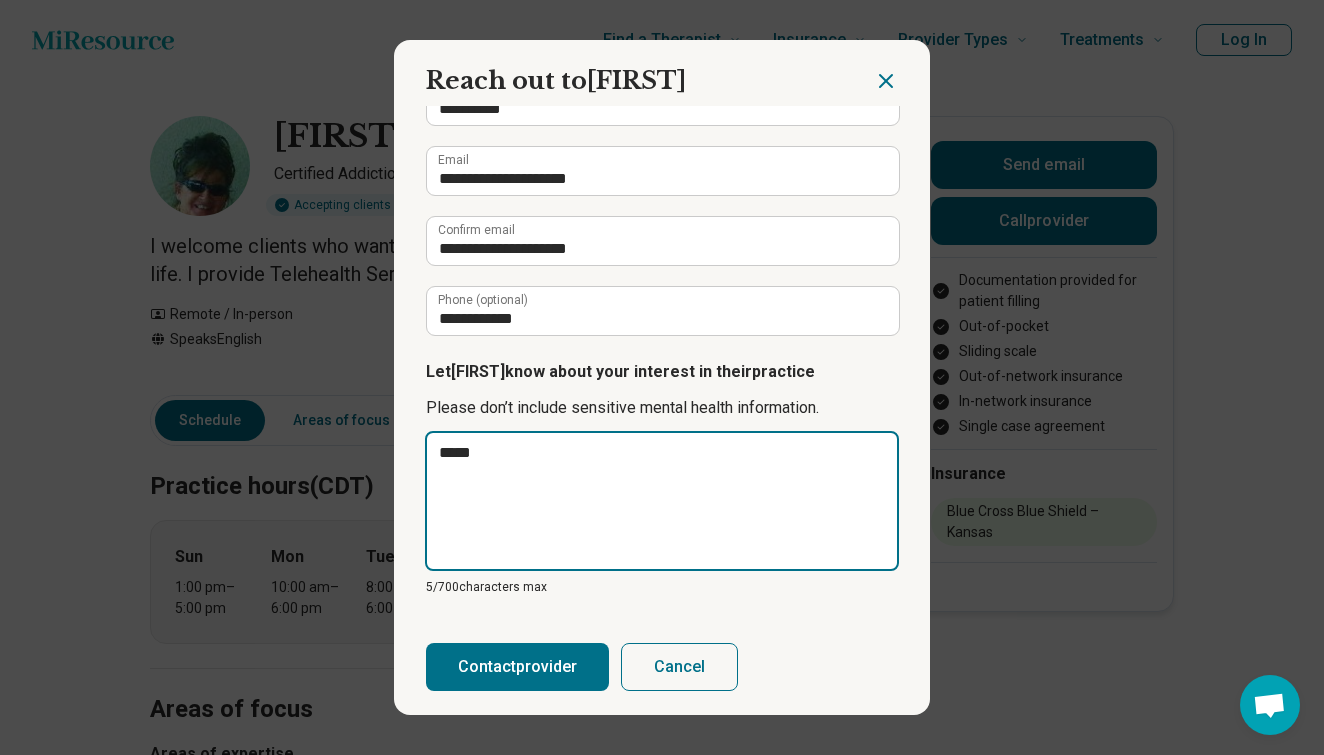 type on "******" 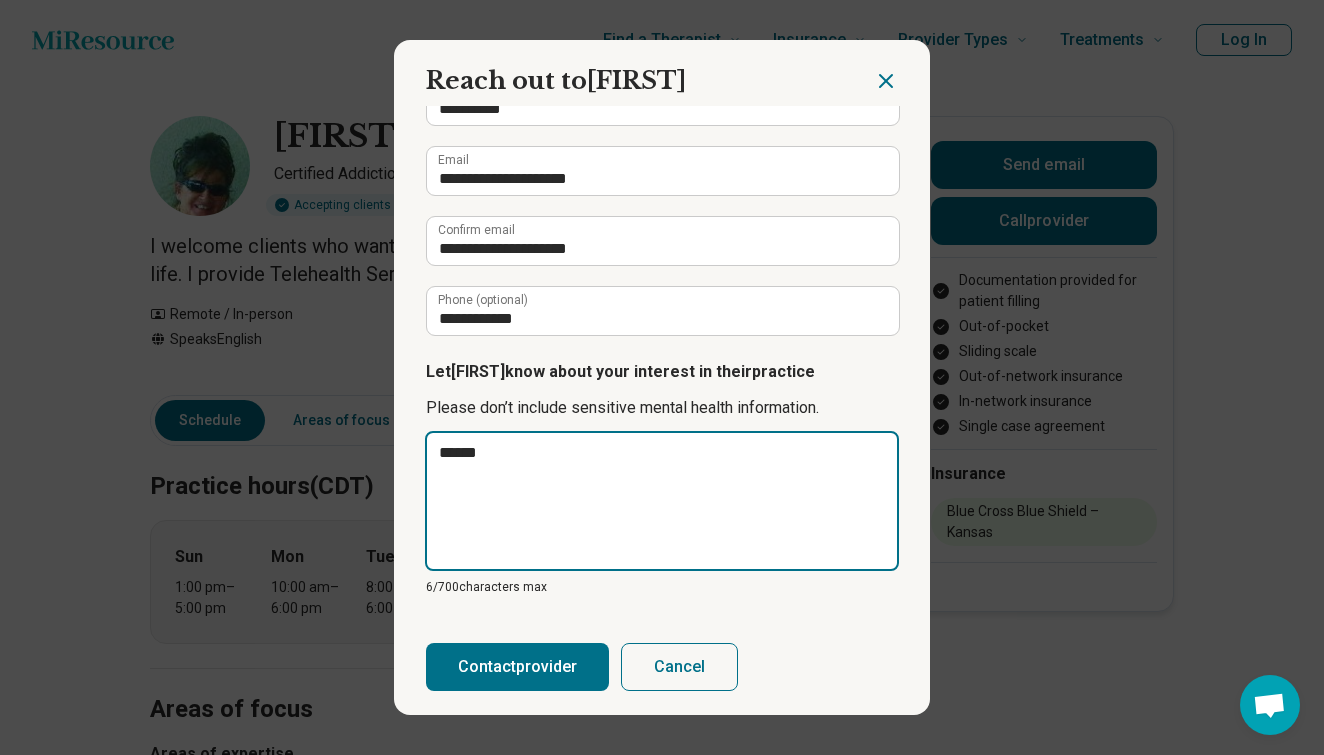 type on "*******" 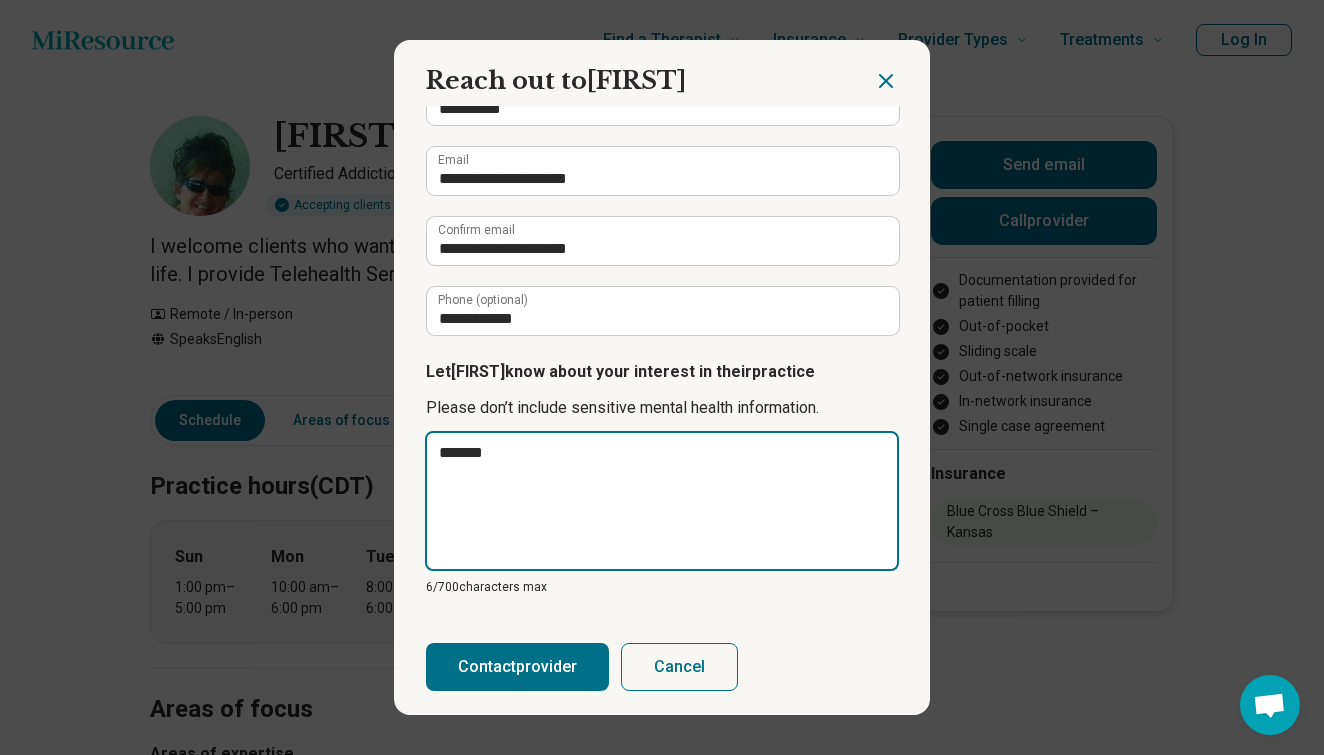 type on "********" 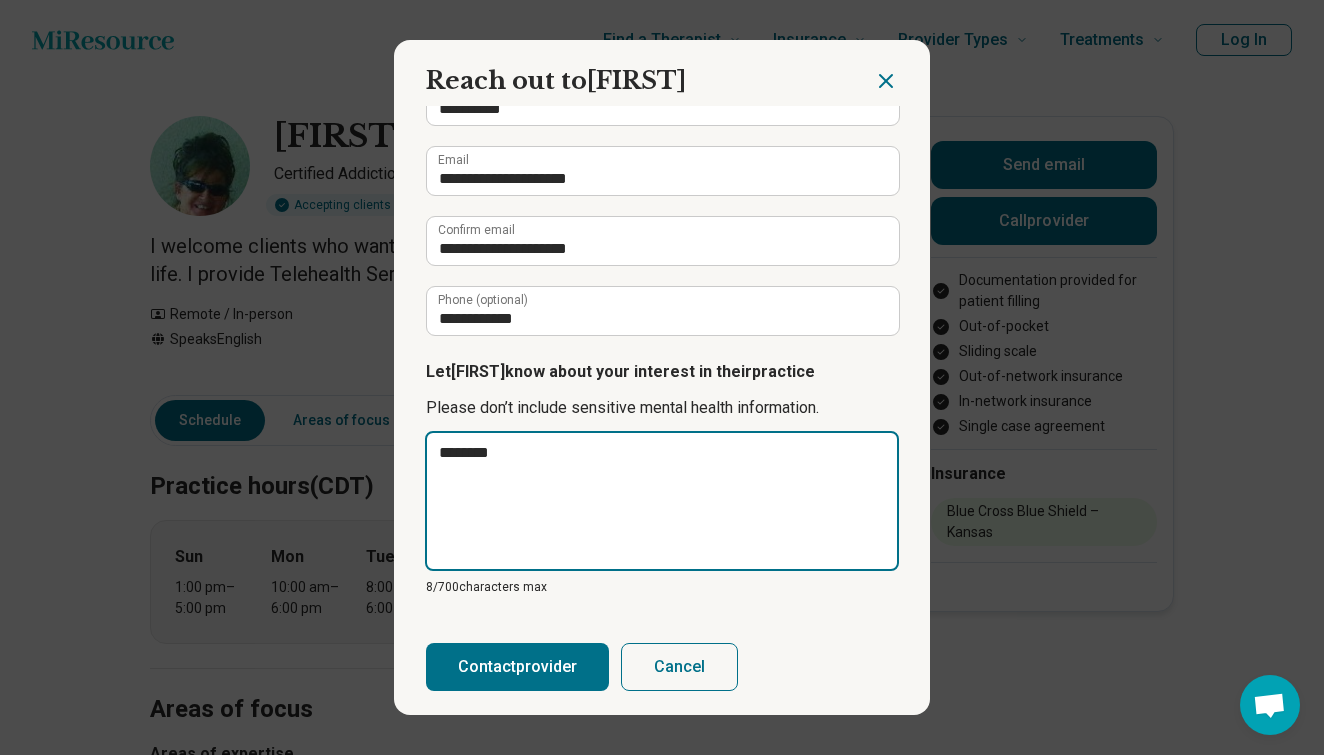 type on "*********" 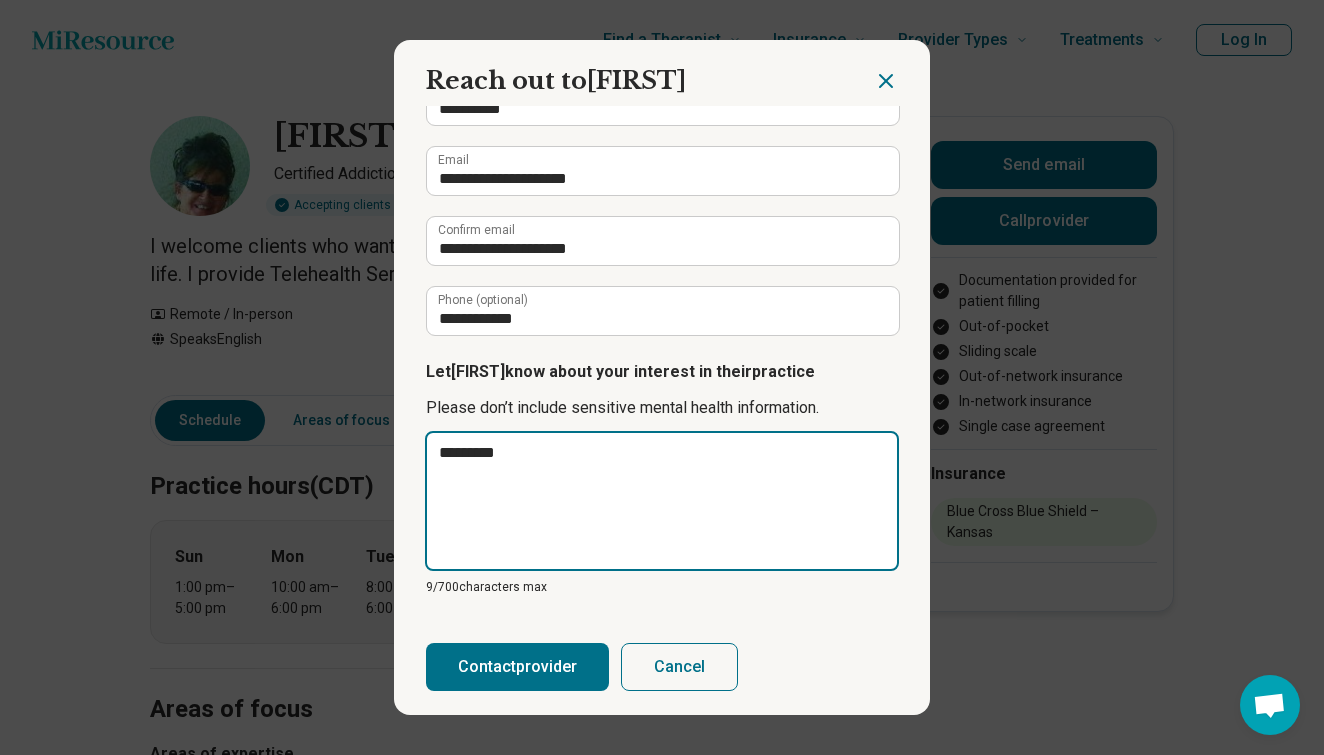 type on "**********" 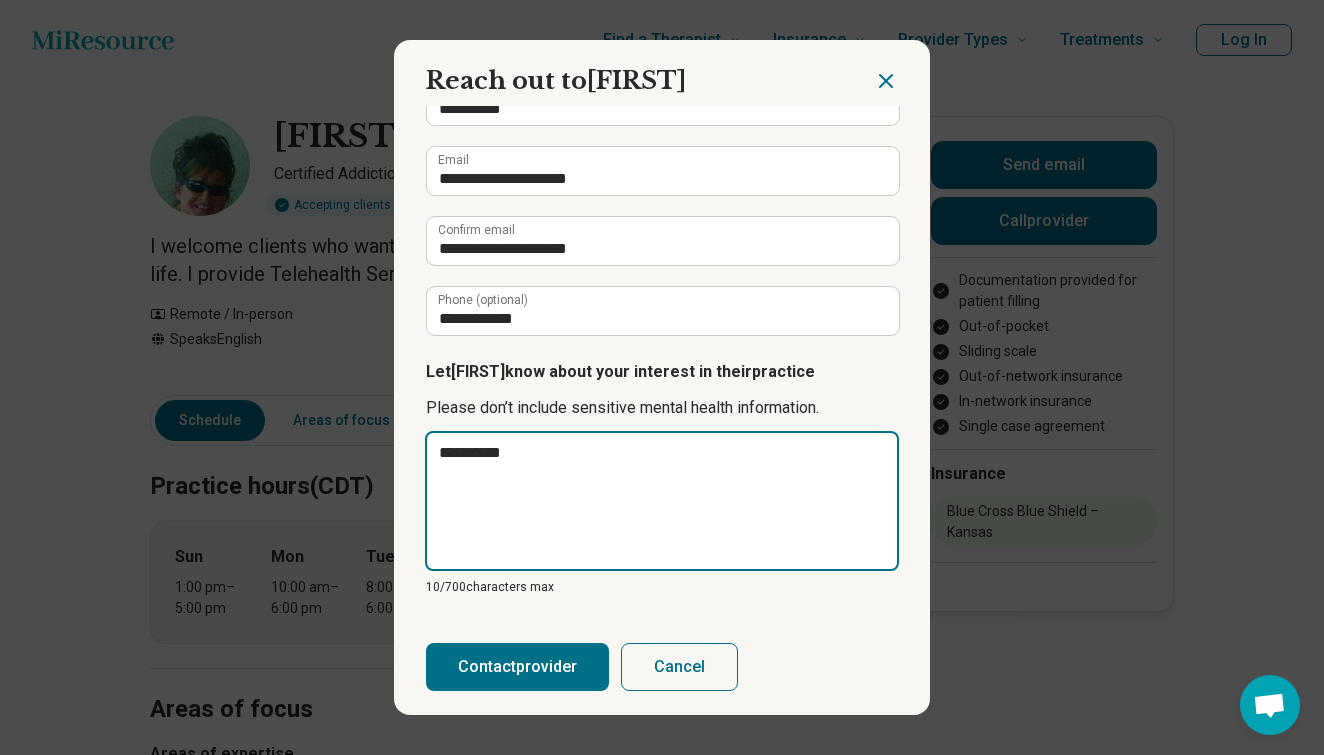 type on "**********" 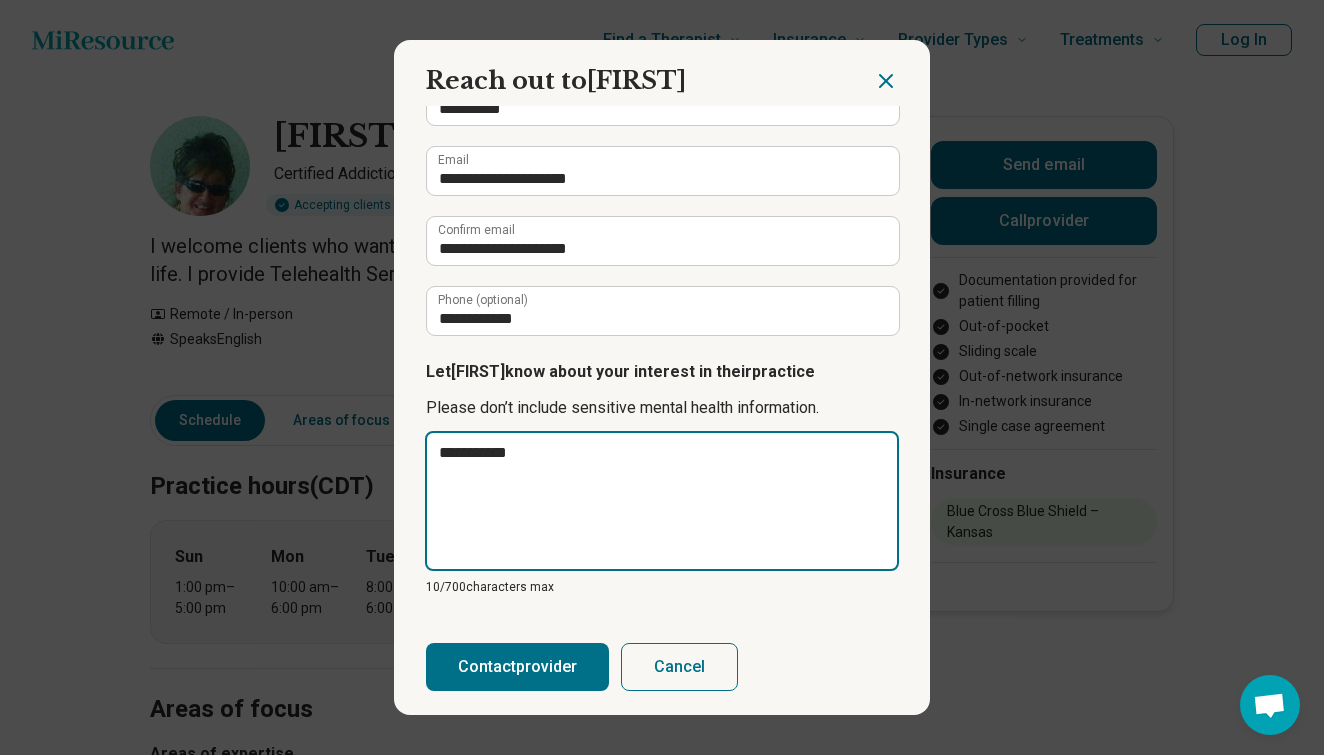type on "*" 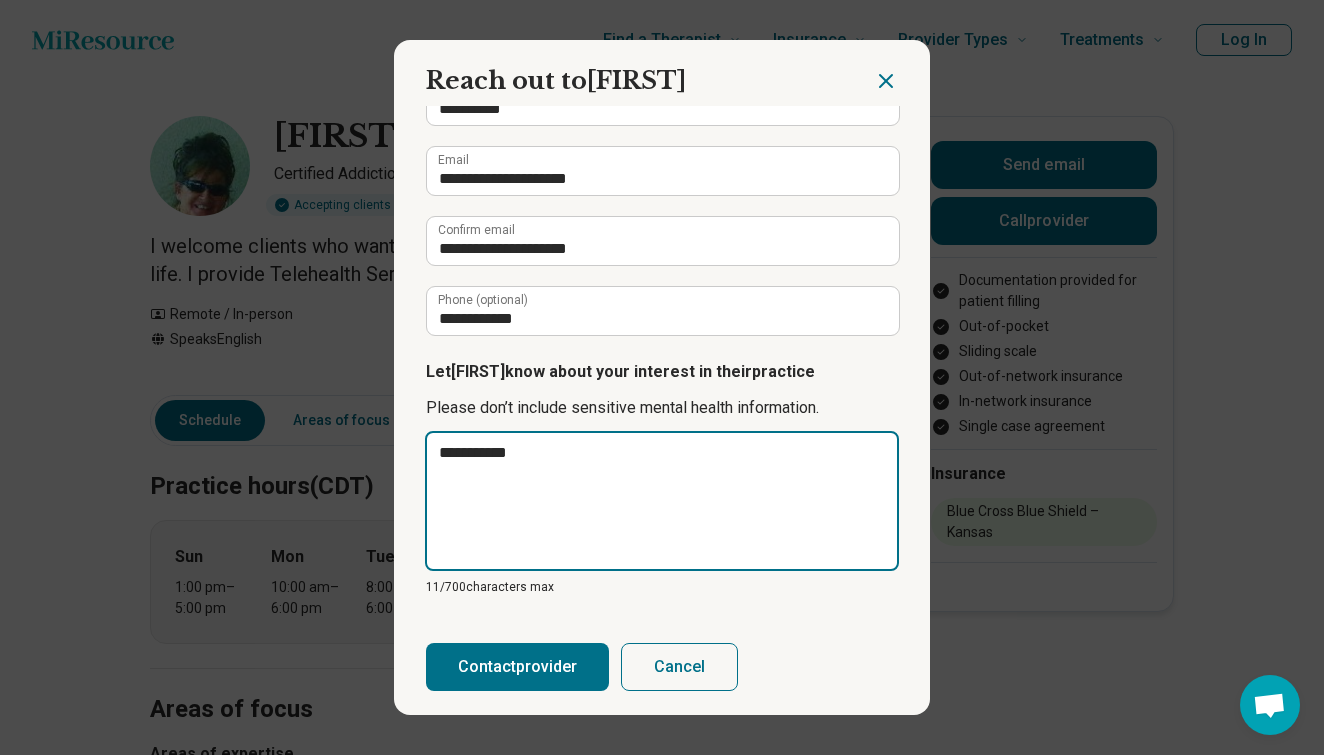 type on "**********" 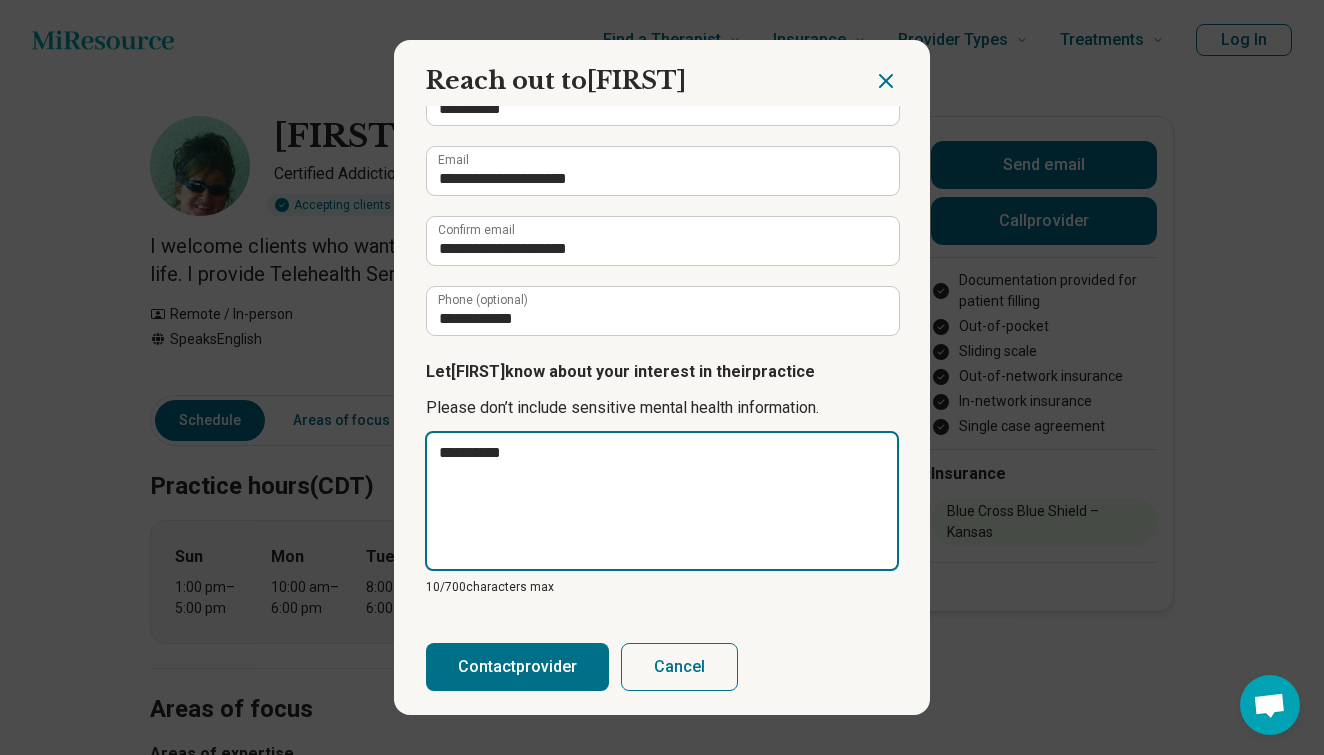 type on "*********" 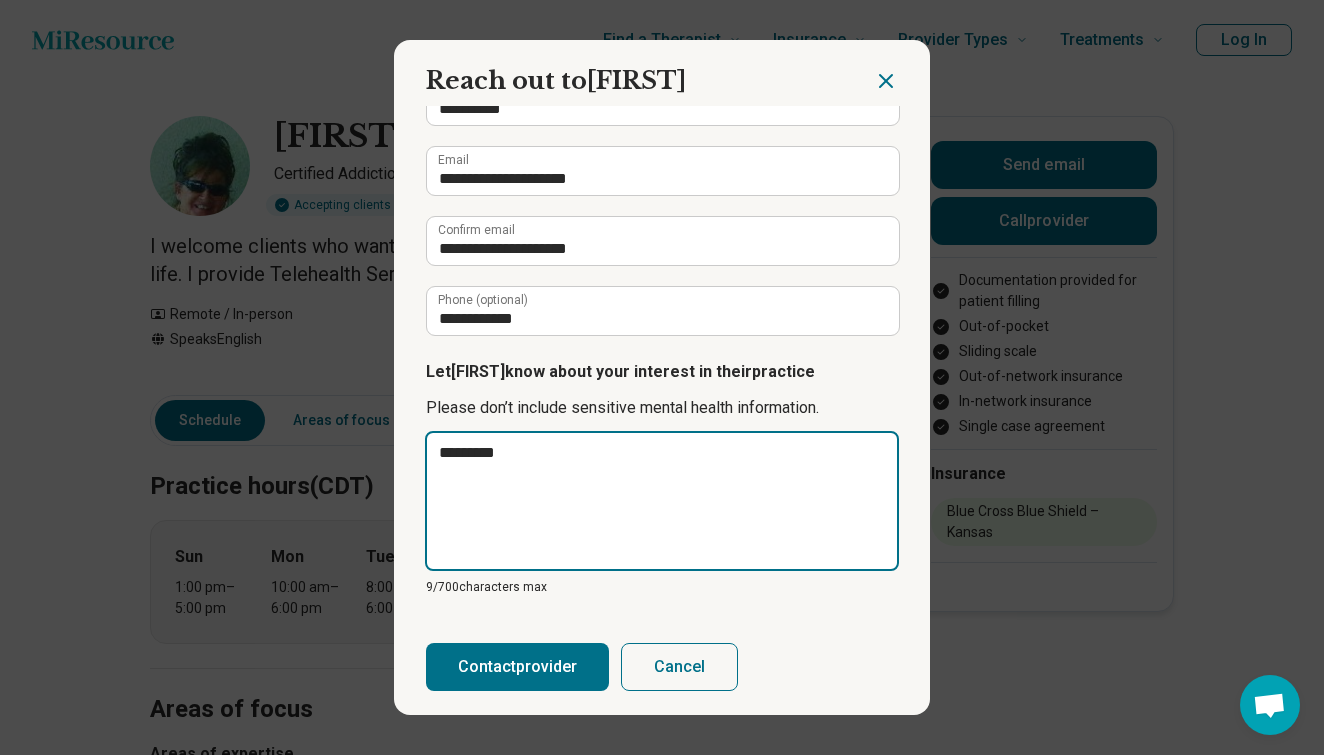 type on "********" 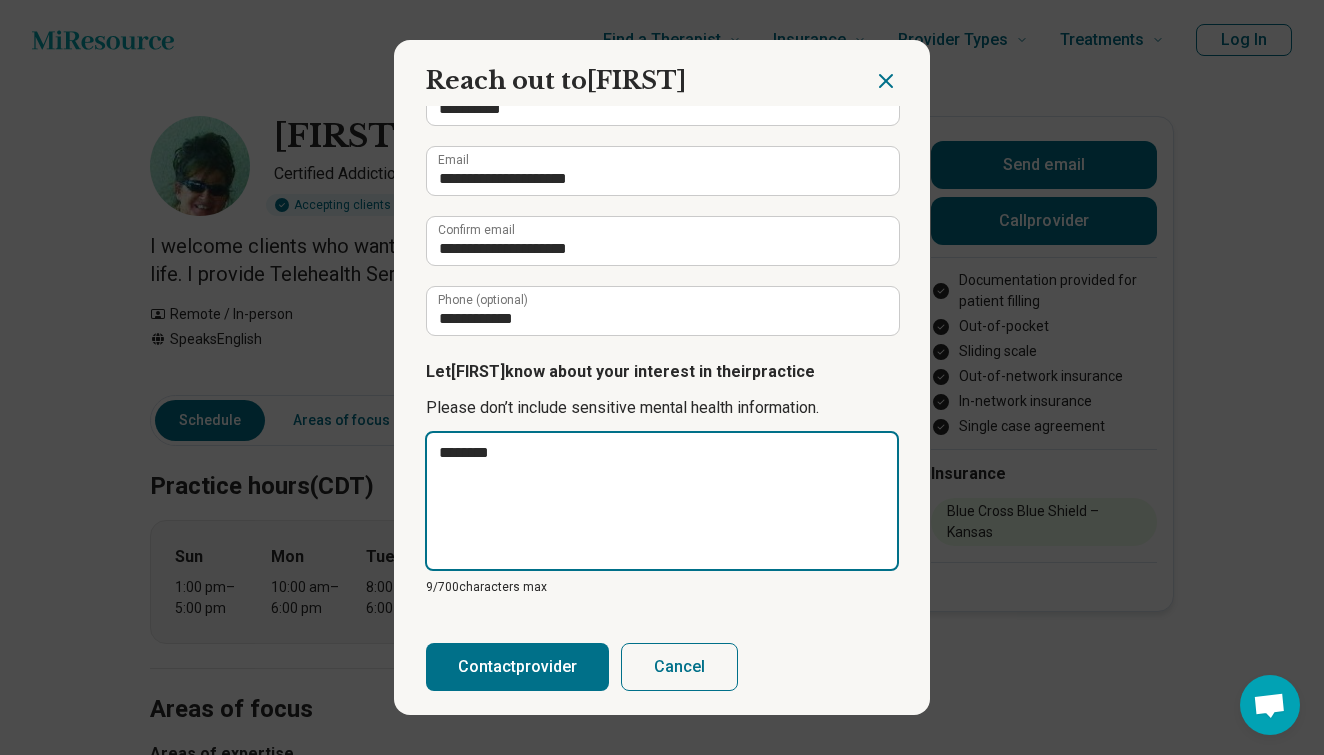 type on "*******" 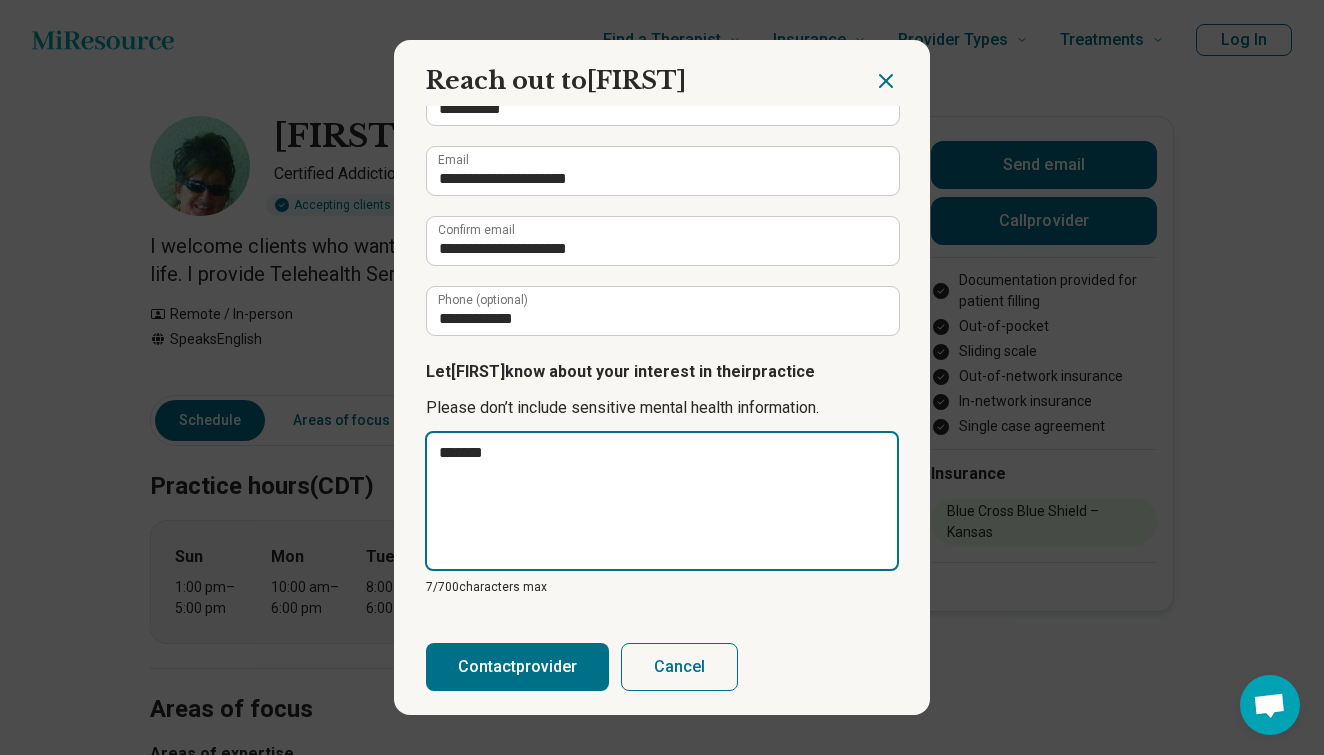 type on "******" 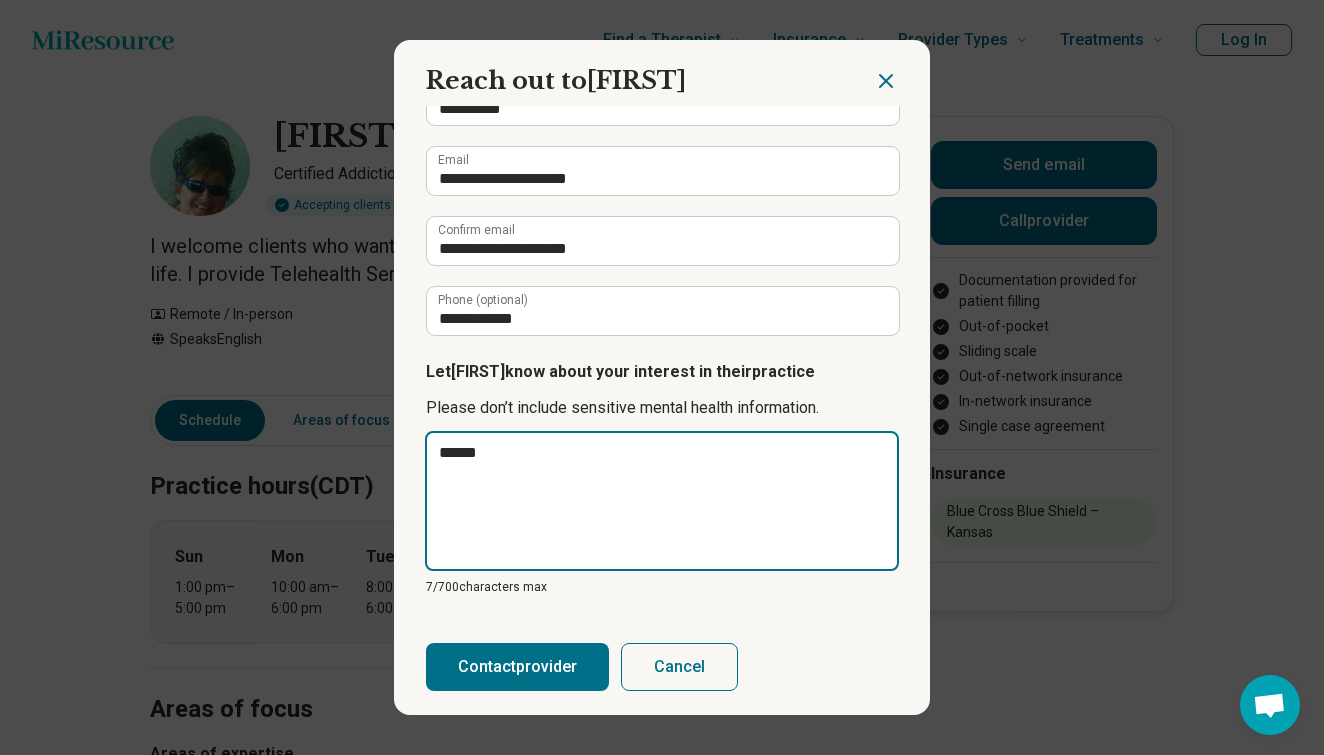 type on "****" 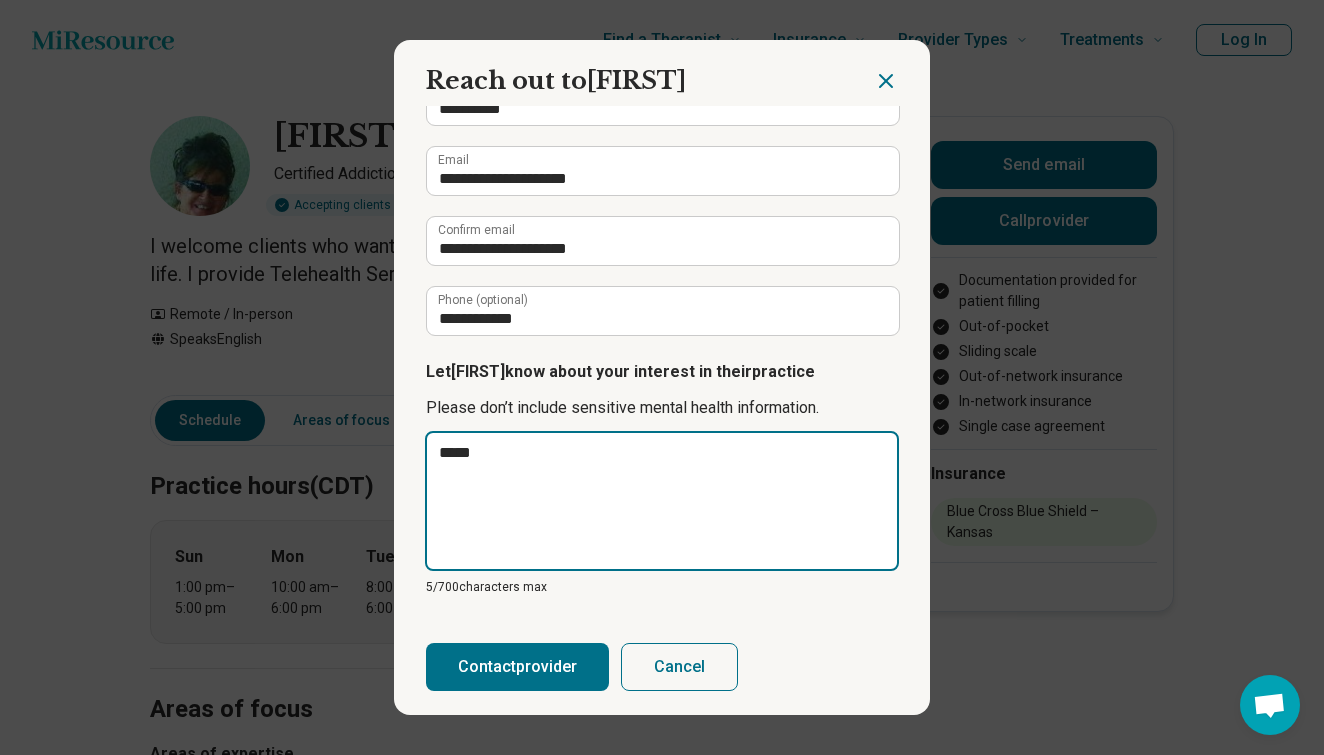 type on "******" 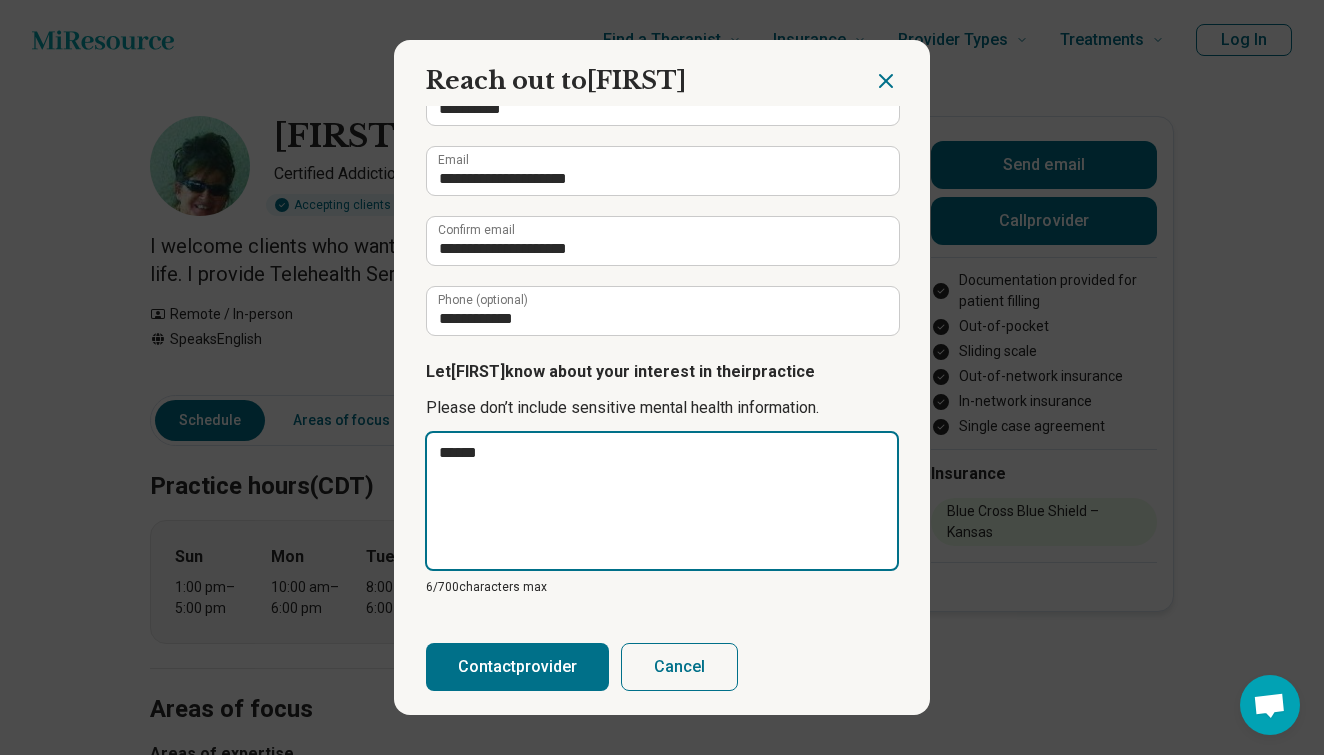 type on "*******" 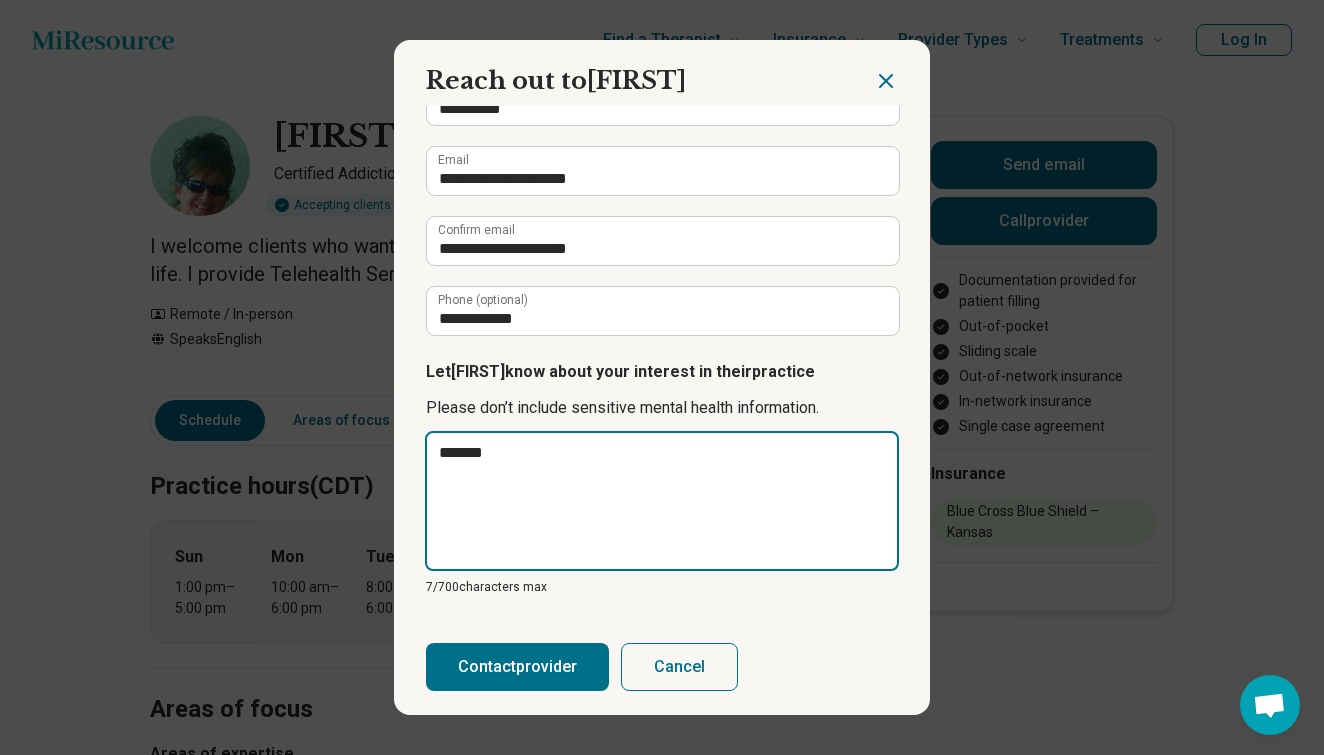 type on "********" 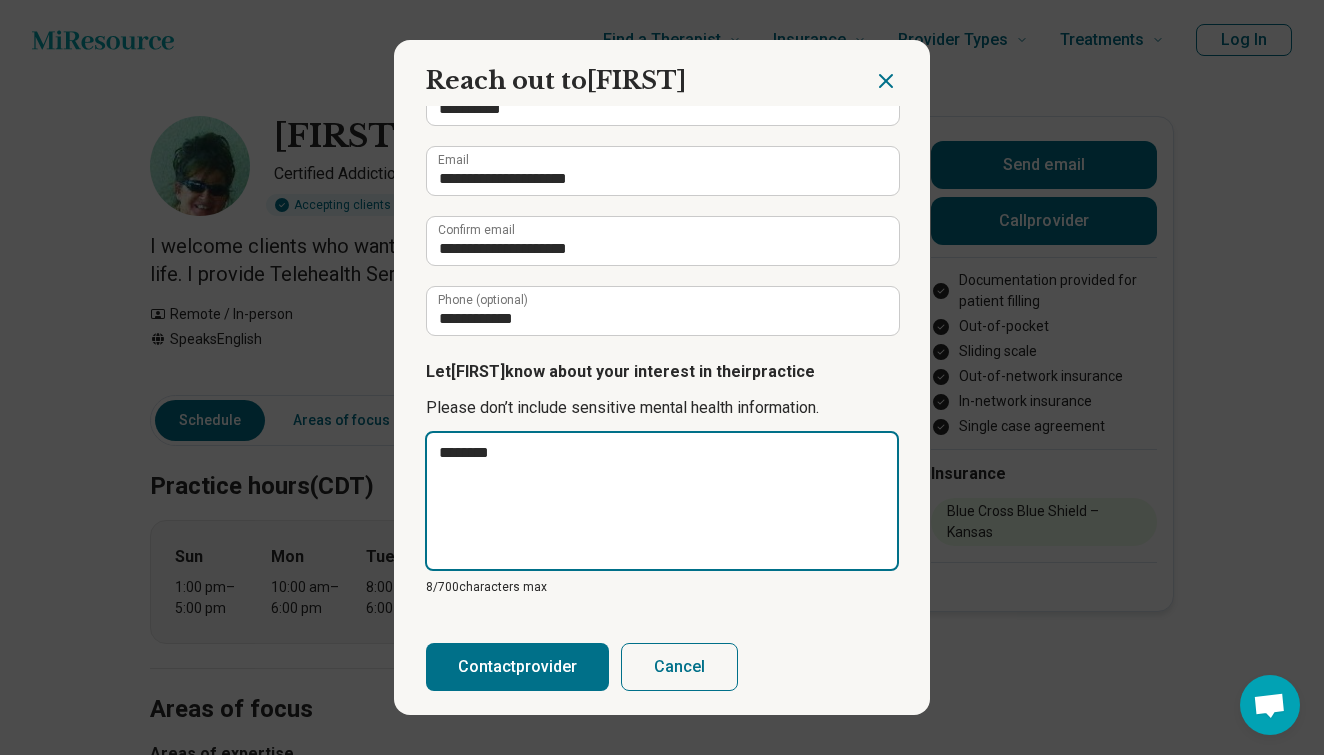 type on "*********" 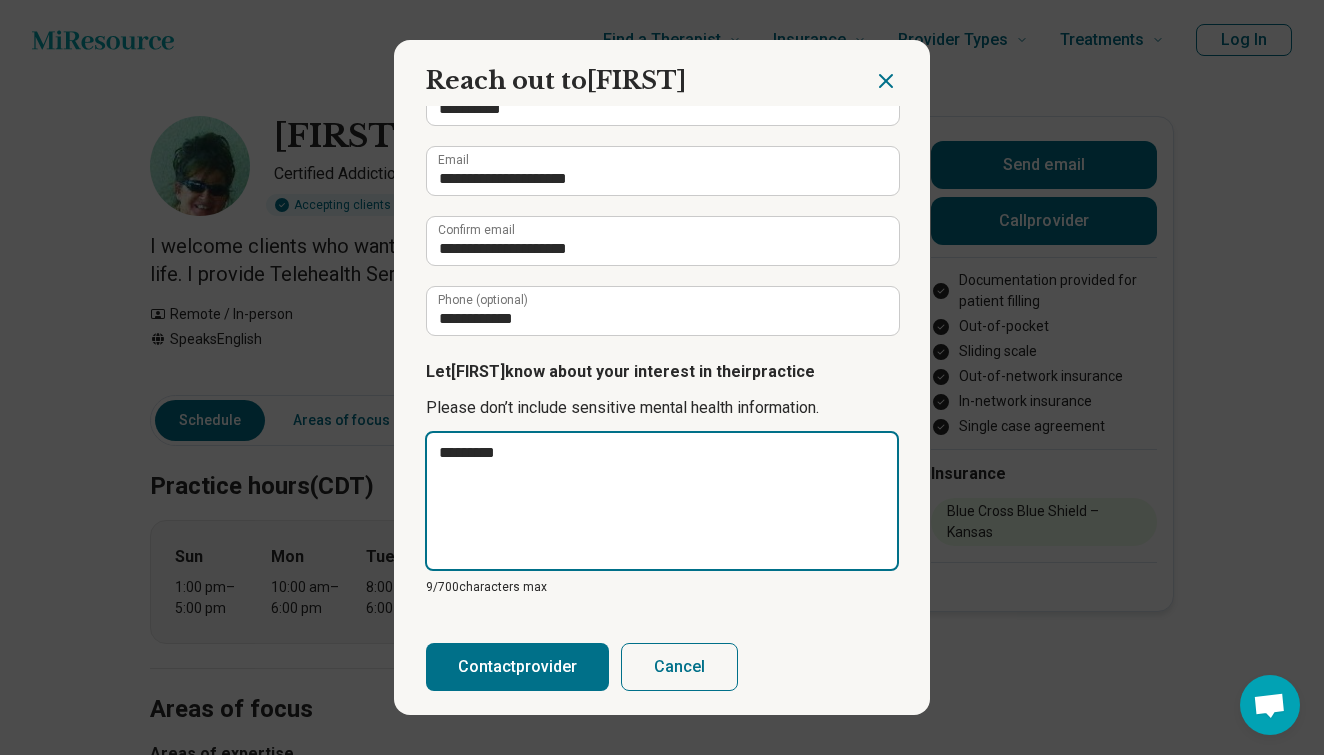 type on "**********" 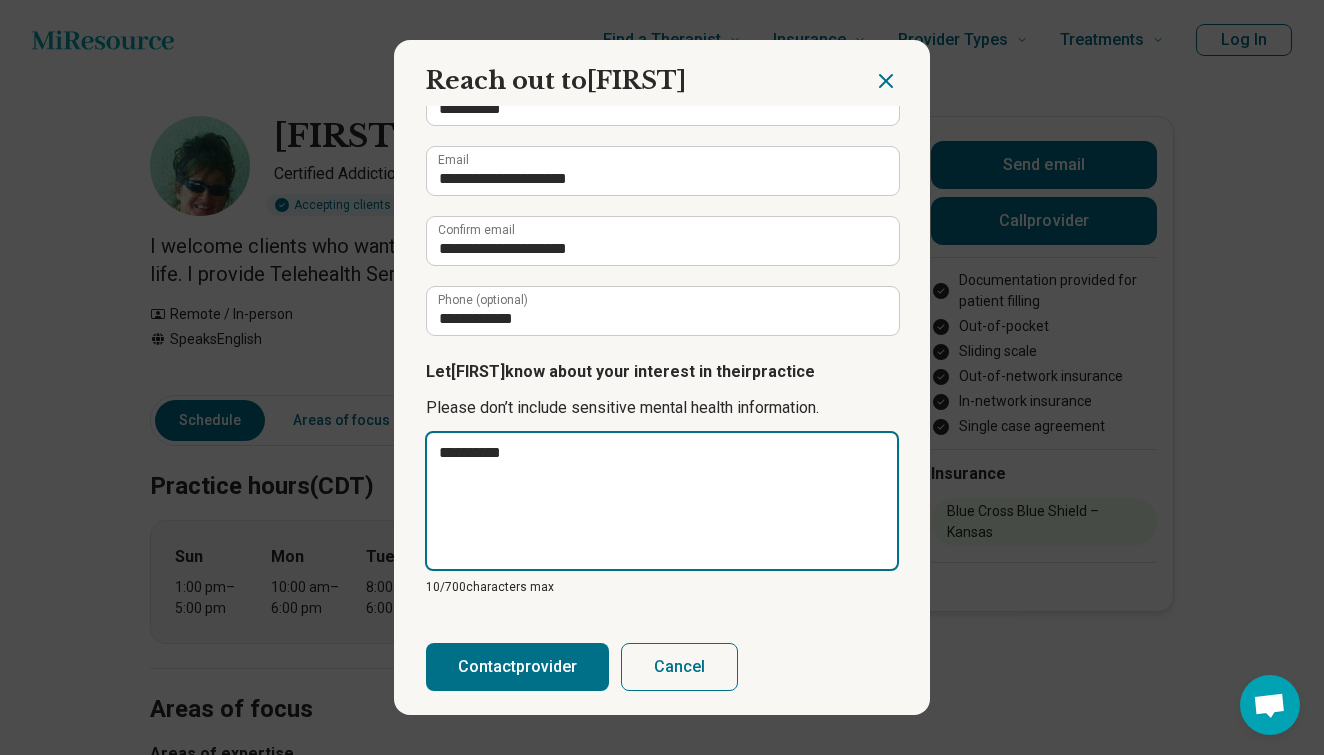 type on "*********" 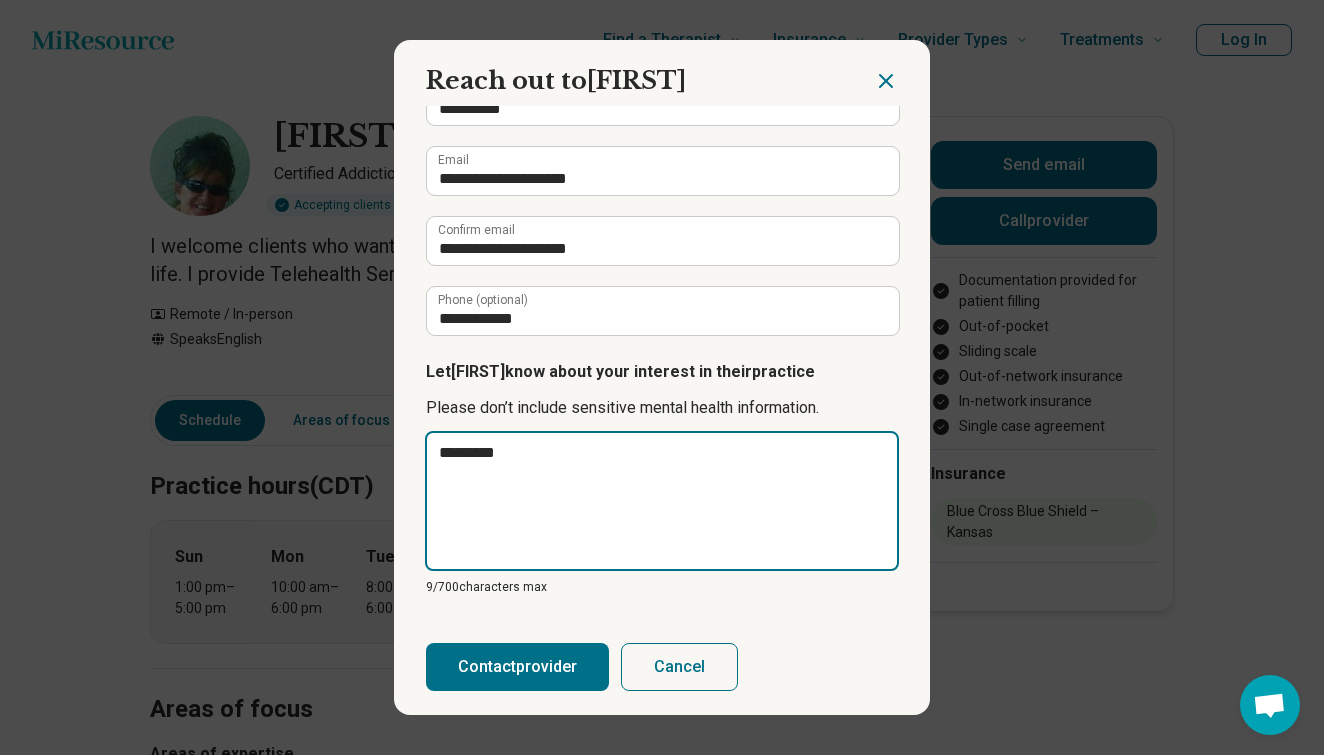 type on "********" 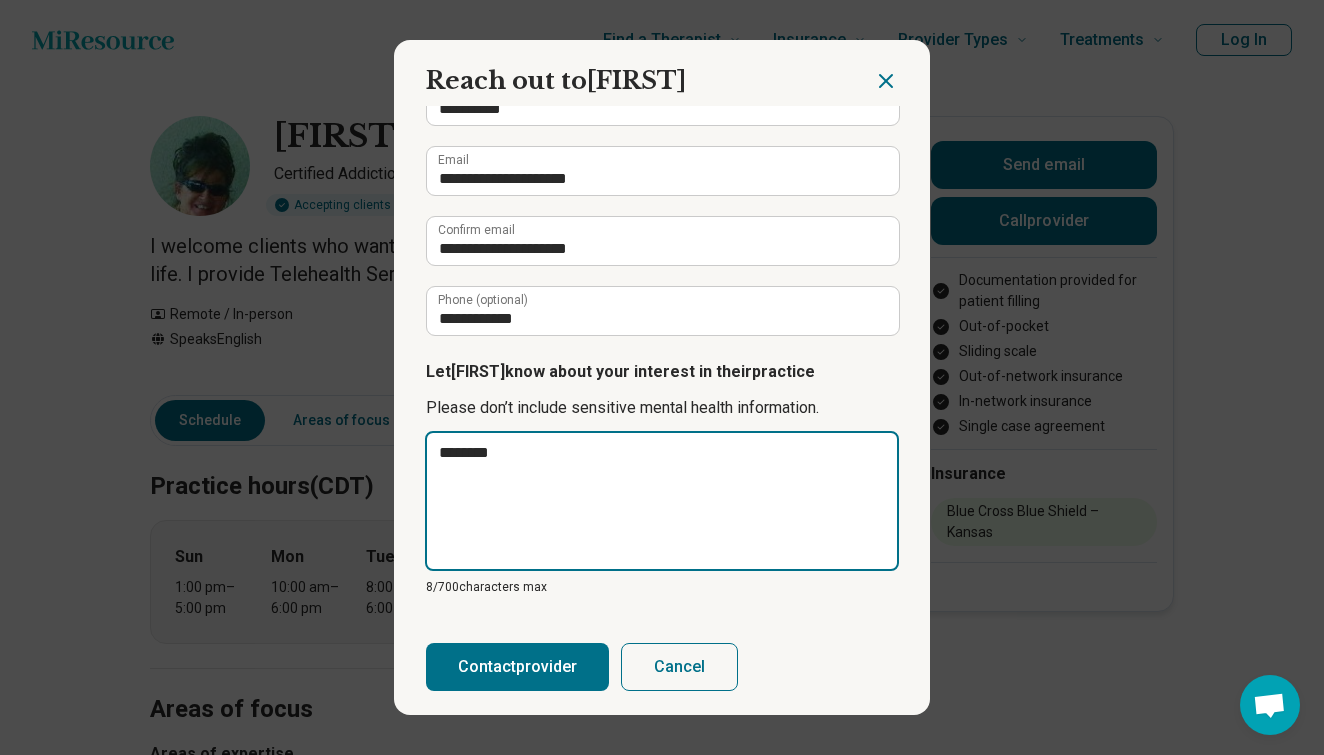 type on "*******" 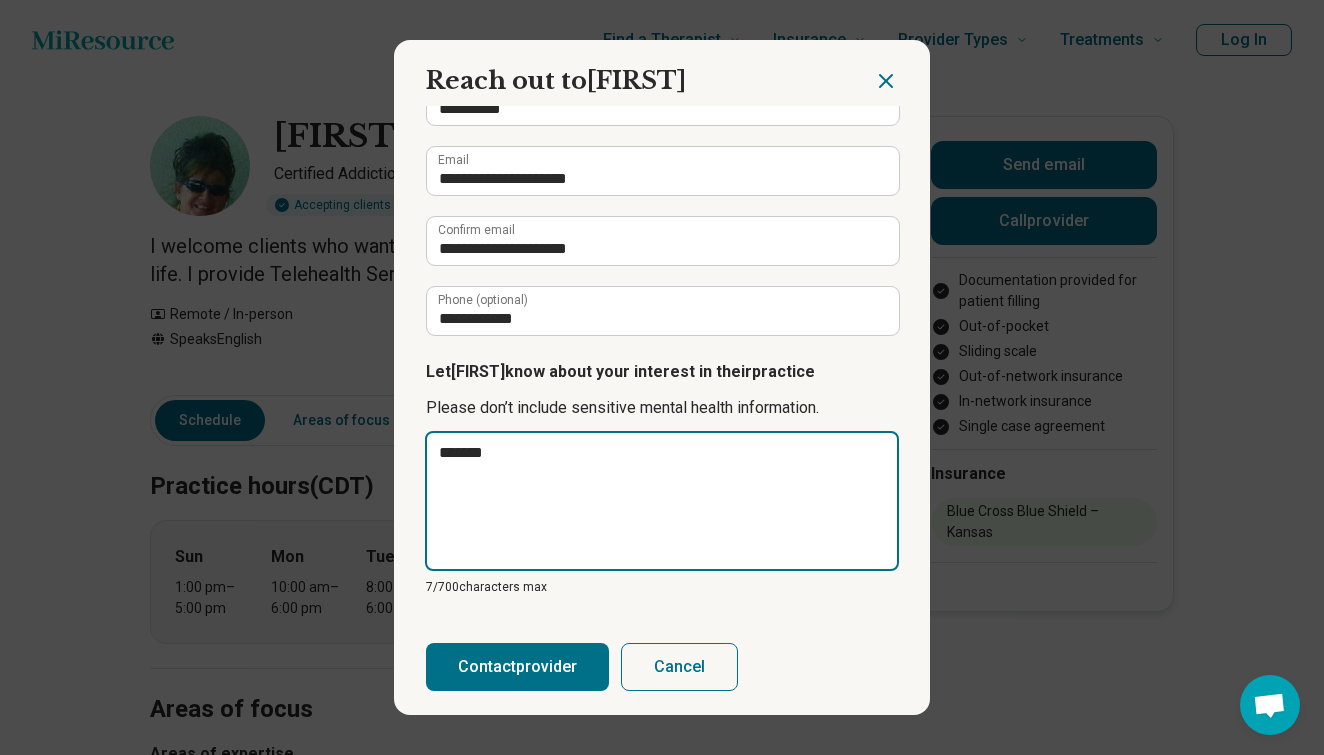 type on "********" 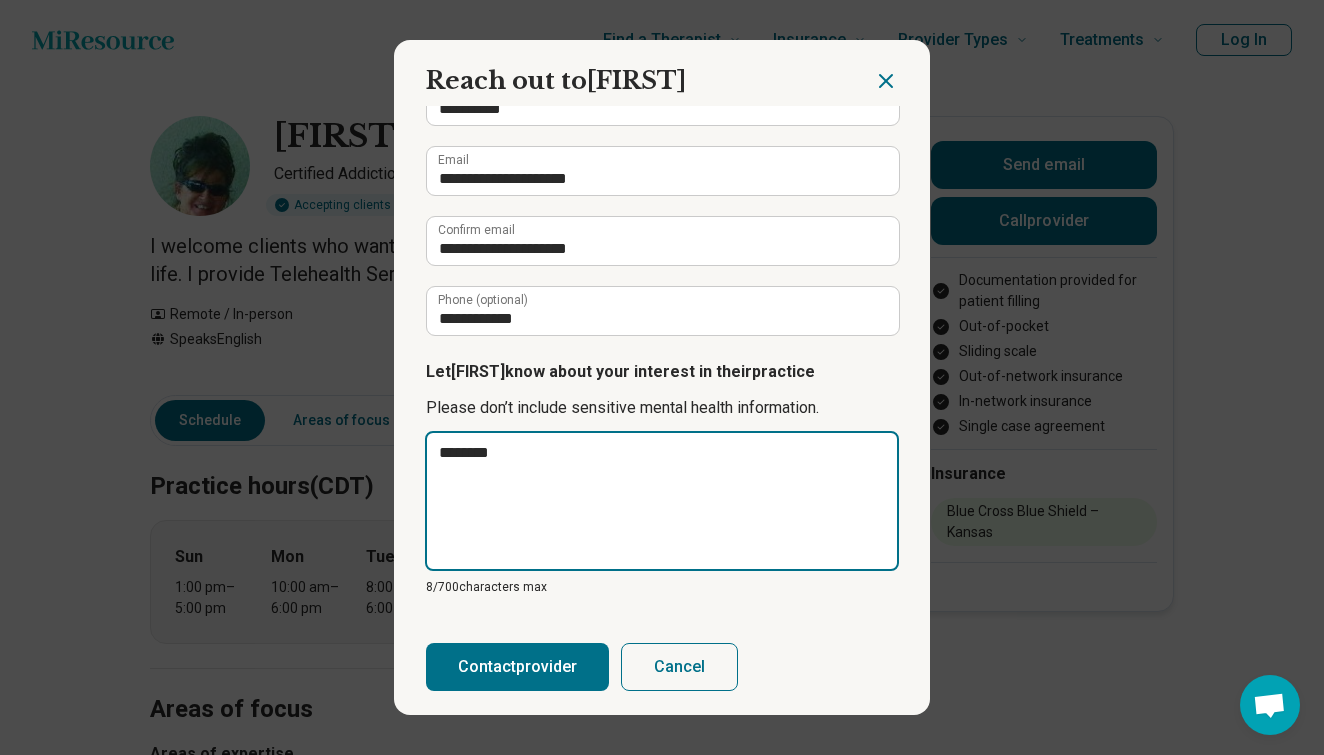 type on "*********" 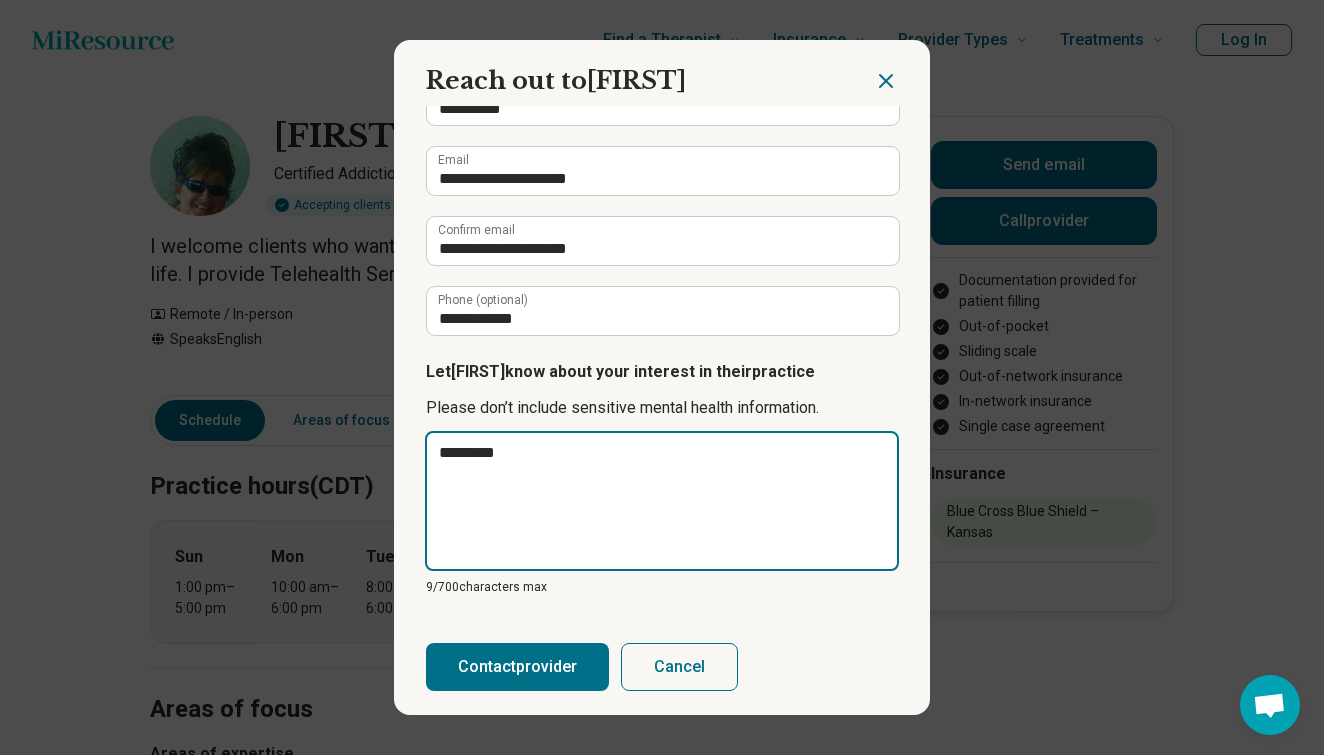 type on "**********" 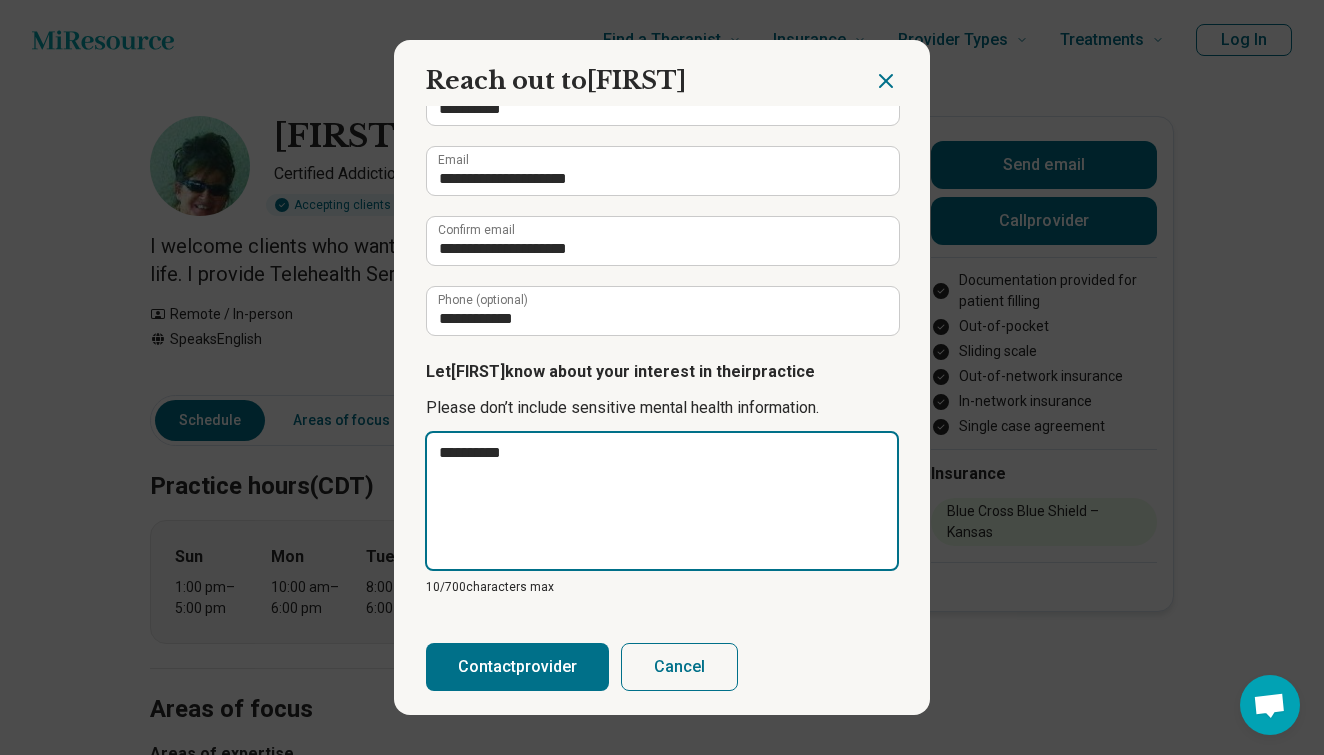 type on "**********" 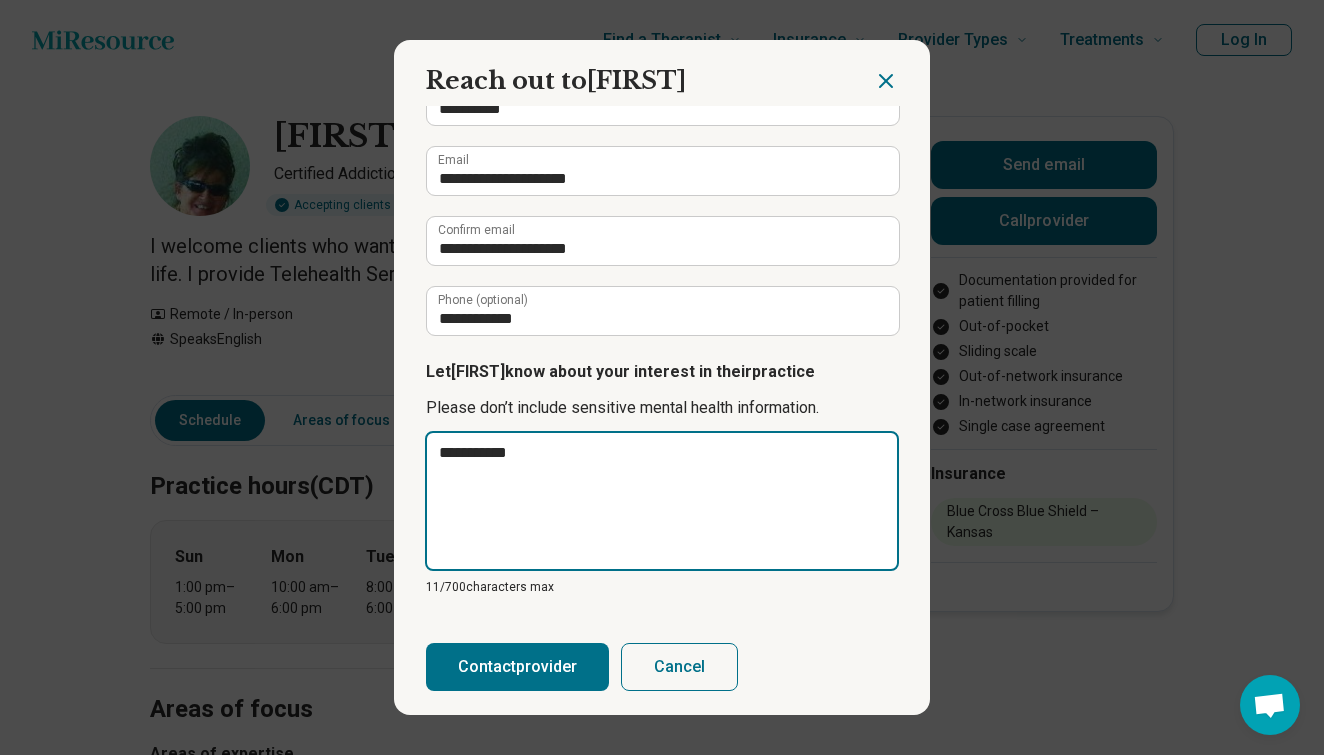 type on "**********" 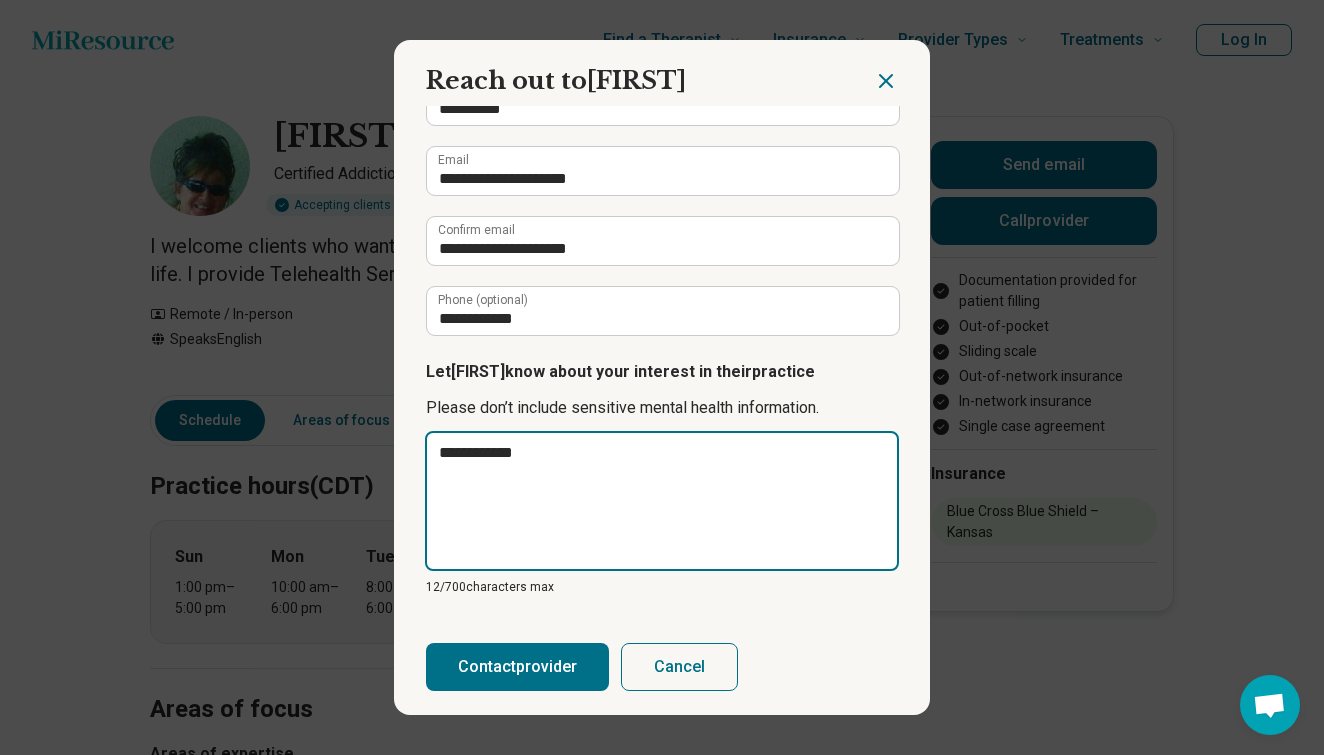 type on "**********" 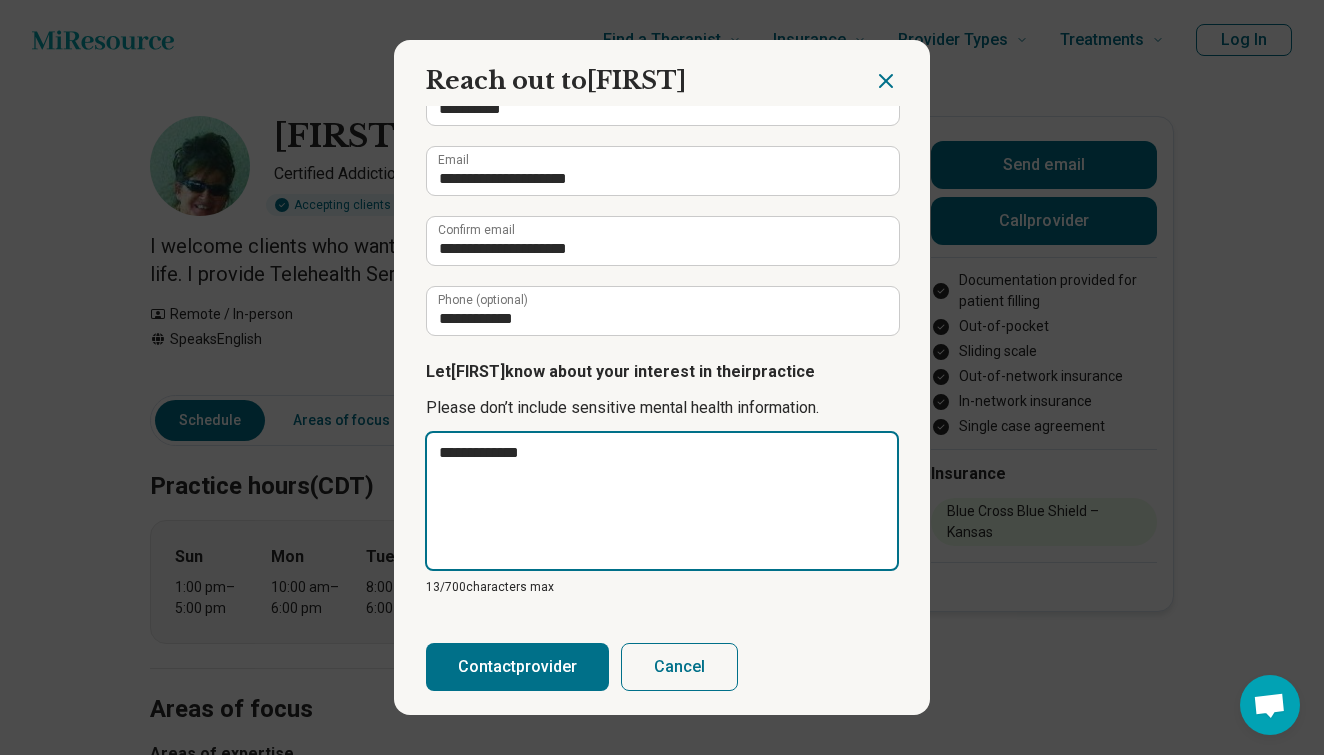 type on "**********" 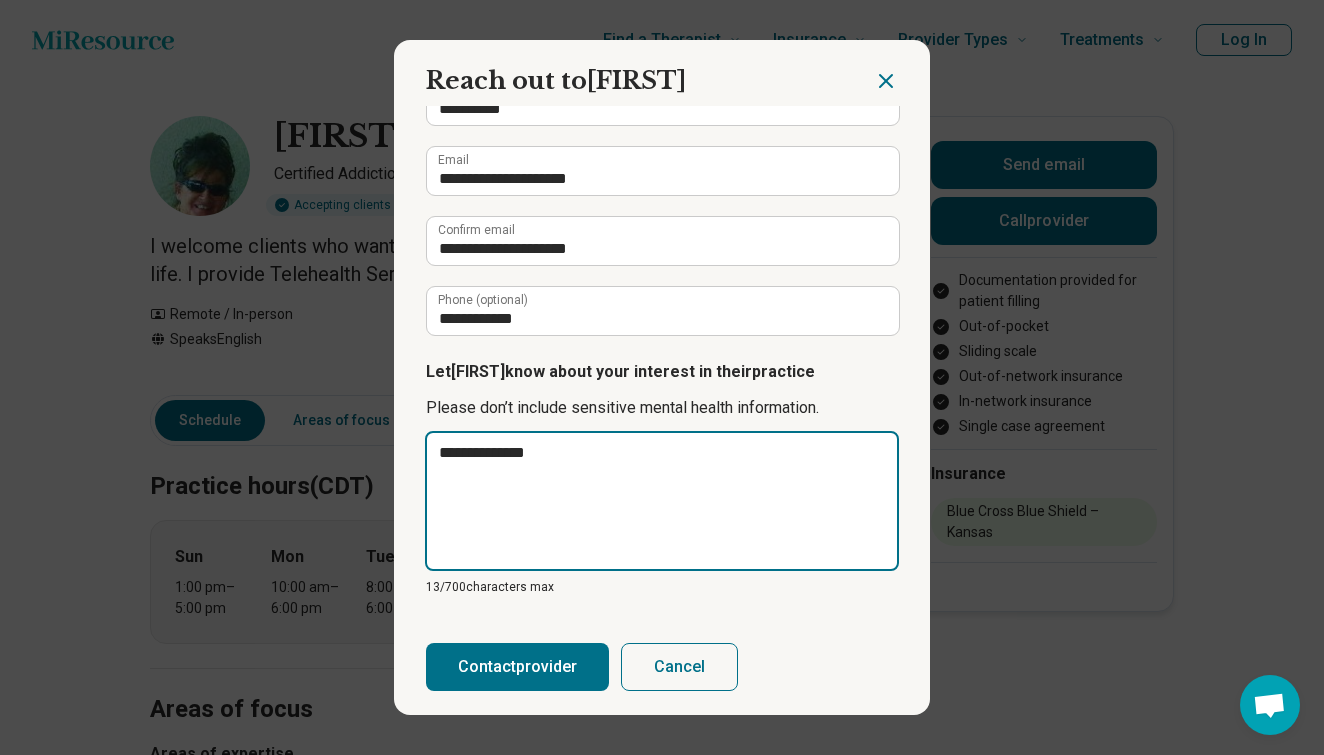 type on "**********" 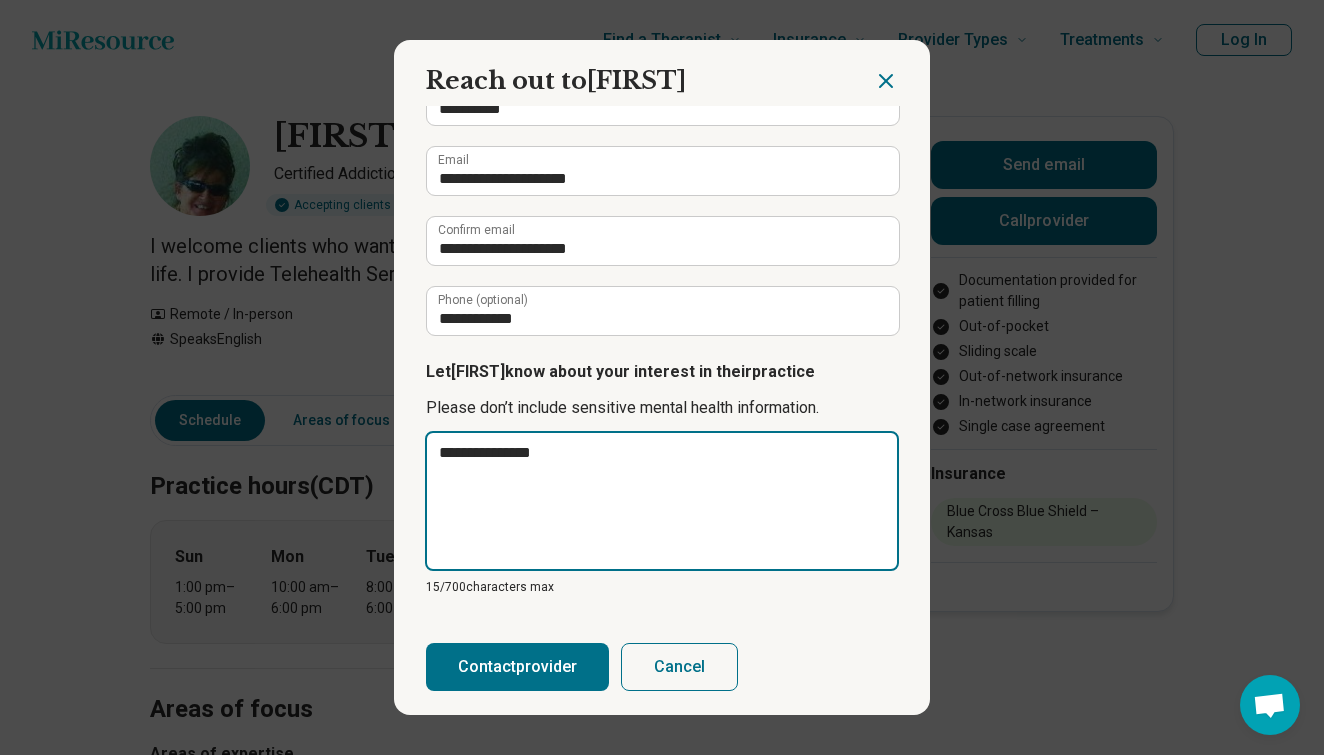 type on "**********" 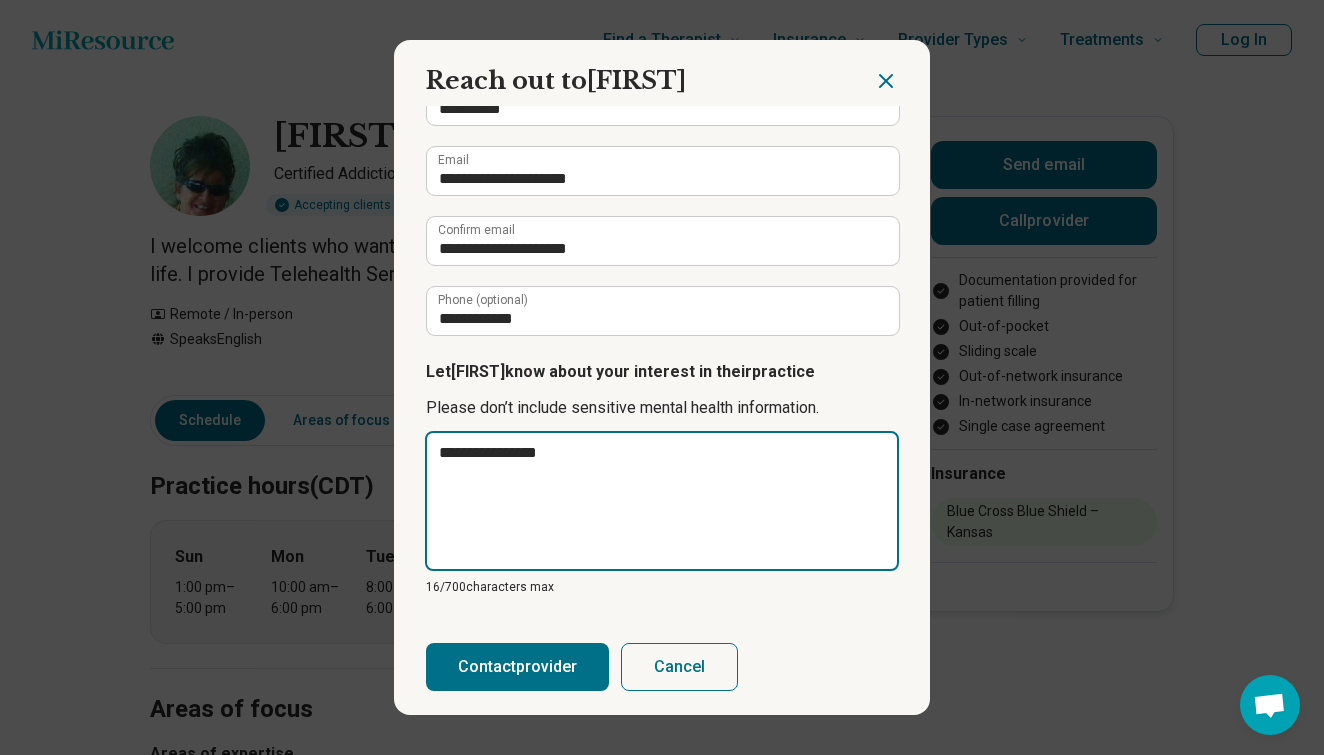 type on "**********" 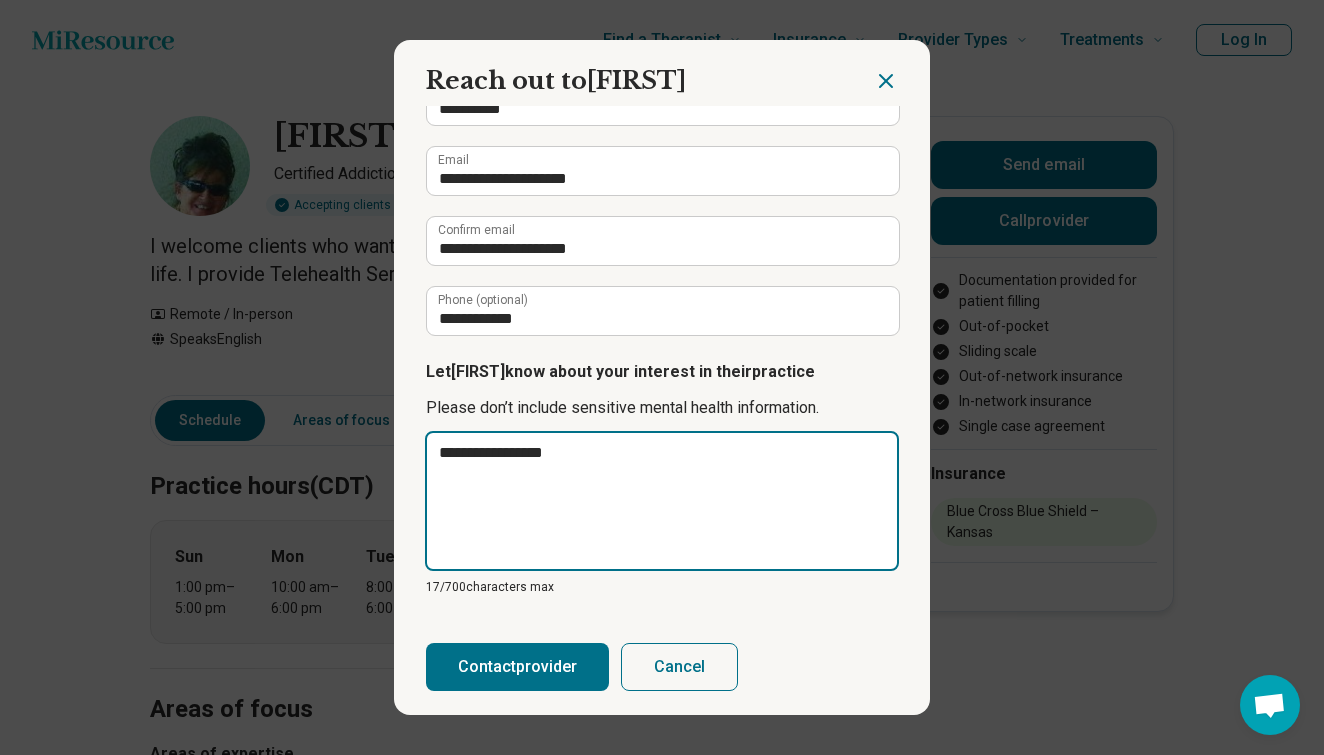 type on "**********" 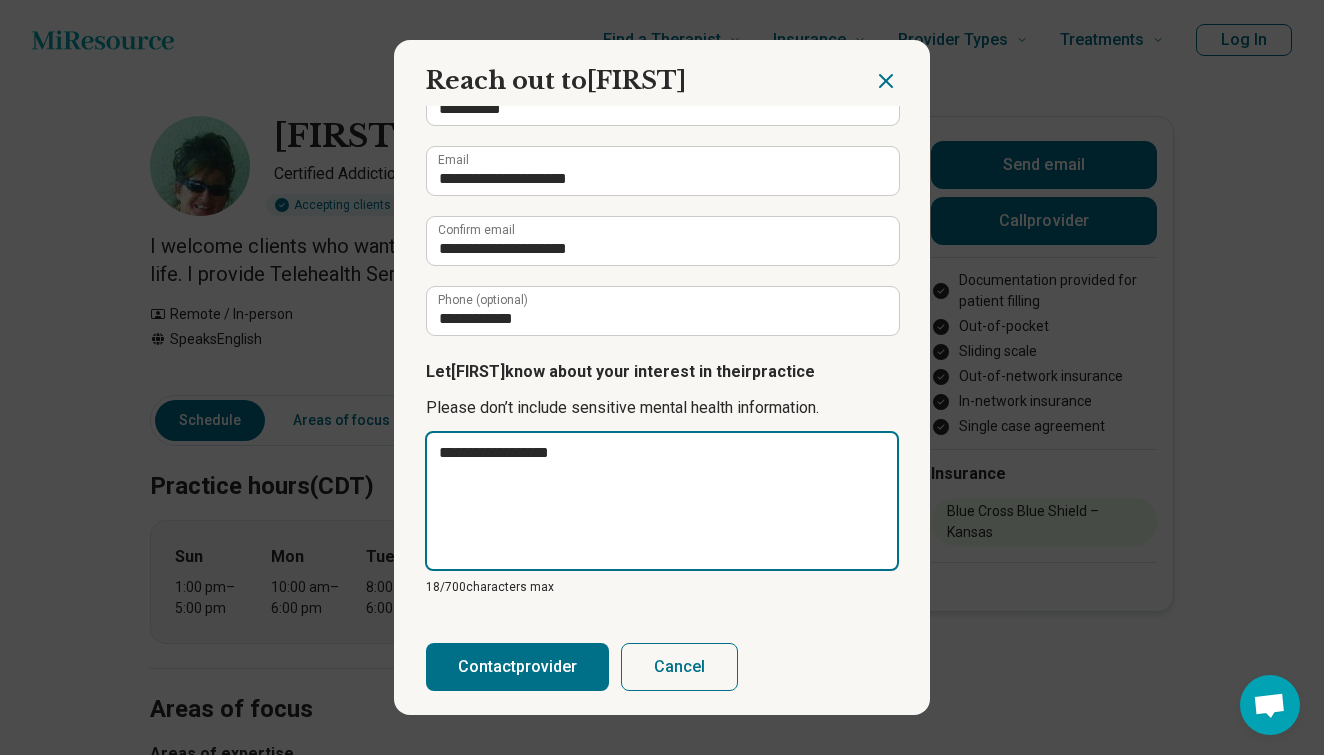 type on "**********" 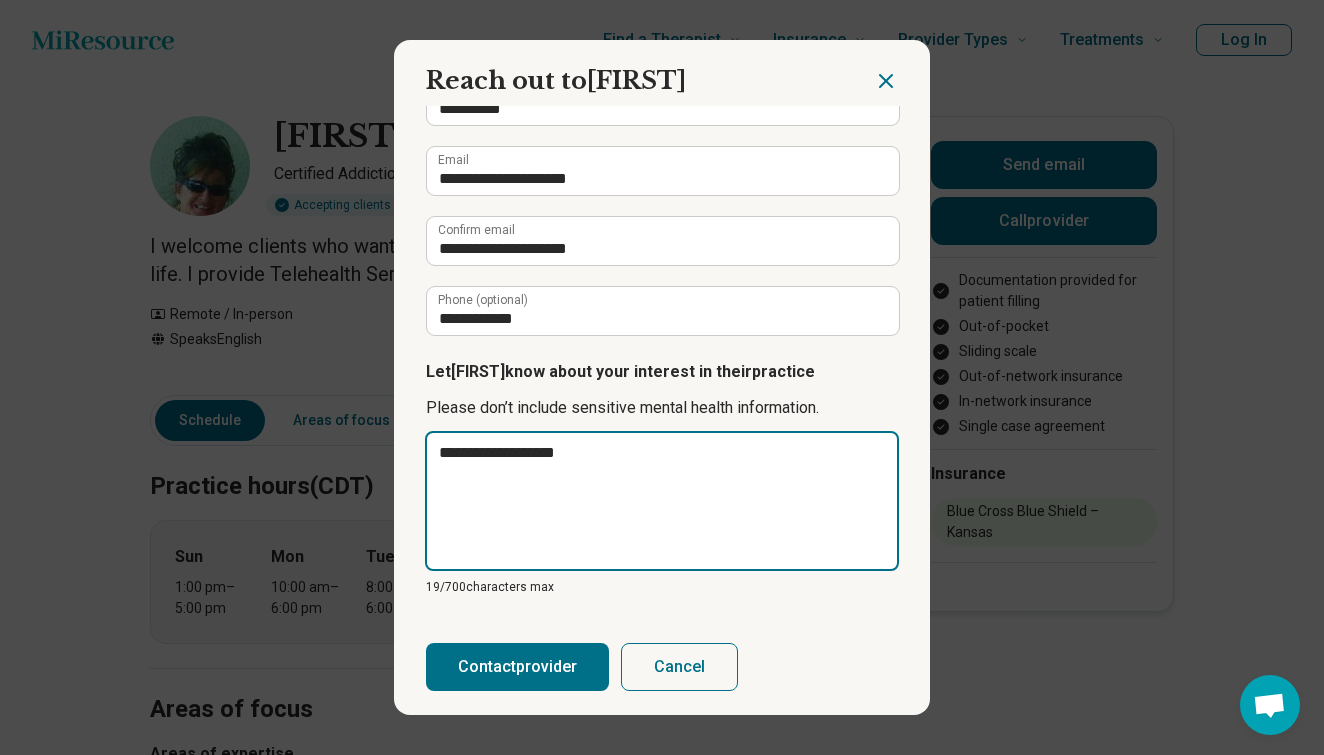 type on "**********" 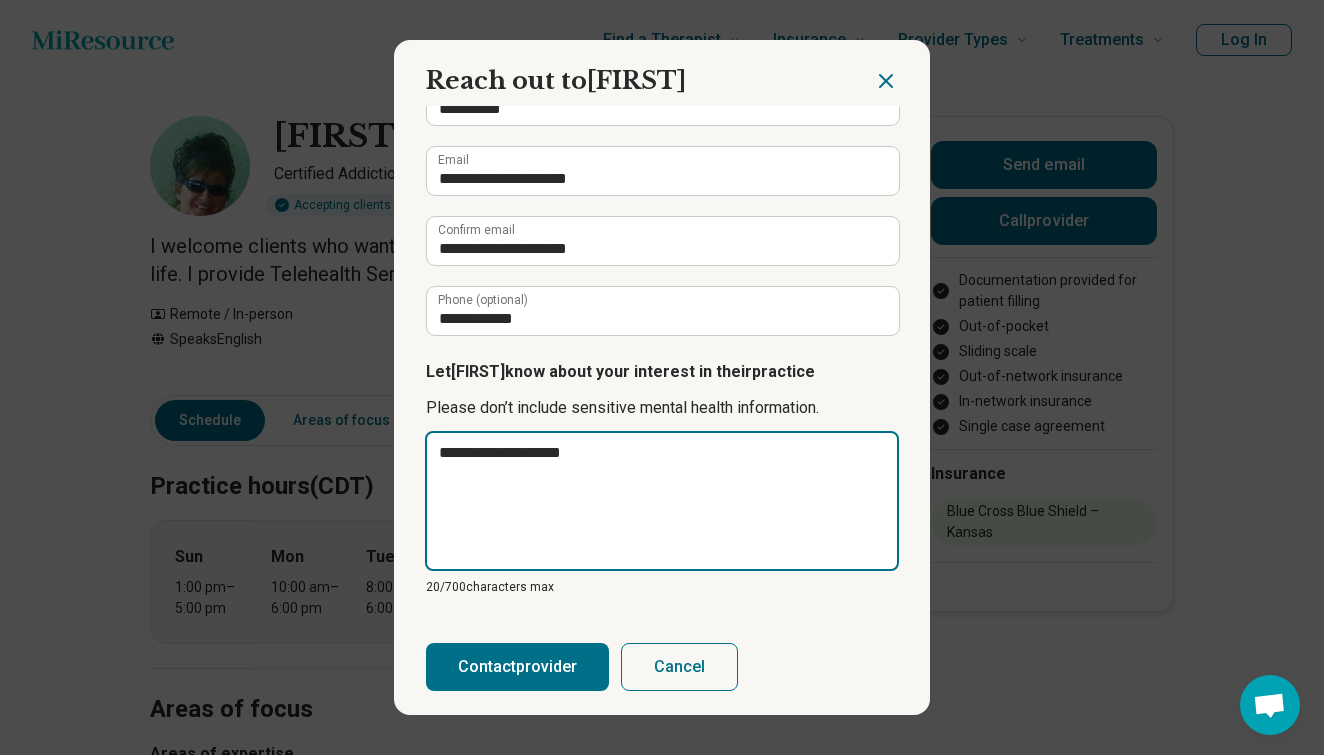 type on "**********" 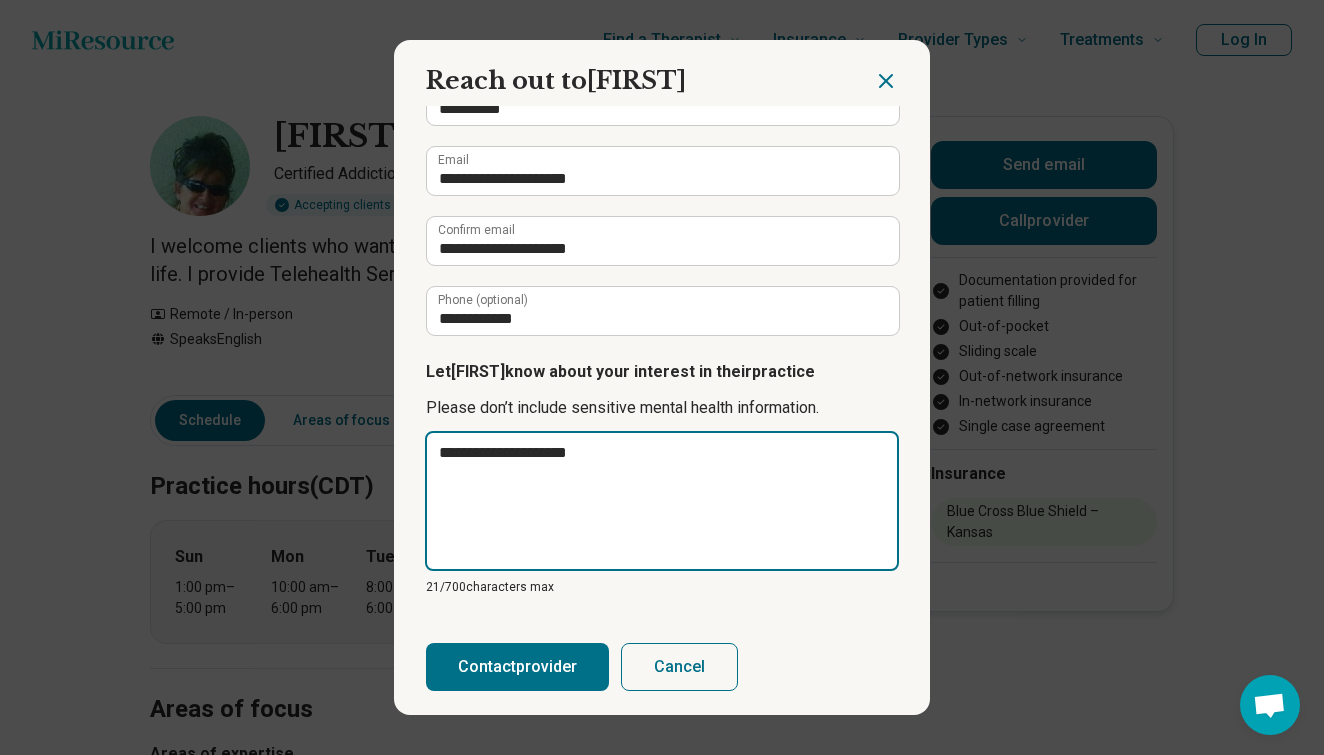 type on "**********" 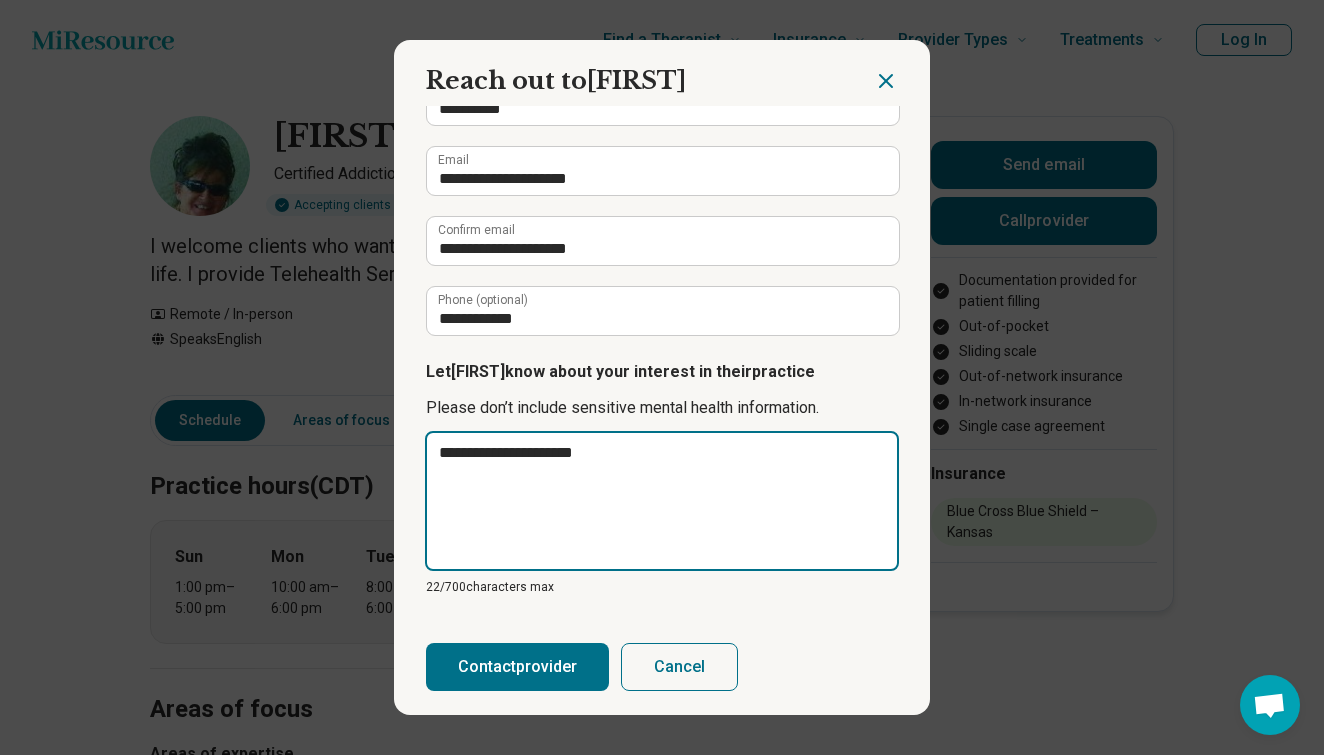 type on "**********" 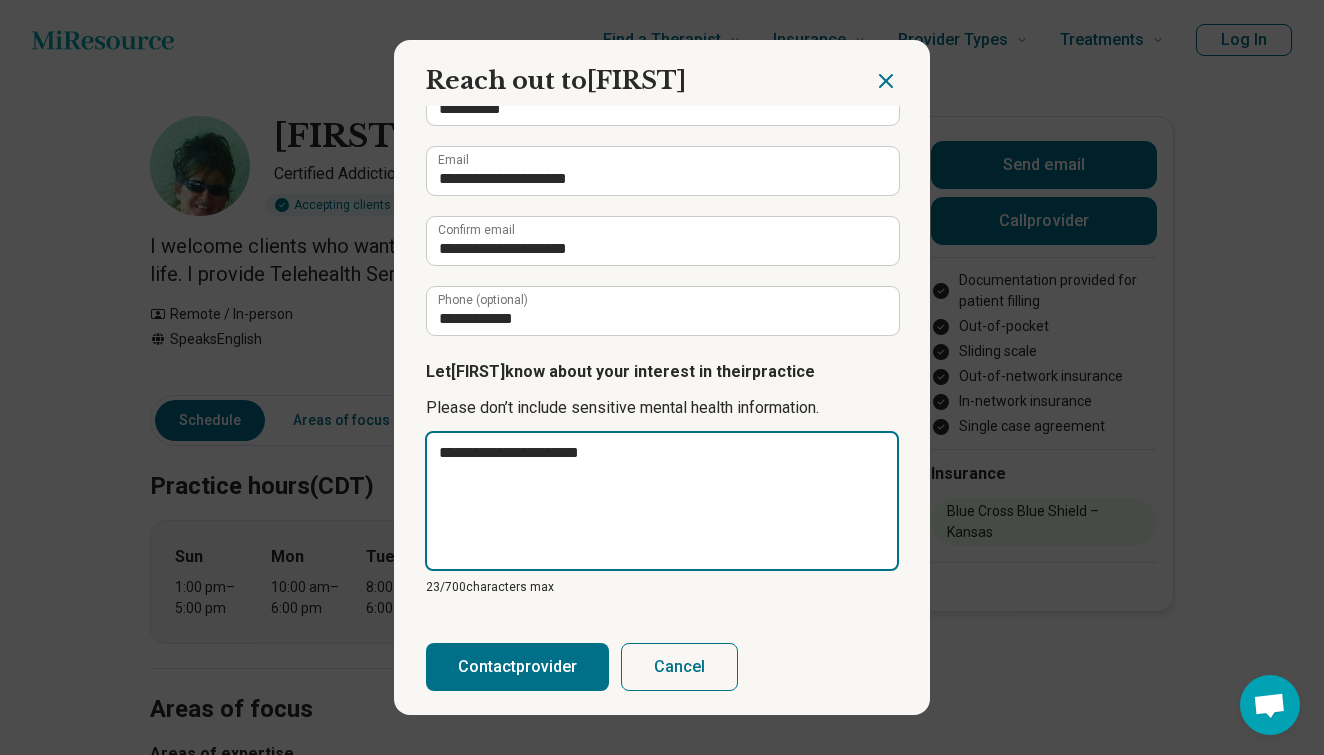 type on "**********" 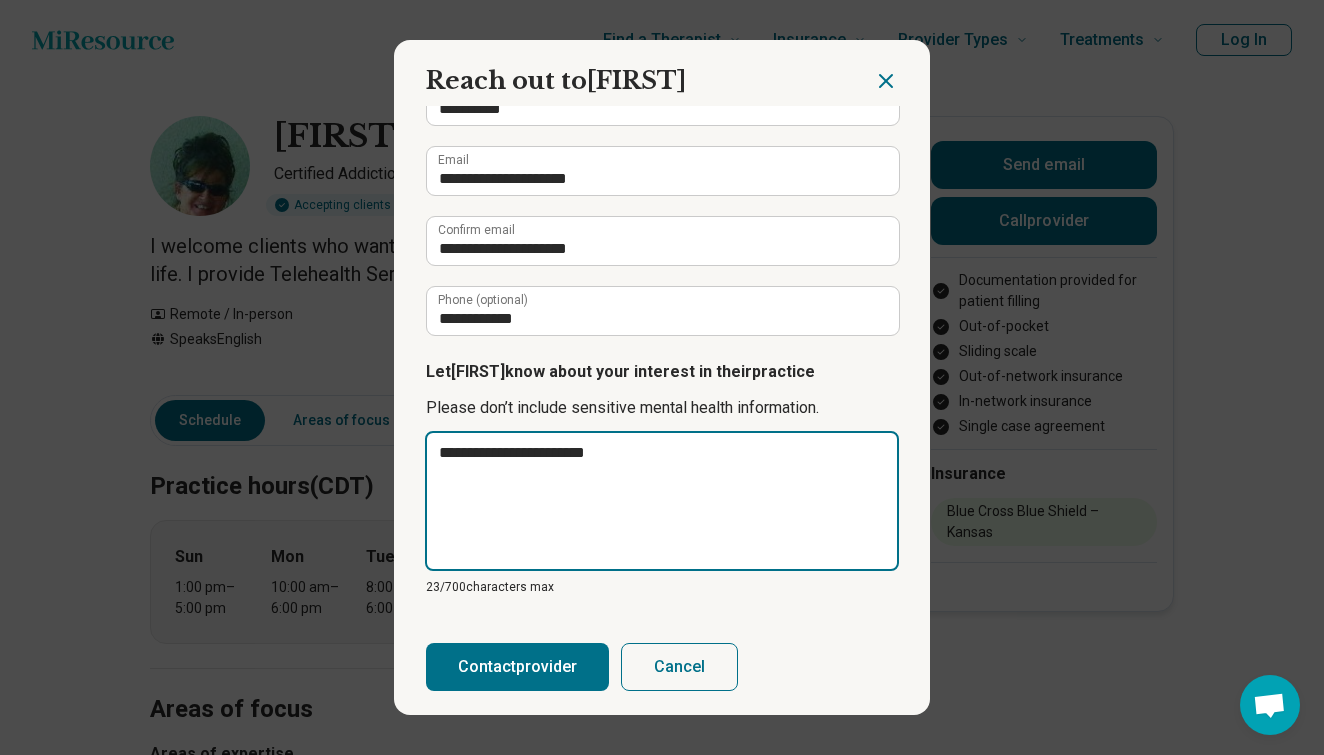 type on "**********" 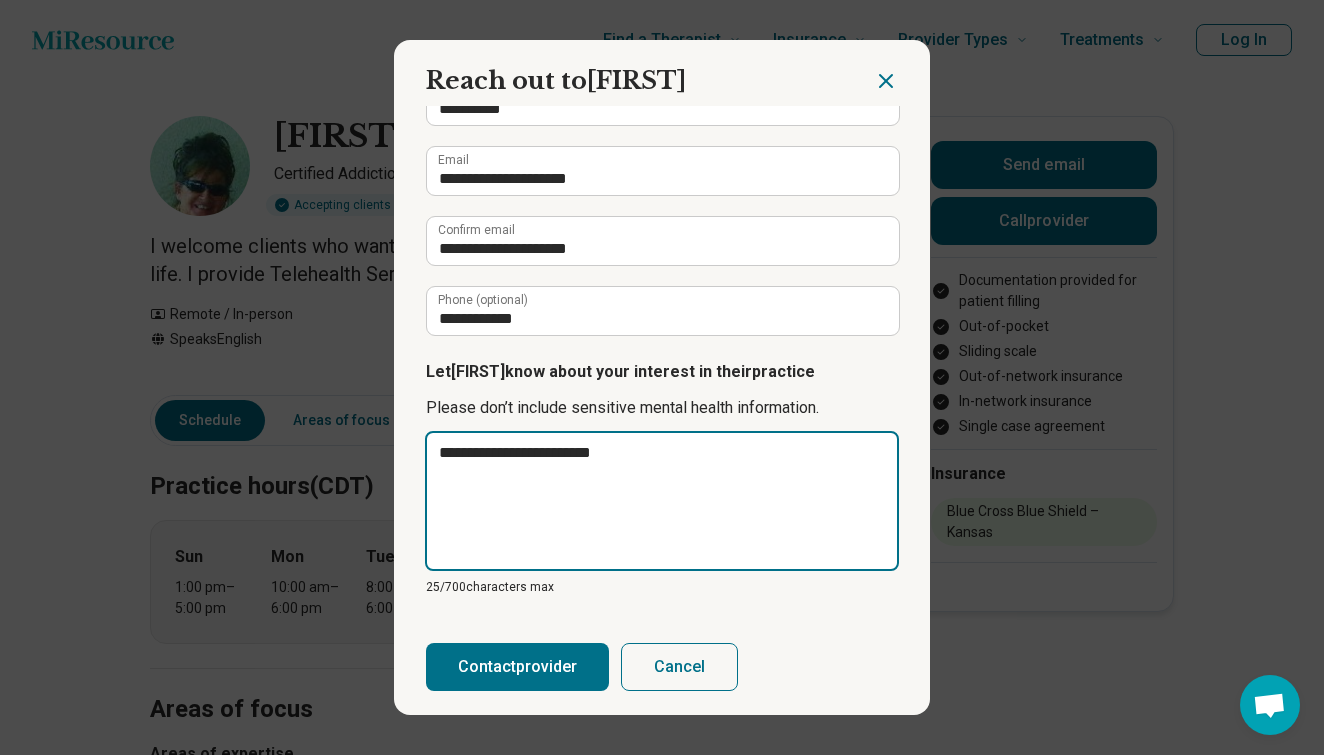 type on "**********" 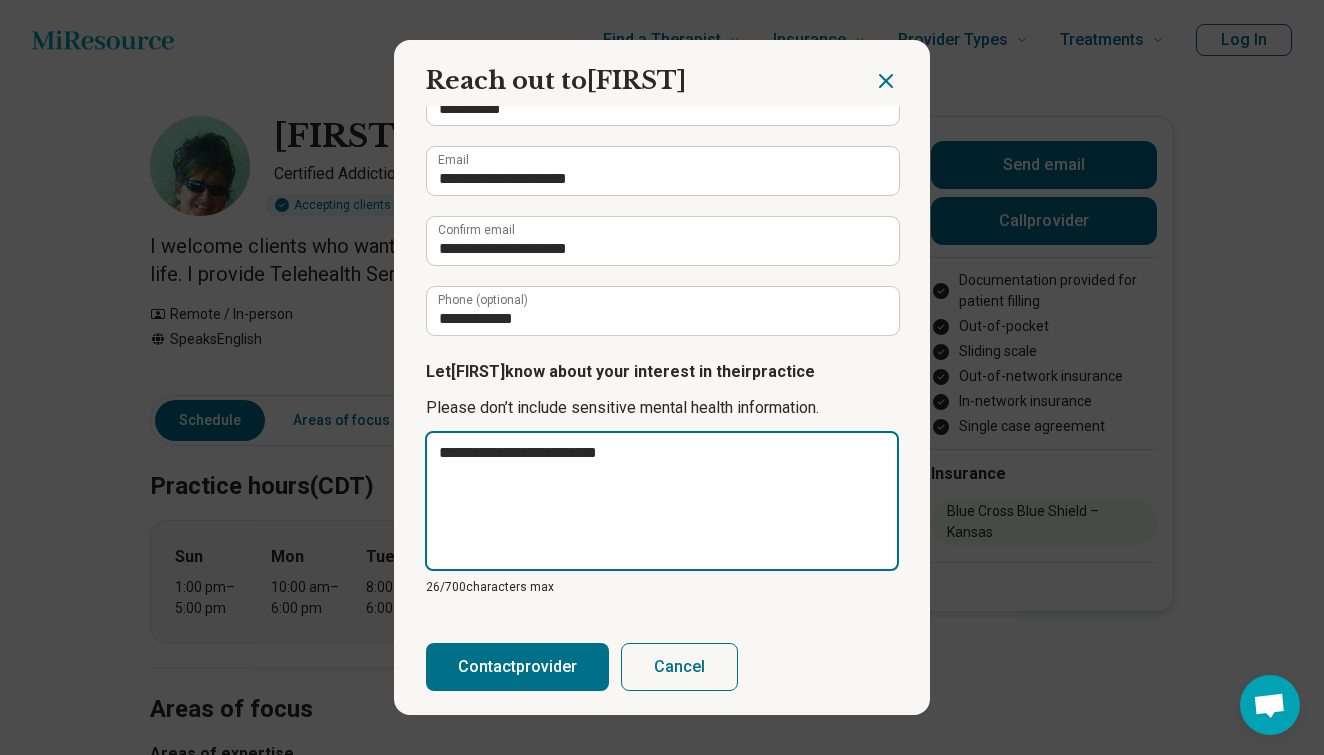 type on "**********" 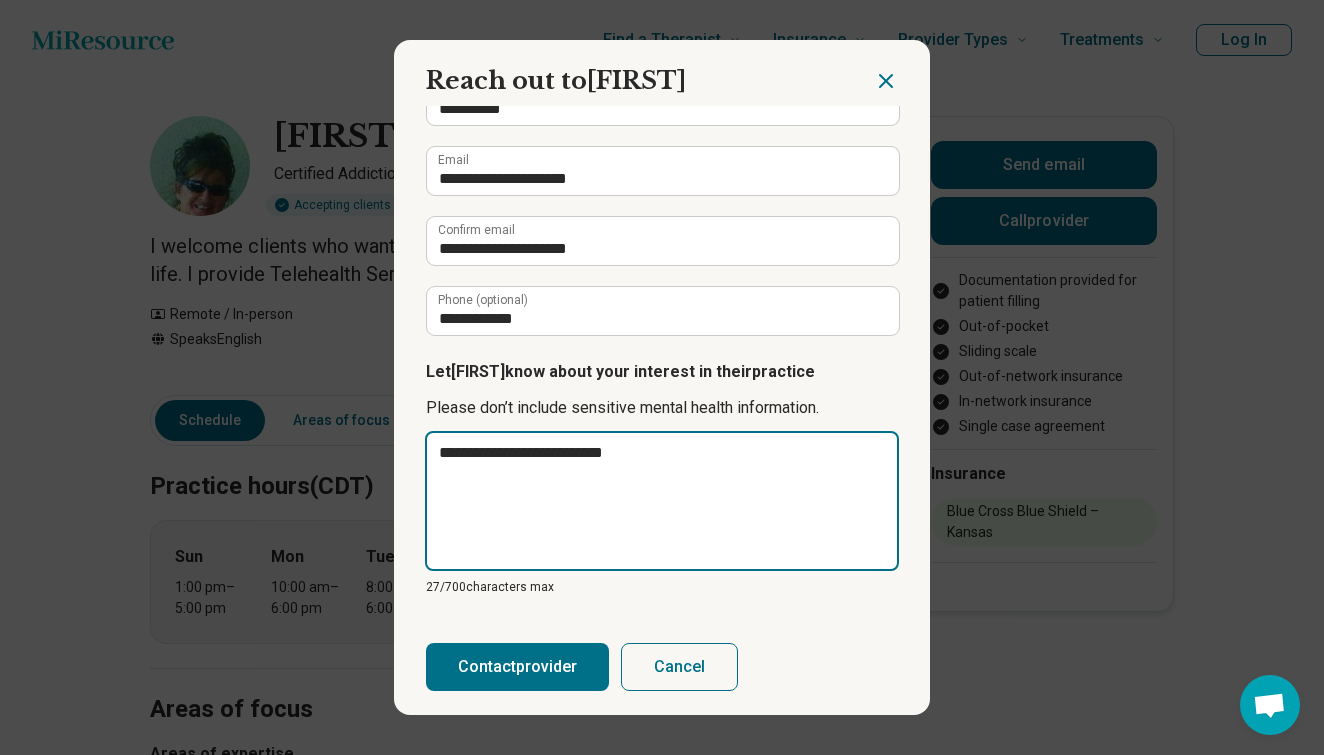 type on "**********" 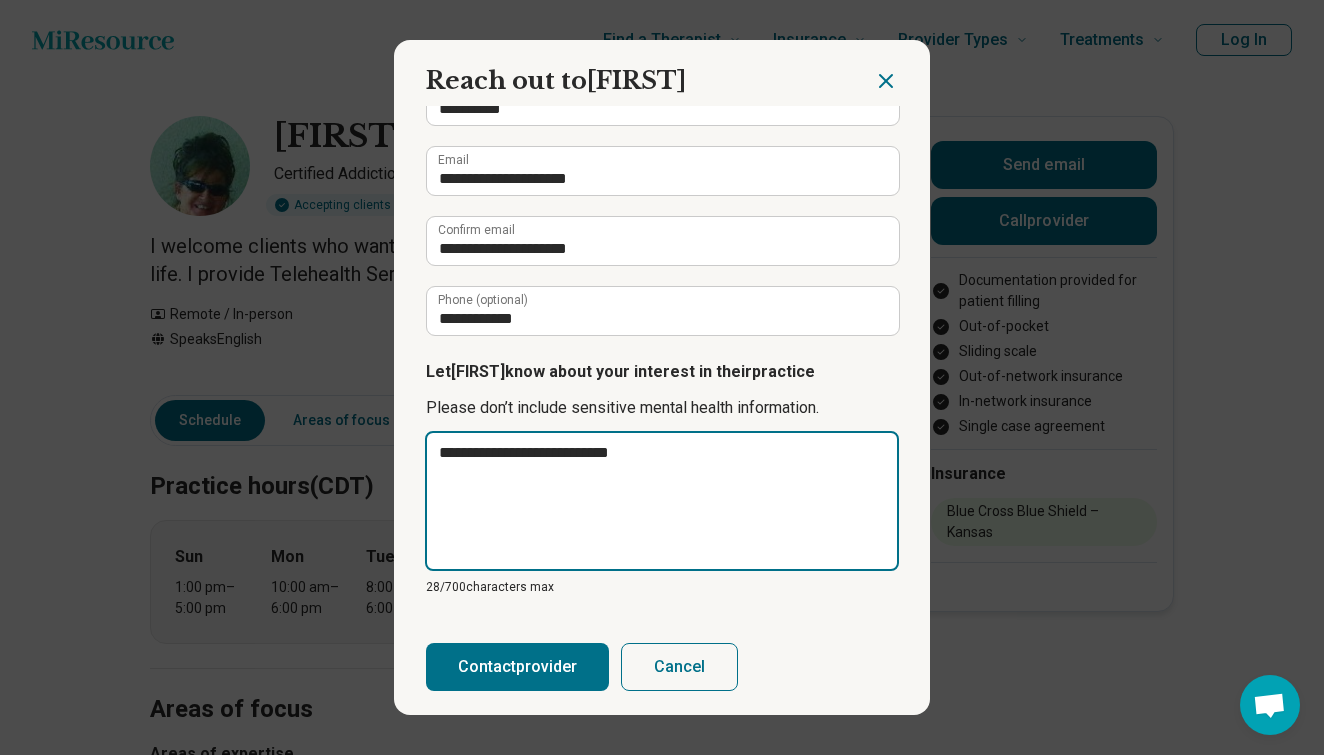 type on "**********" 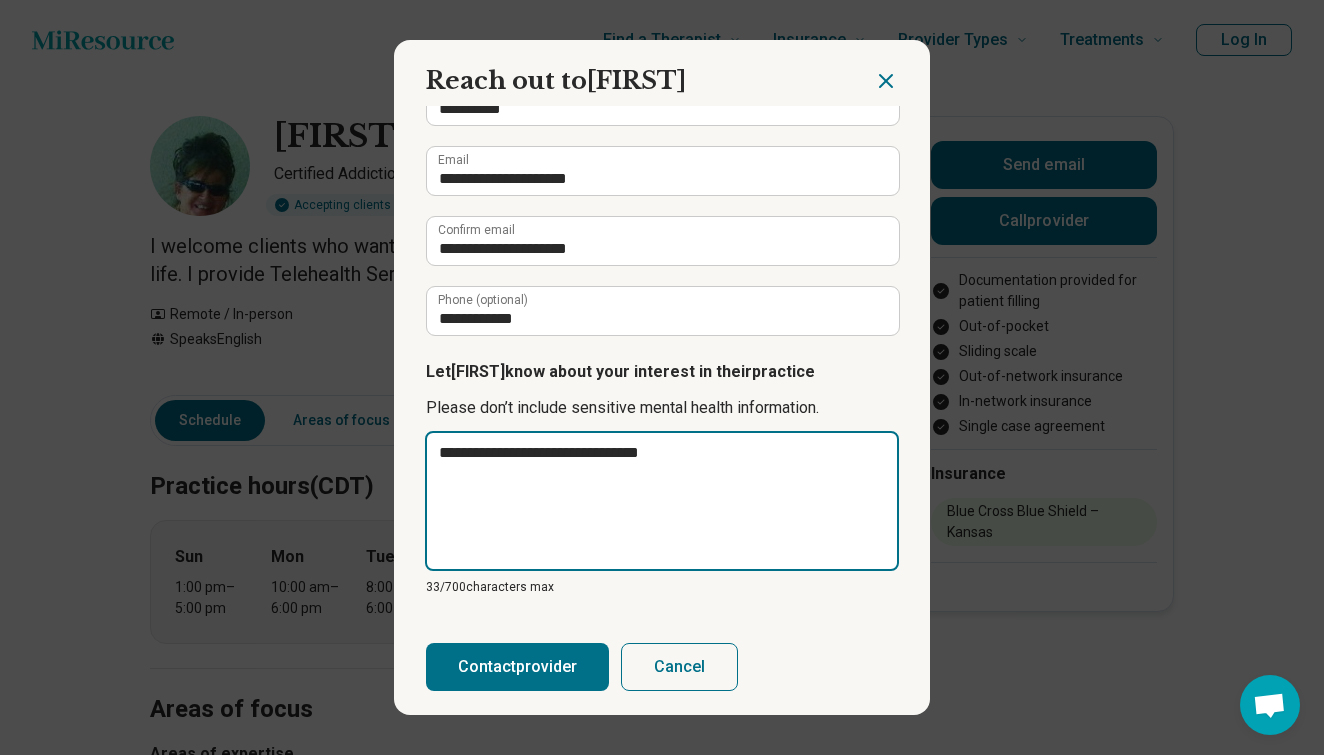 type on "**********" 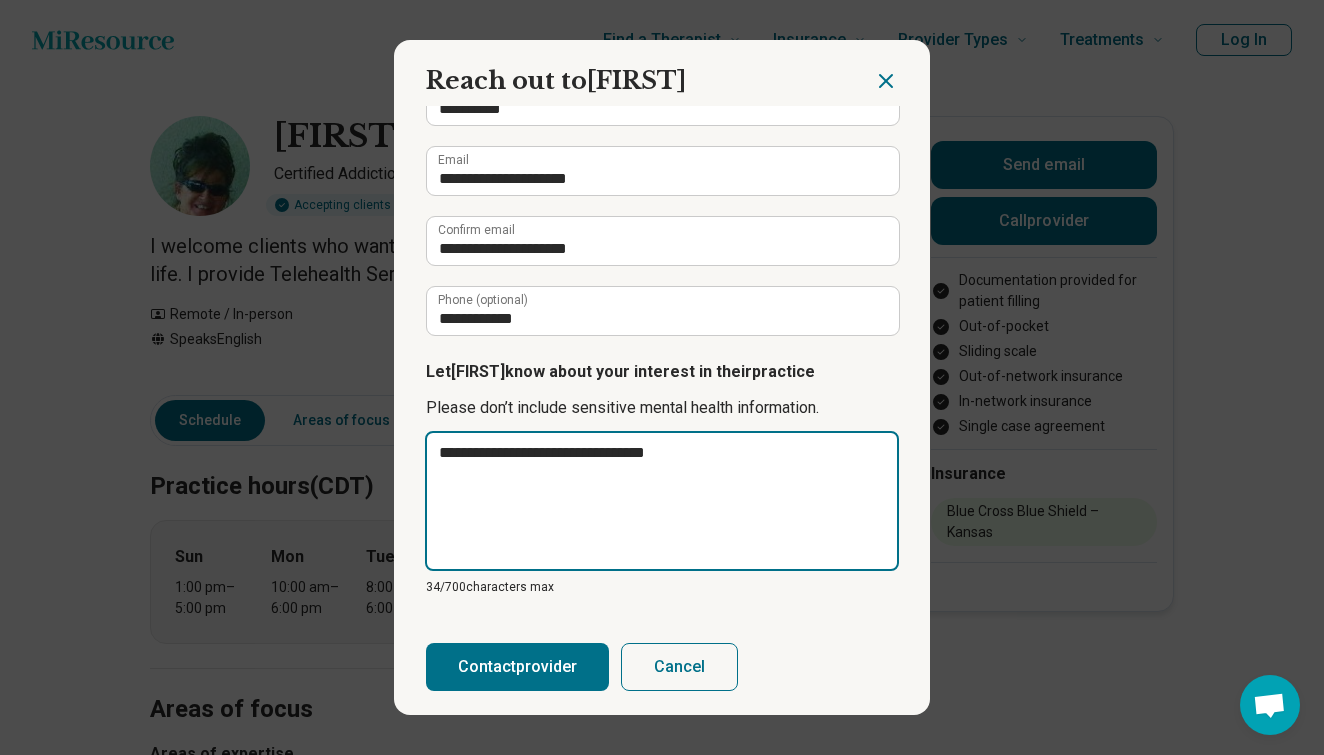 type on "**********" 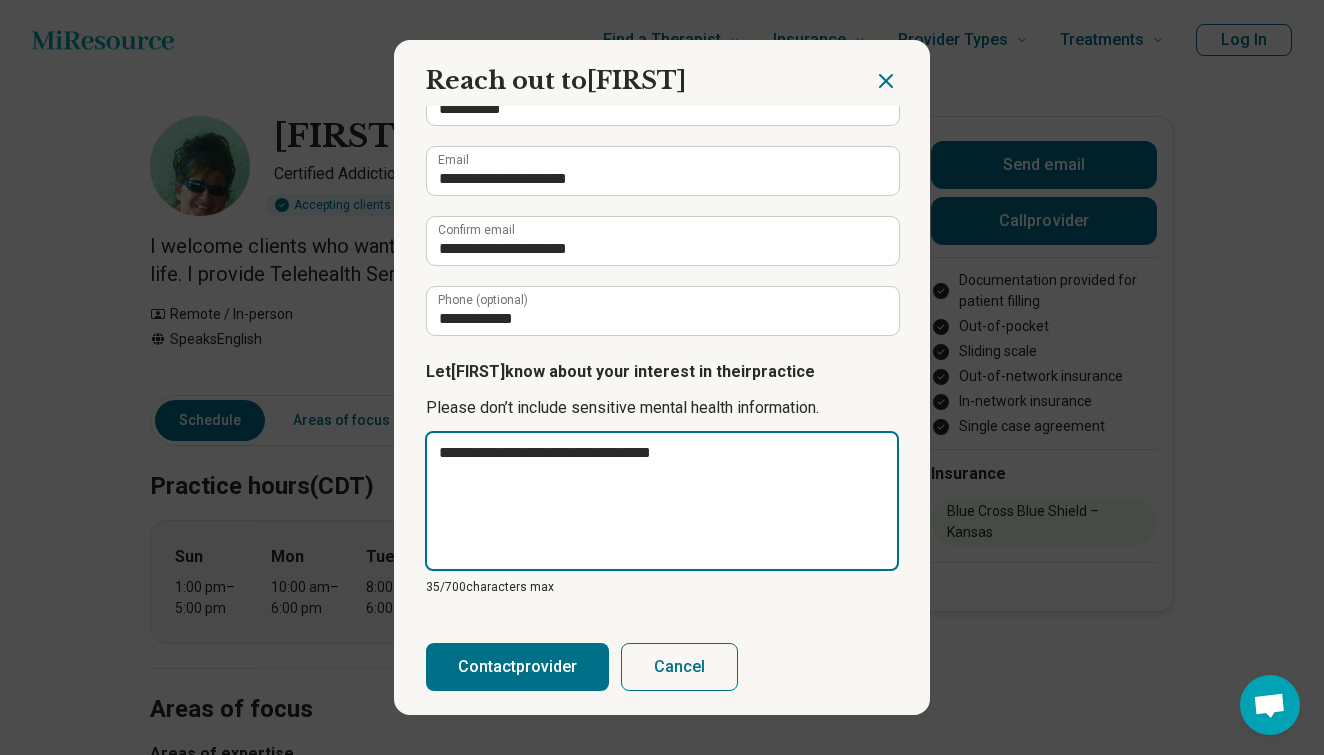 type on "**********" 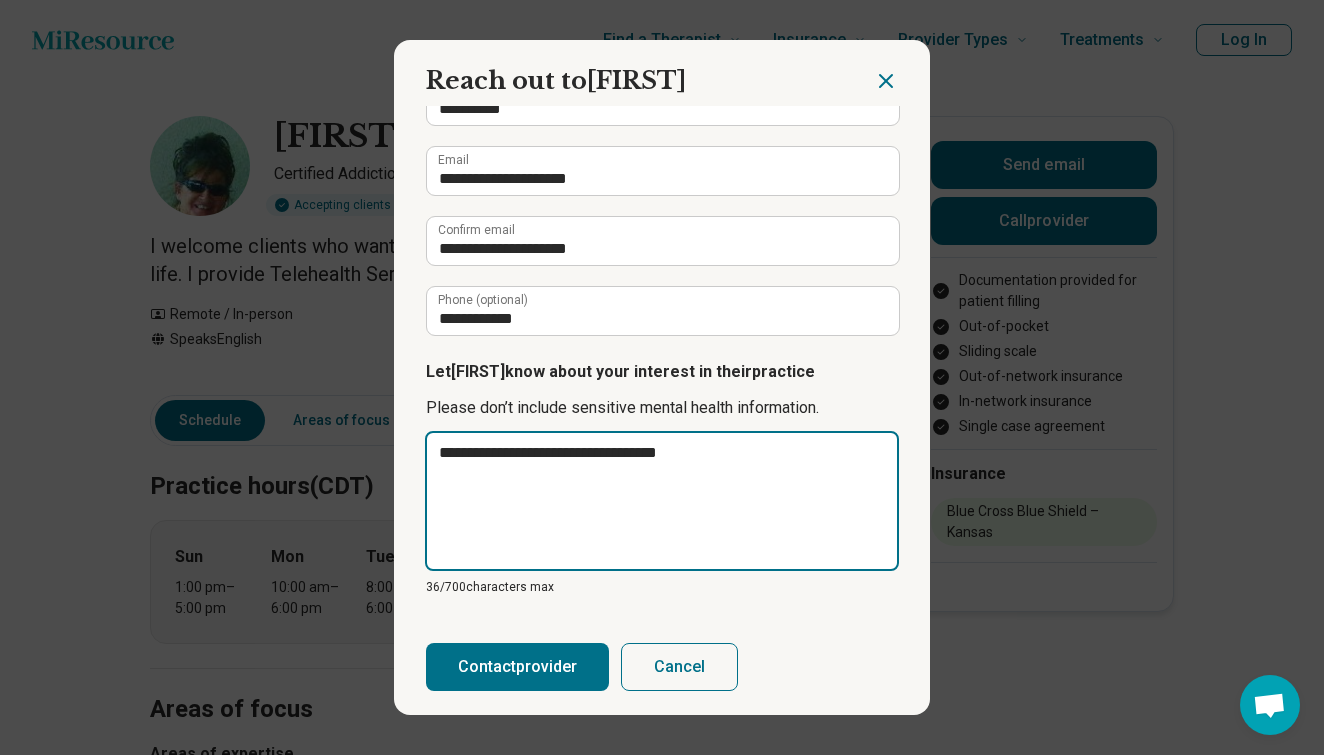 type on "**********" 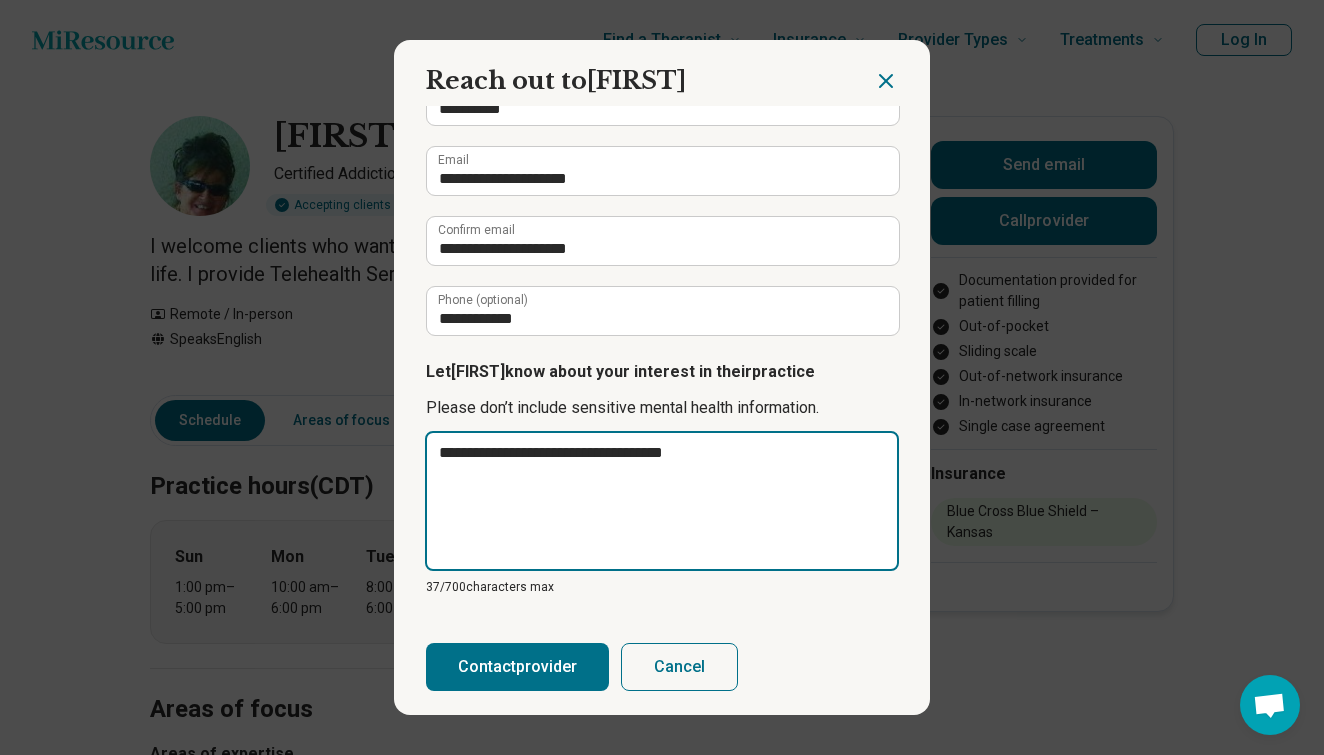 type on "**********" 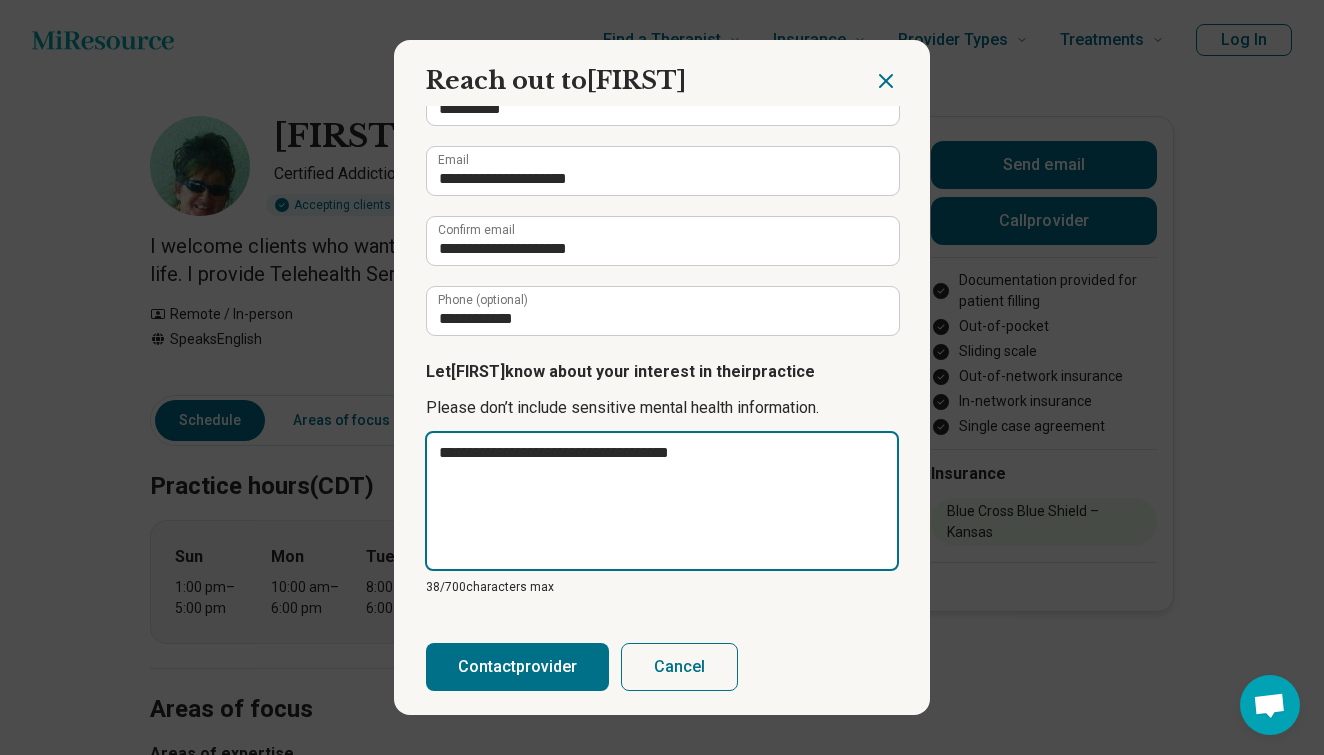 type on "**********" 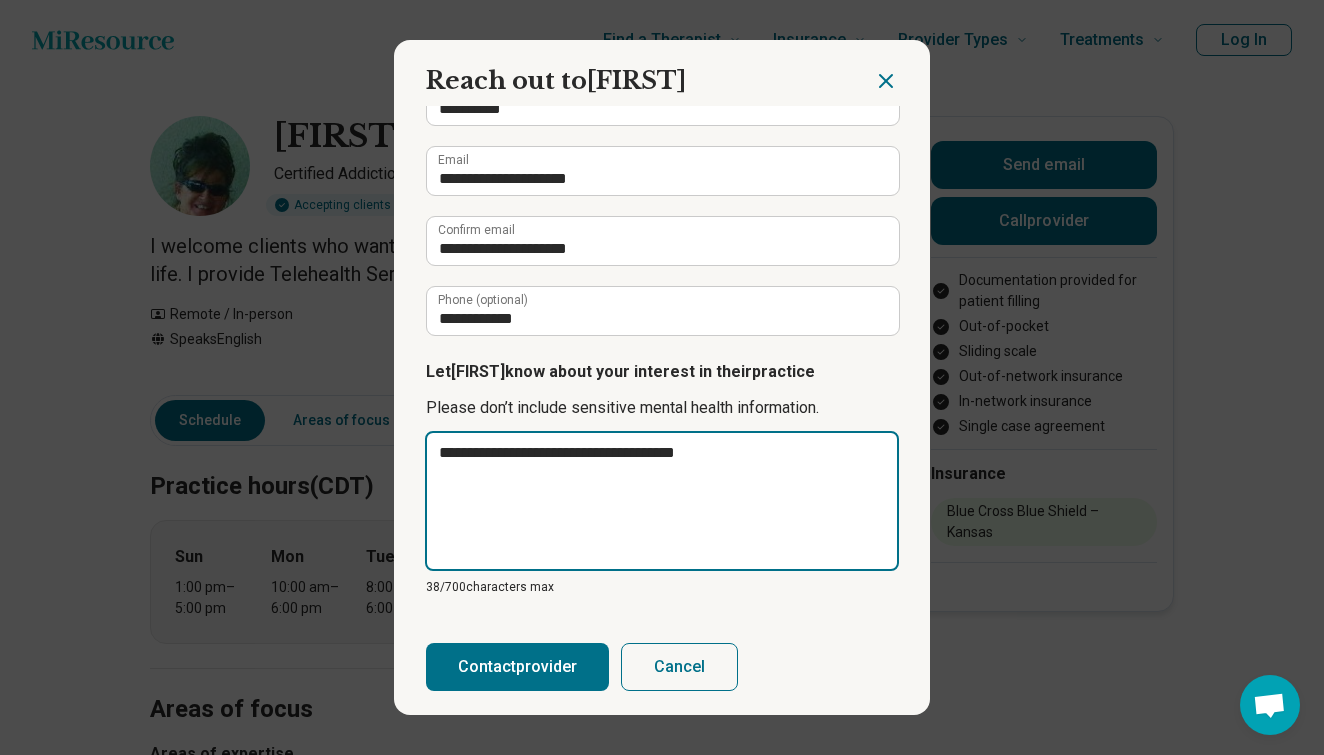type on "**********" 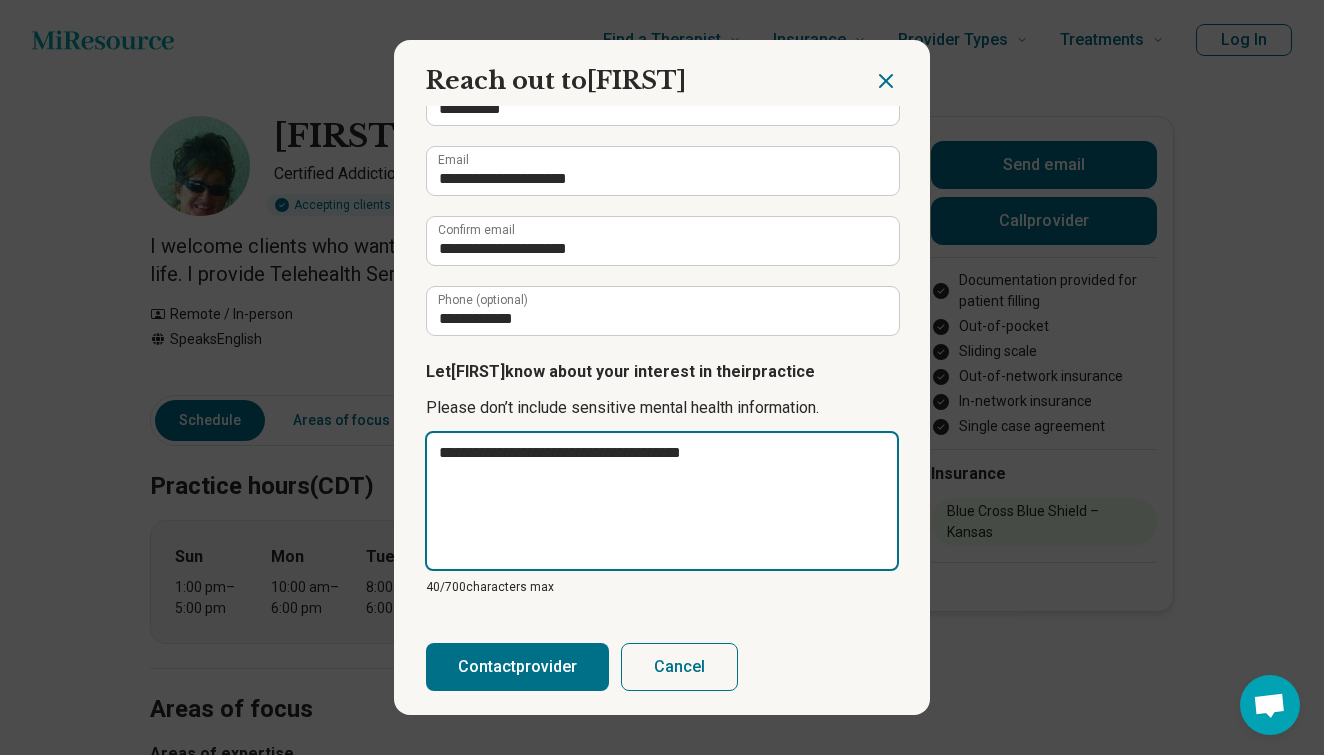 type on "**********" 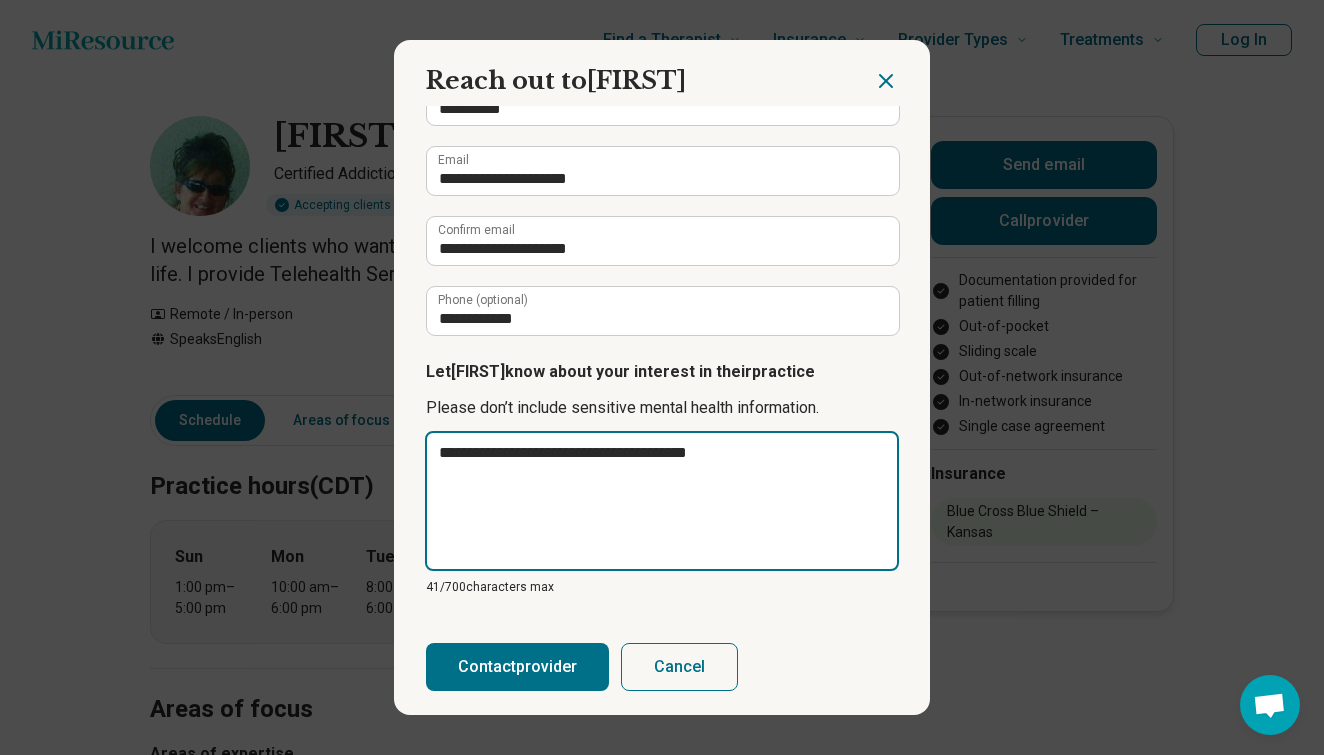 type on "**********" 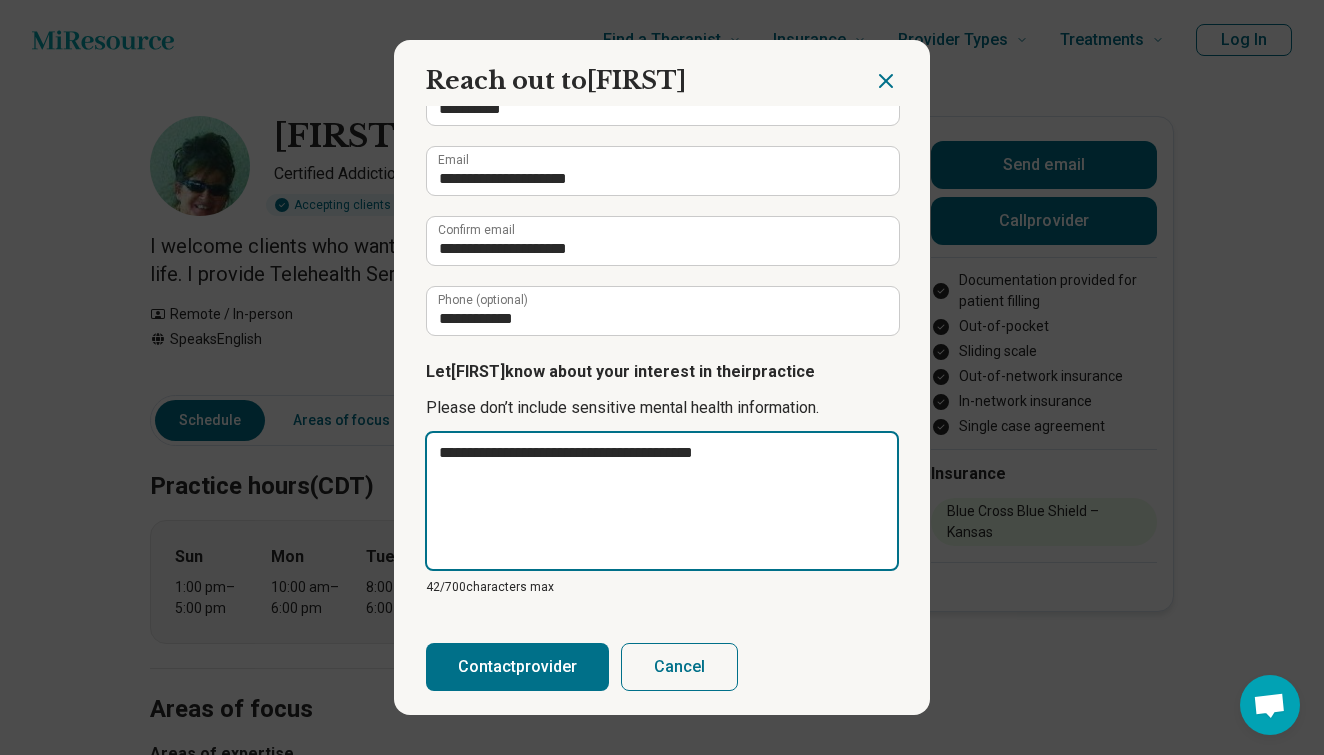type on "**********" 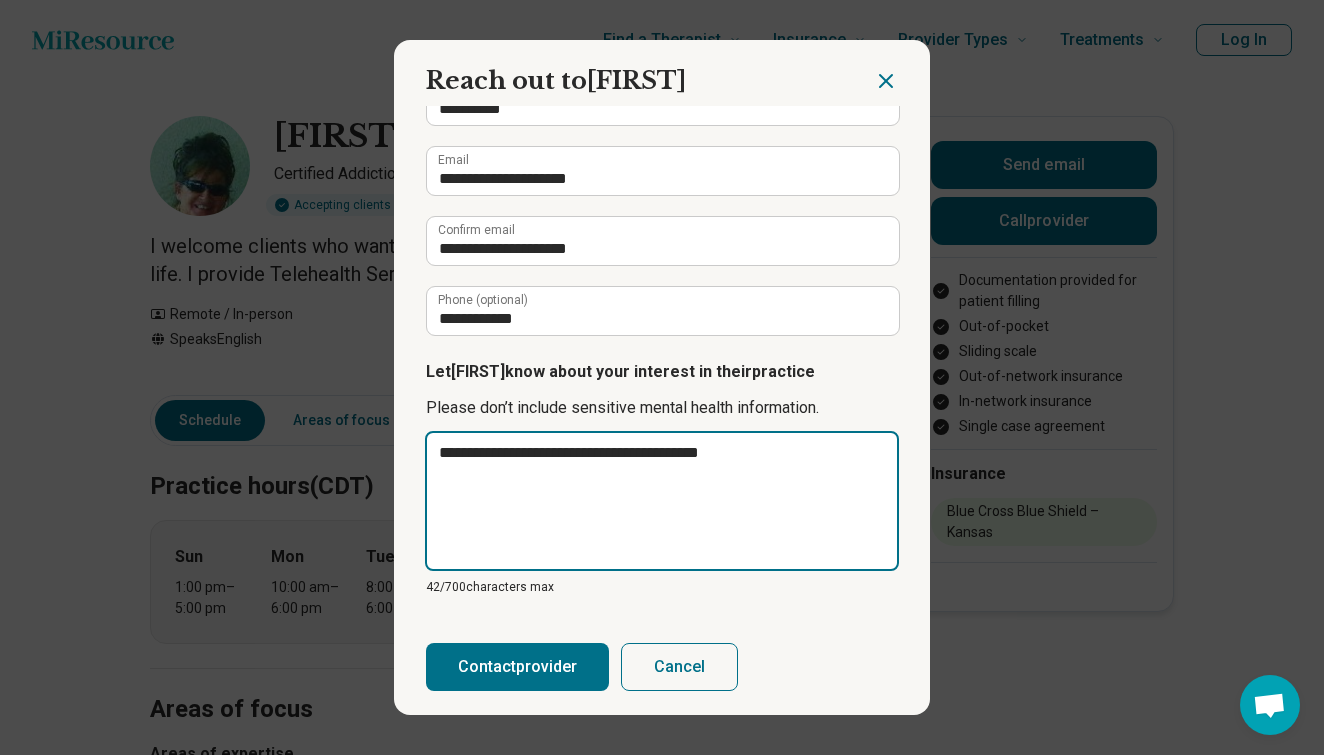 type on "**********" 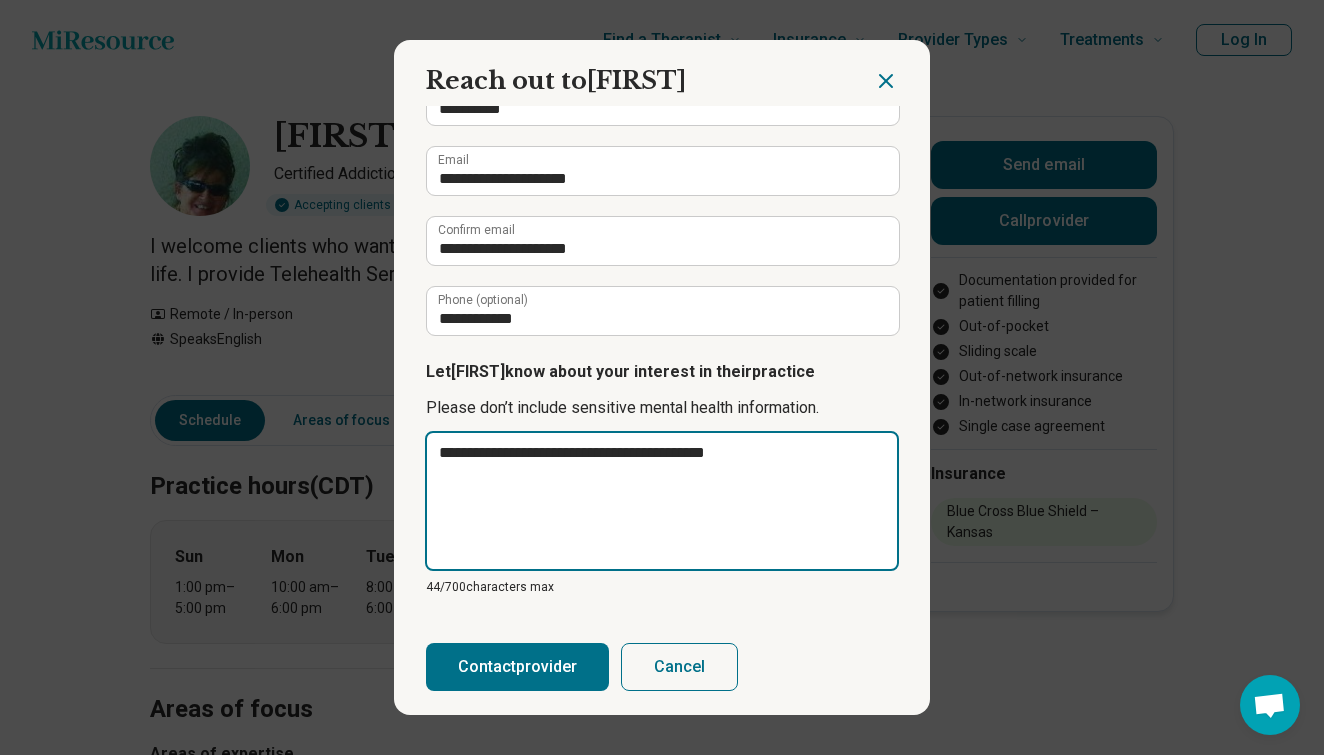 type on "**********" 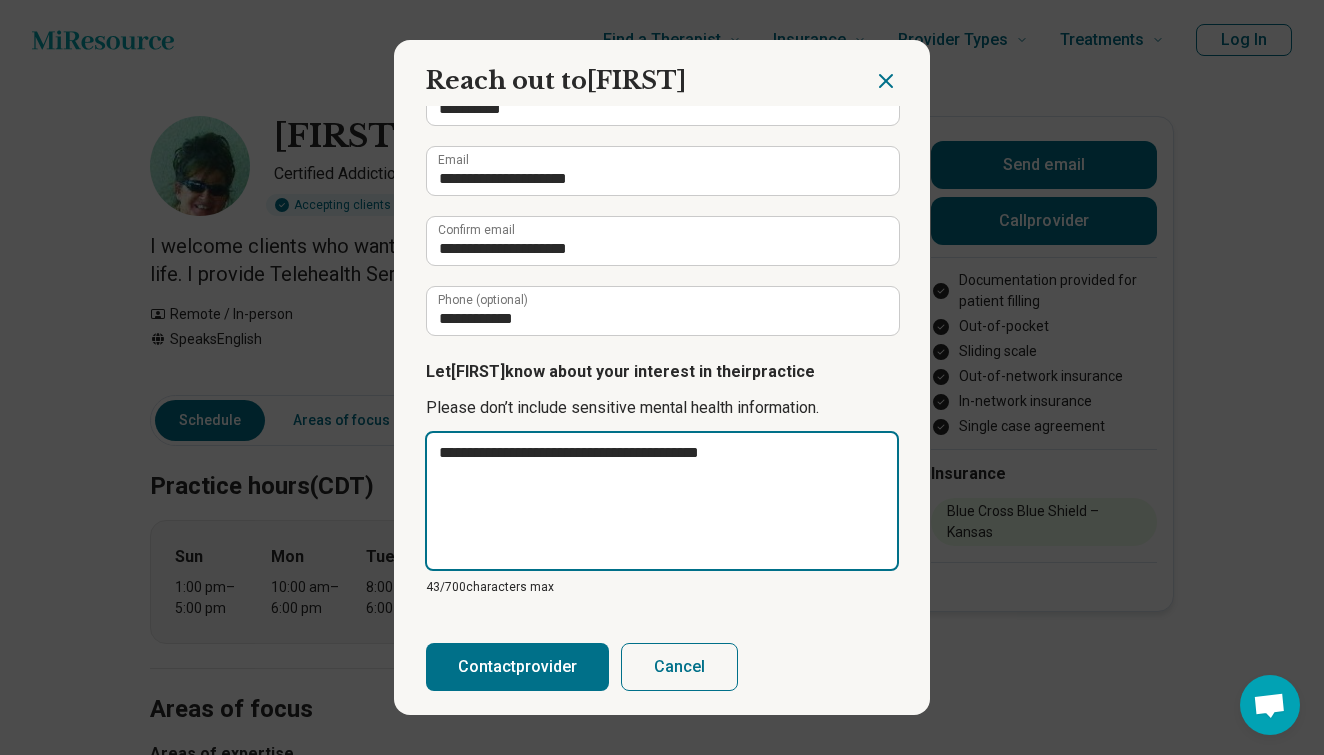 type on "**********" 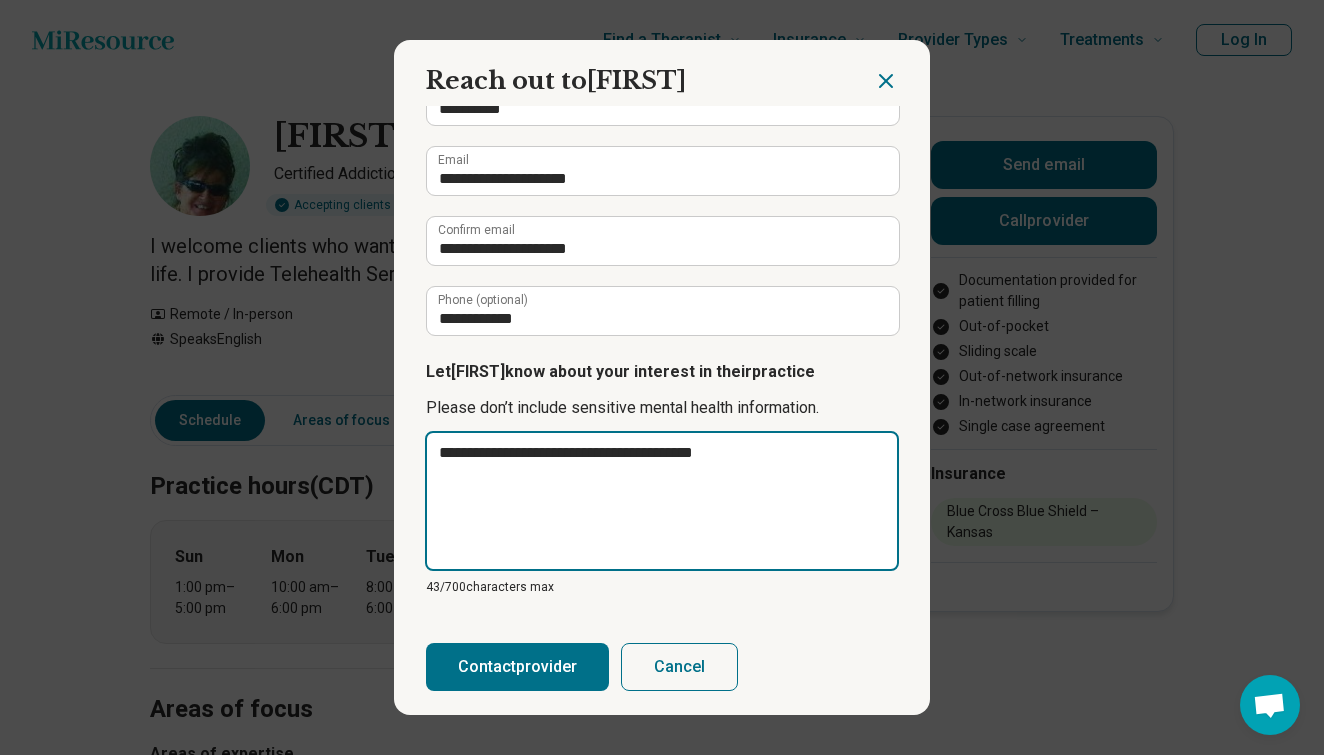 type on "**********" 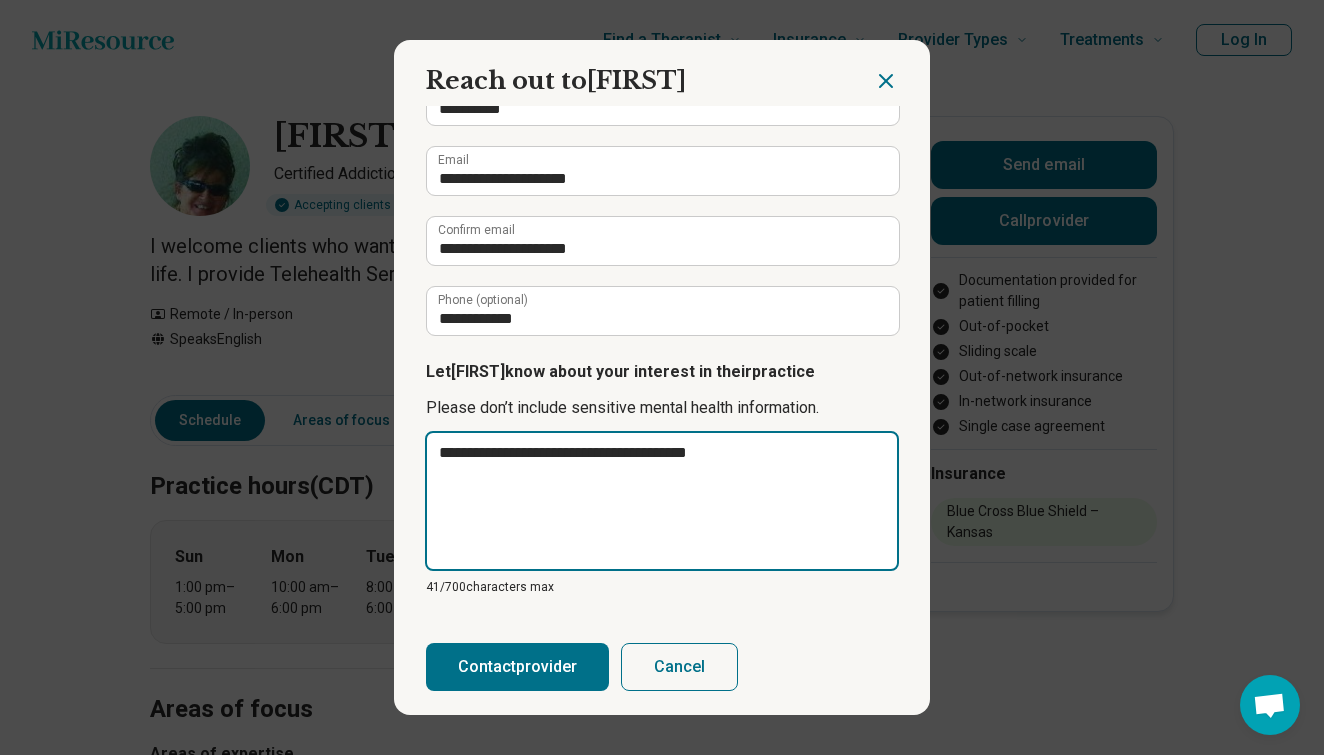 type on "**********" 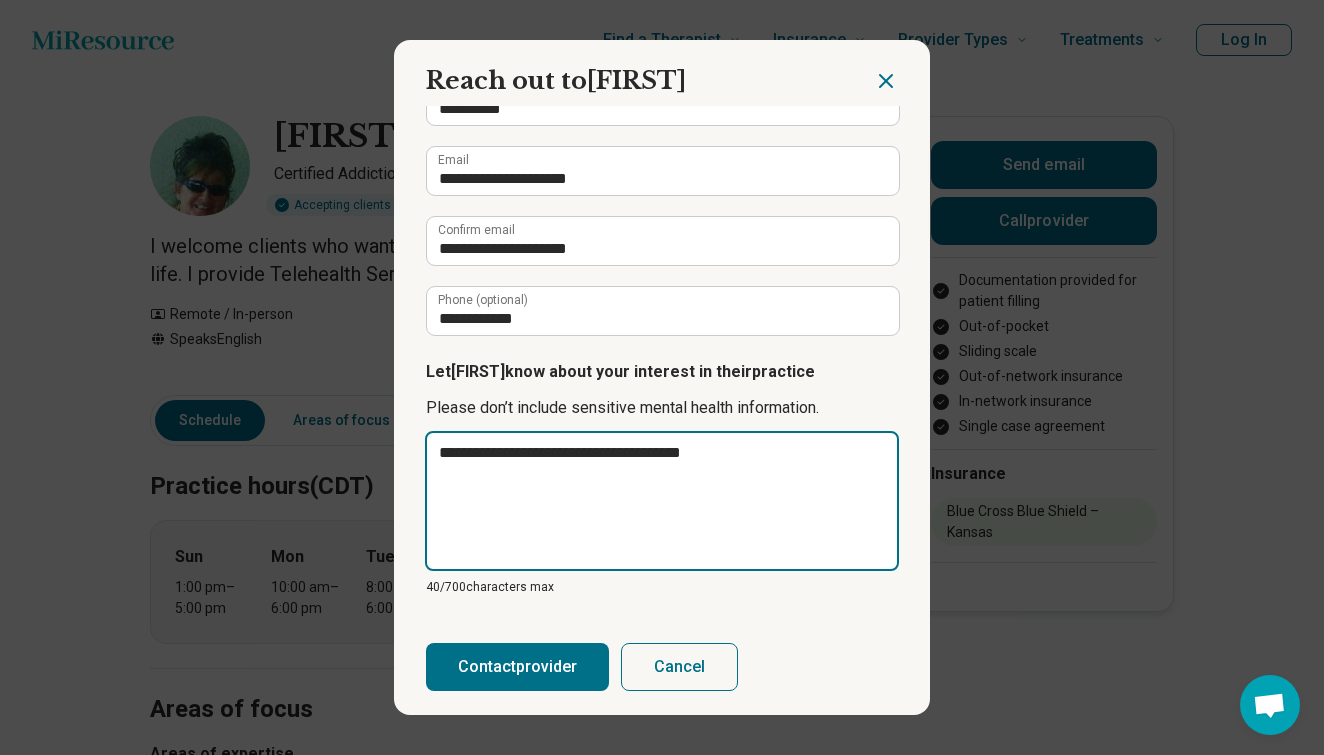 type on "**********" 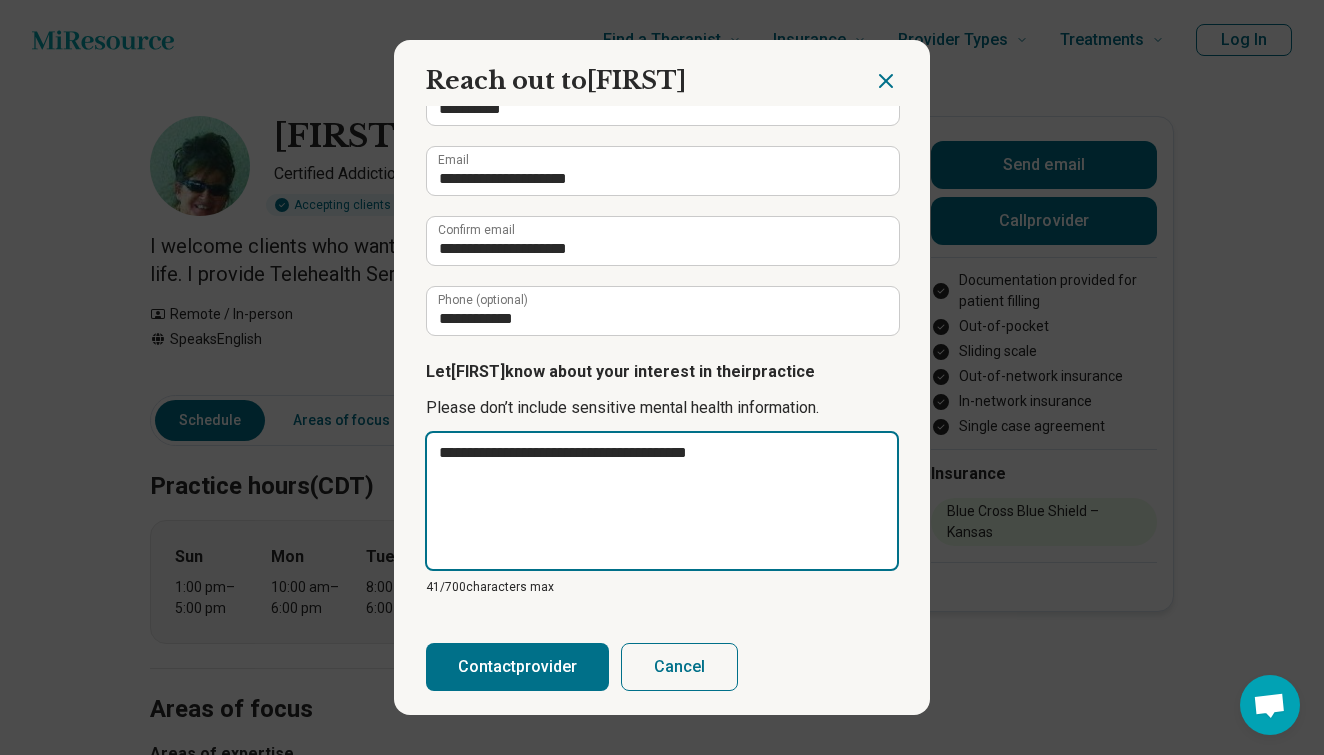 type on "**********" 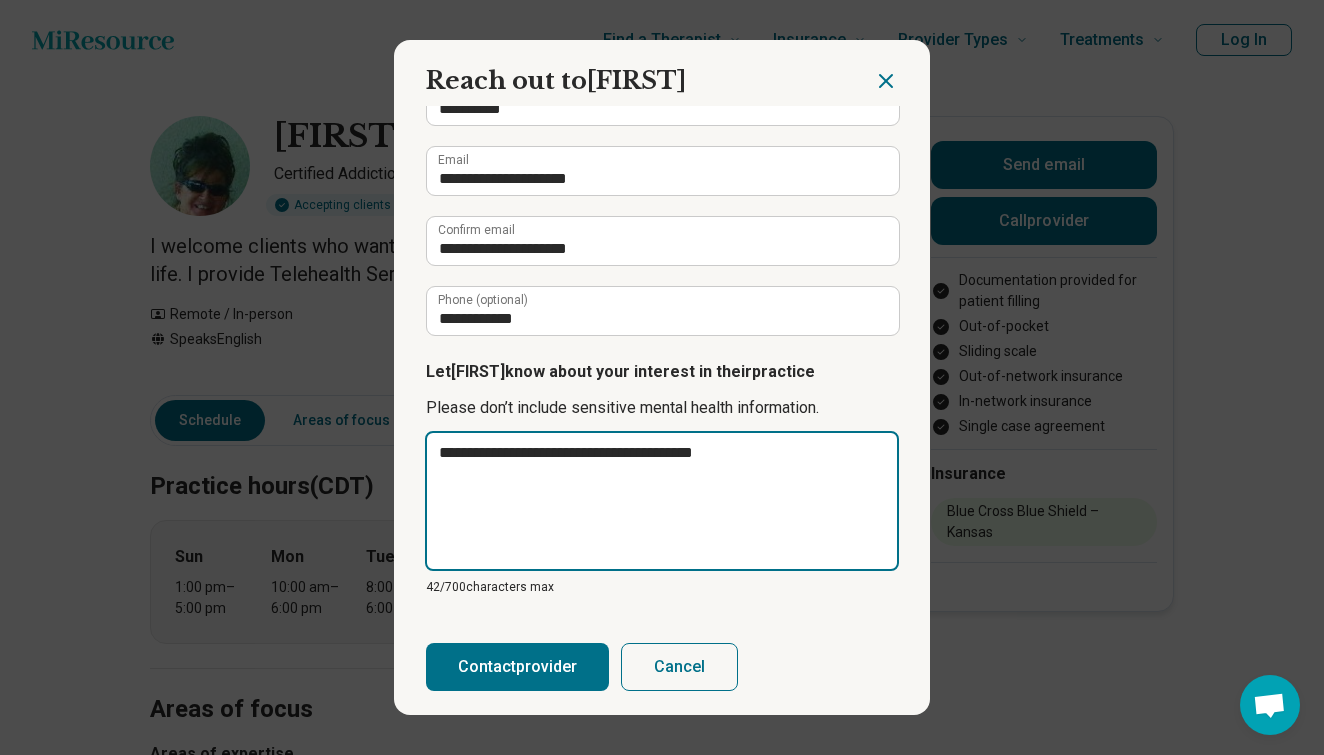 type on "**********" 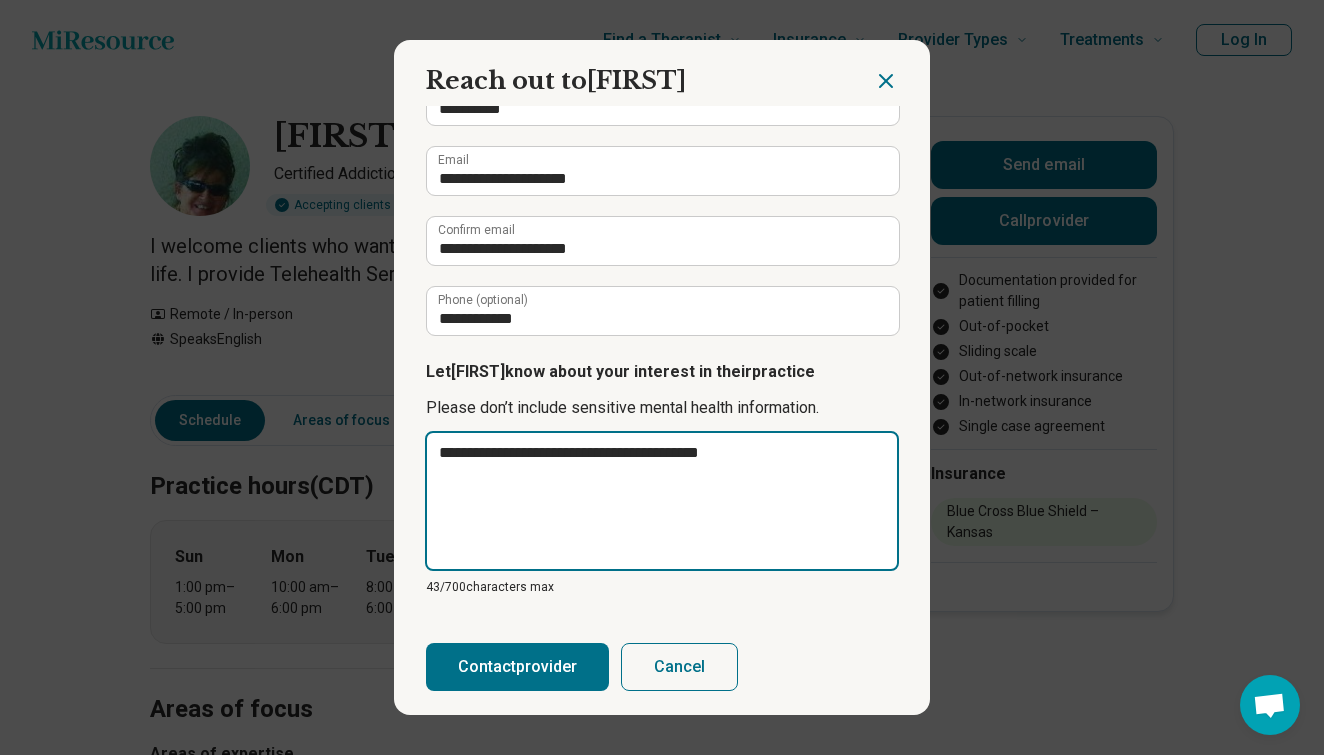 type on "**********" 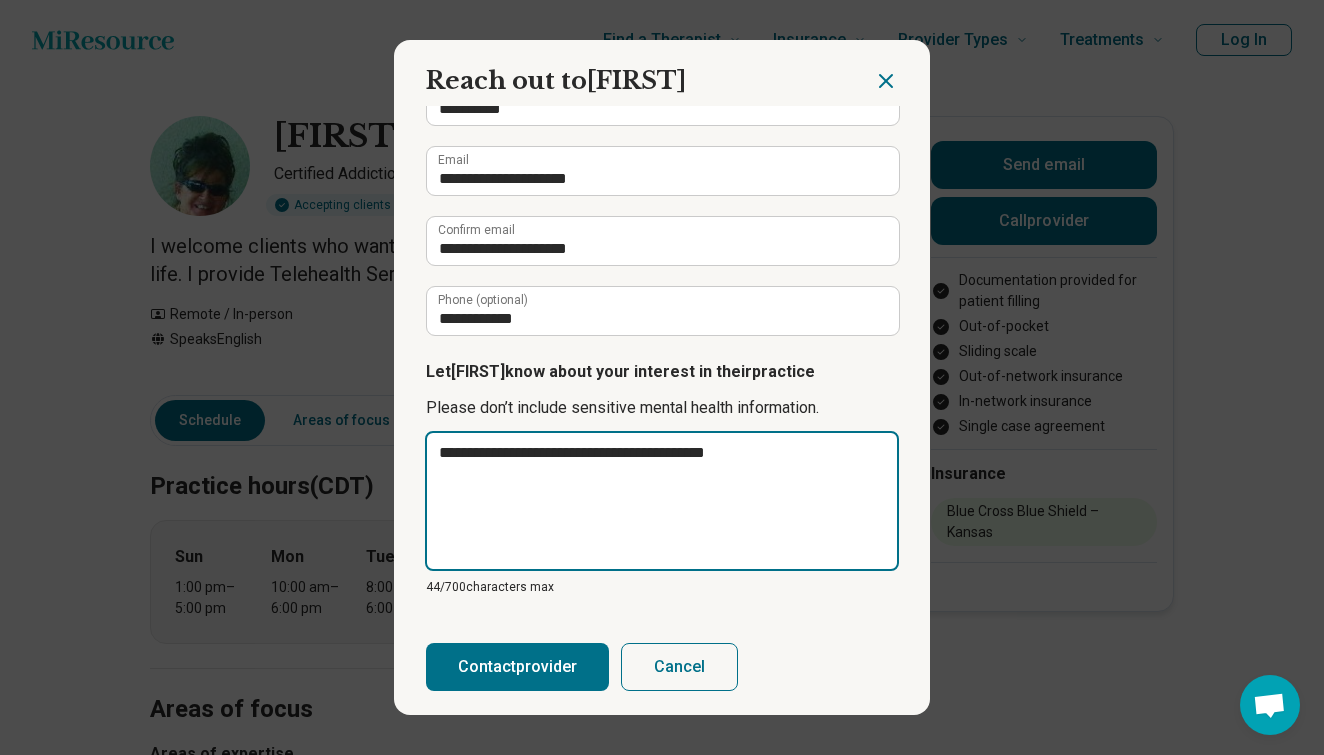 type on "**********" 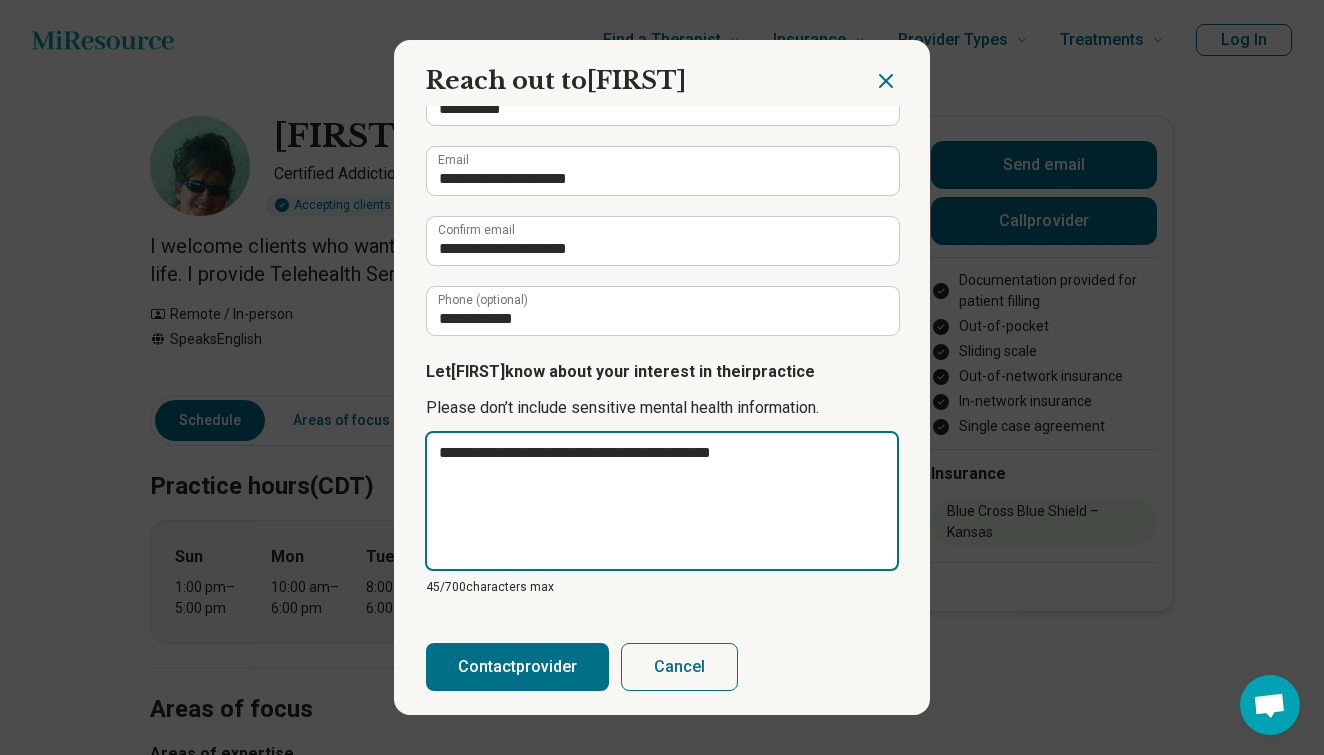 type on "**********" 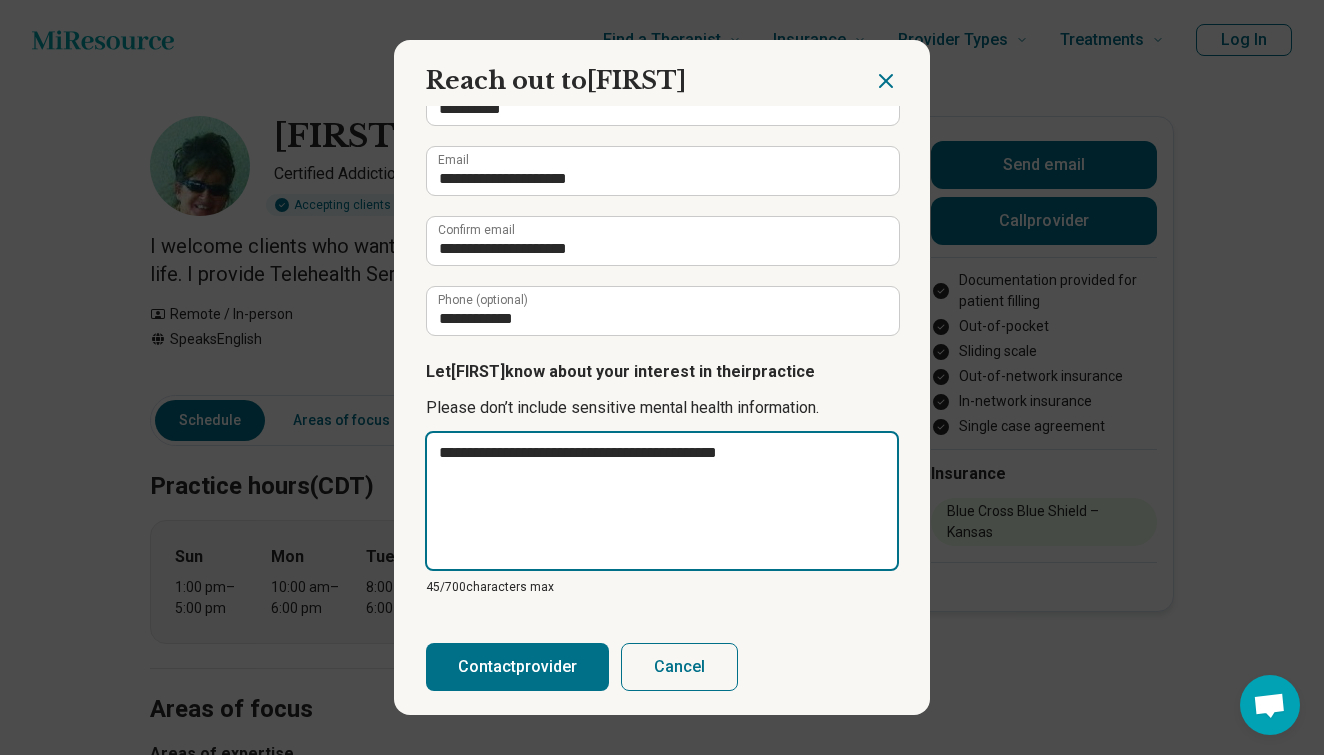 type on "**********" 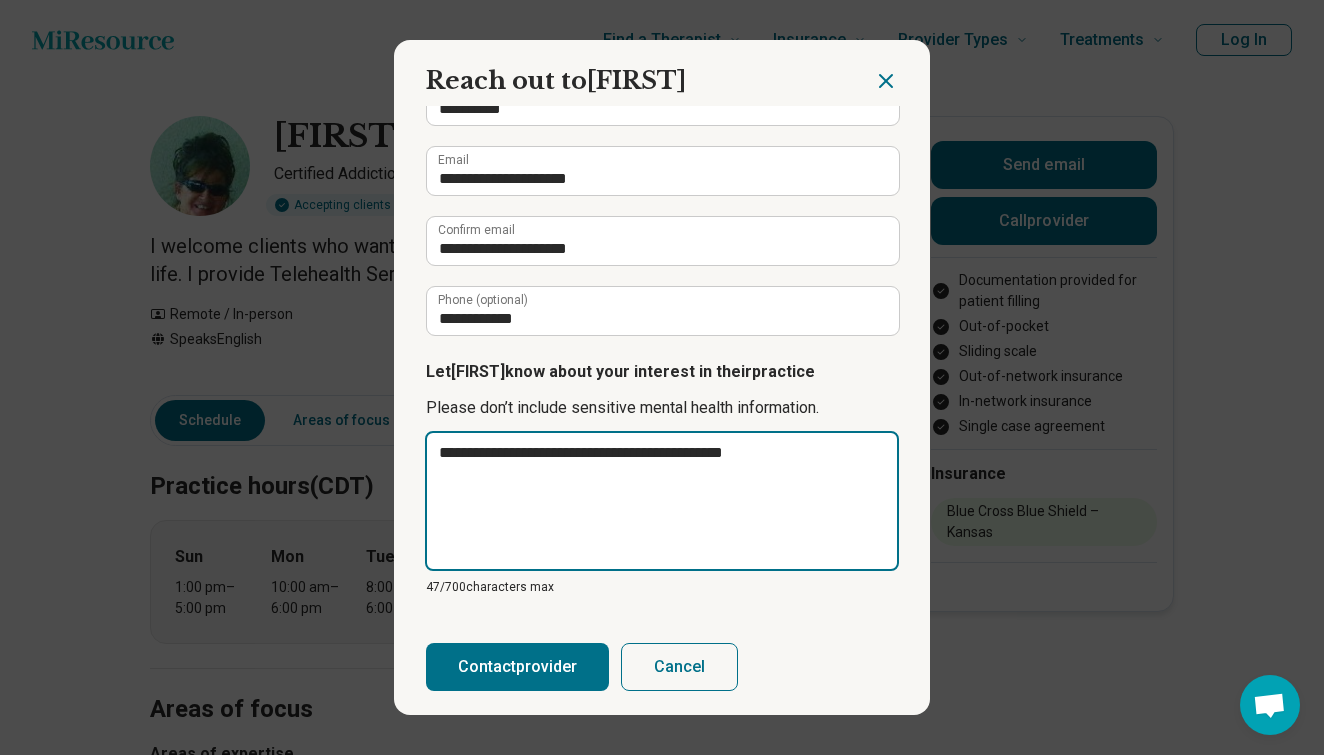 type on "**********" 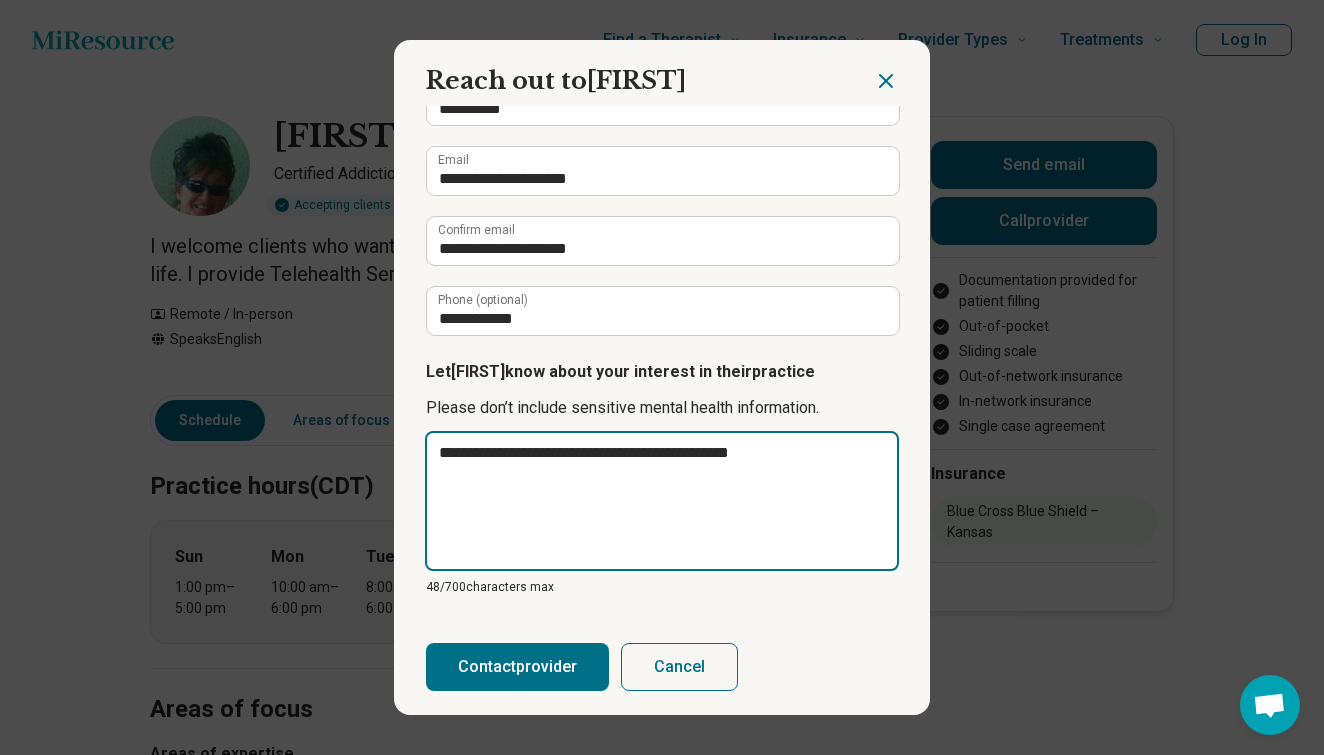 type on "**********" 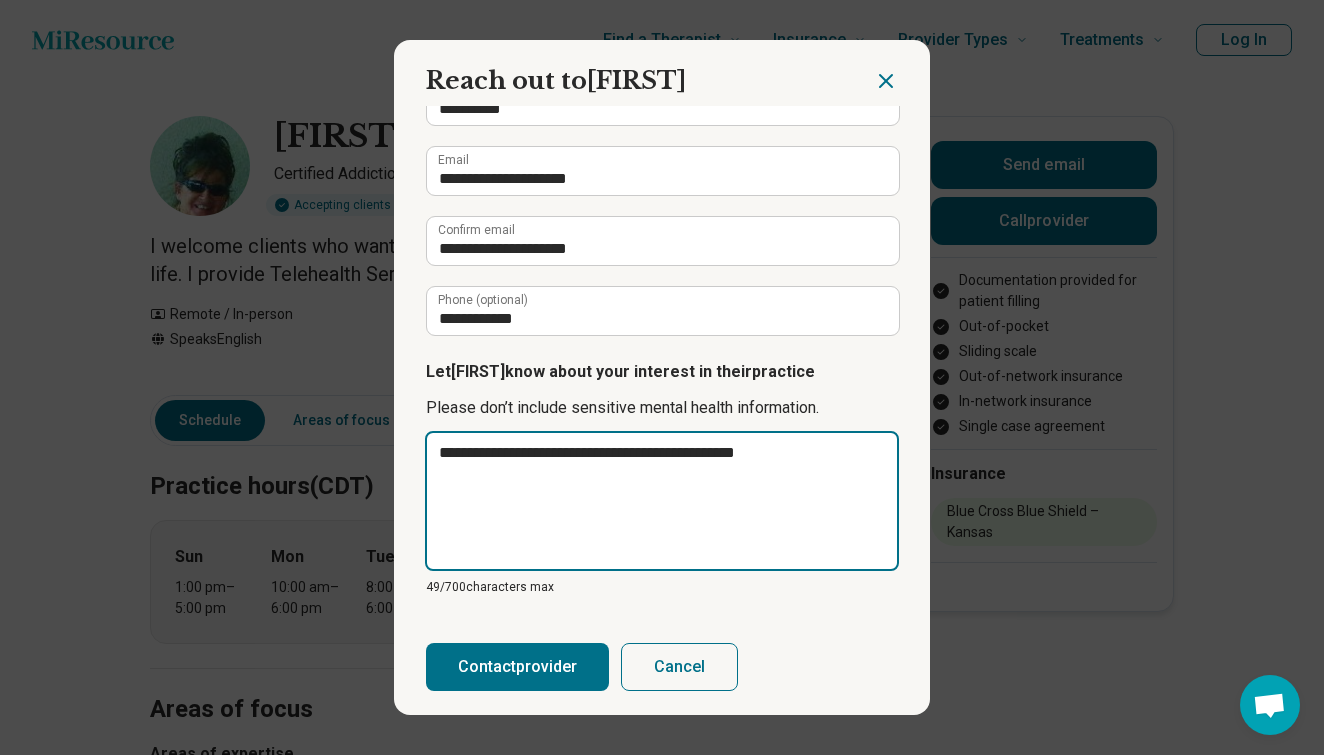 type on "**********" 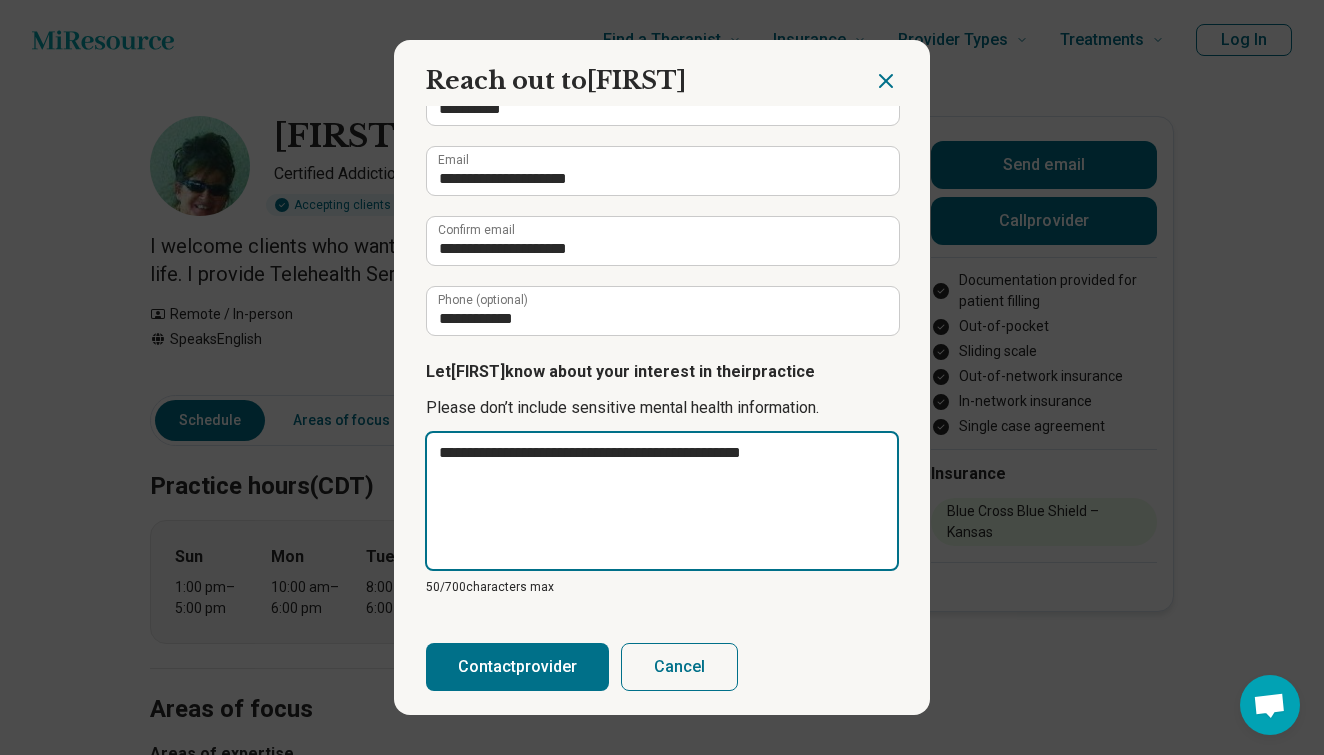 type on "**********" 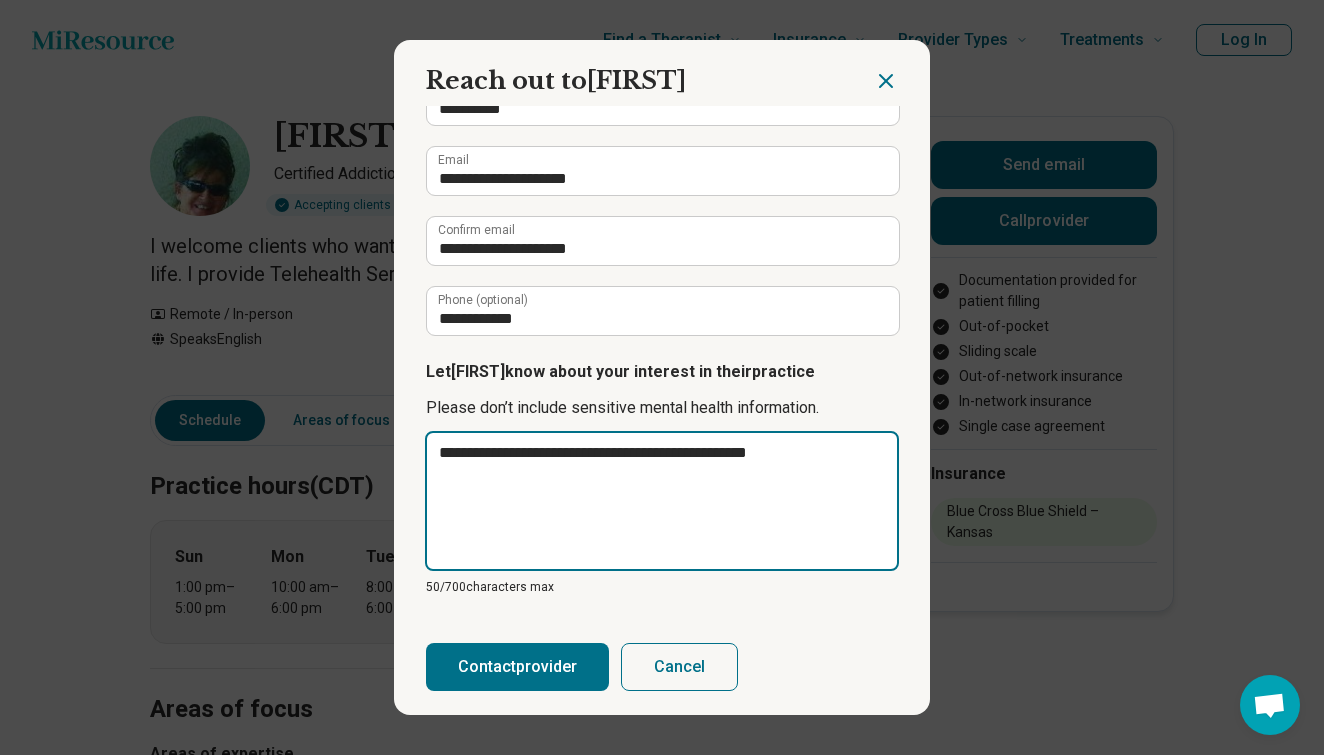 type on "**********" 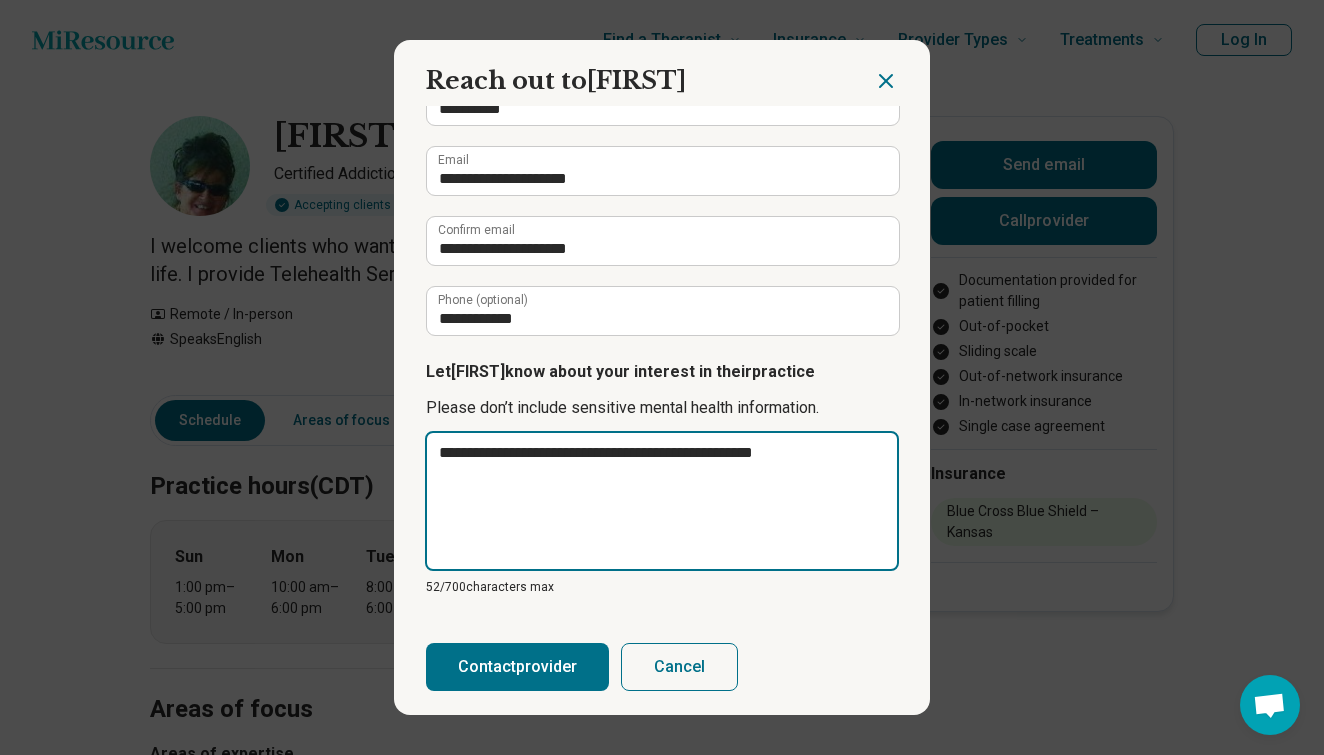 type on "**********" 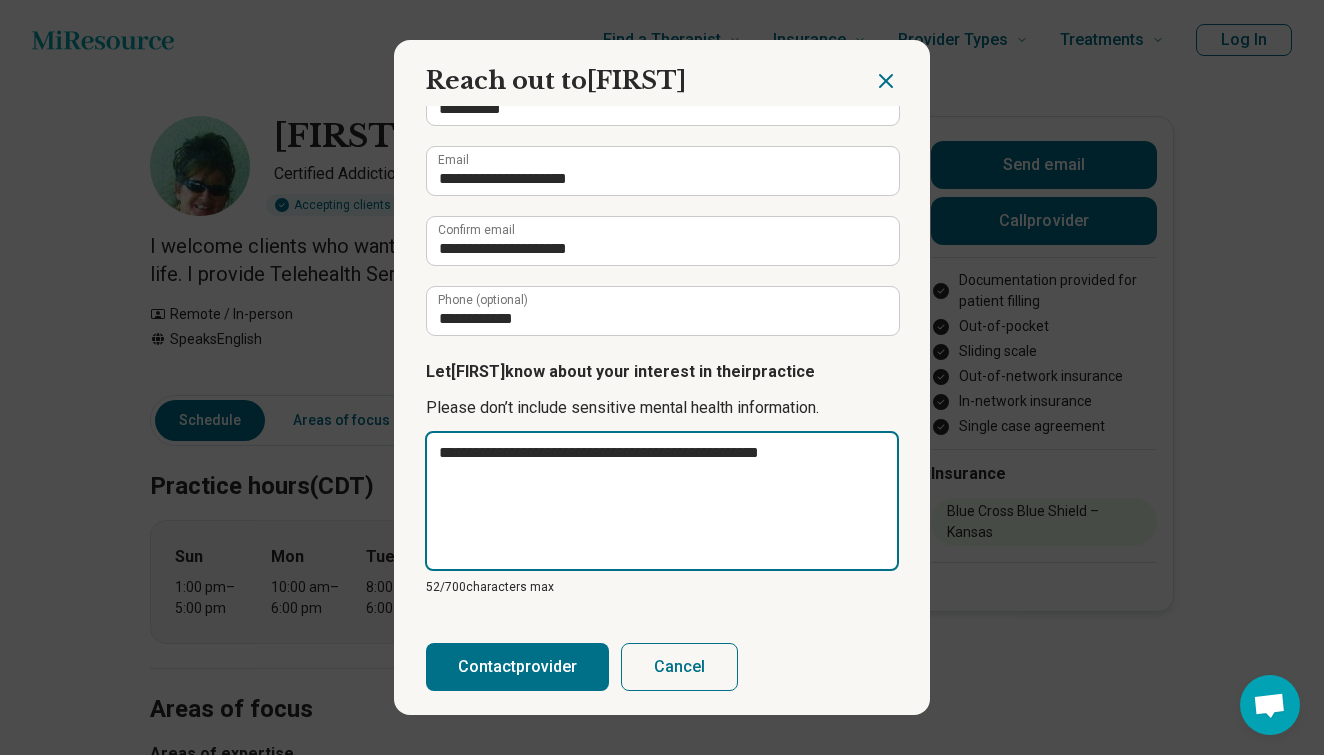 type on "**********" 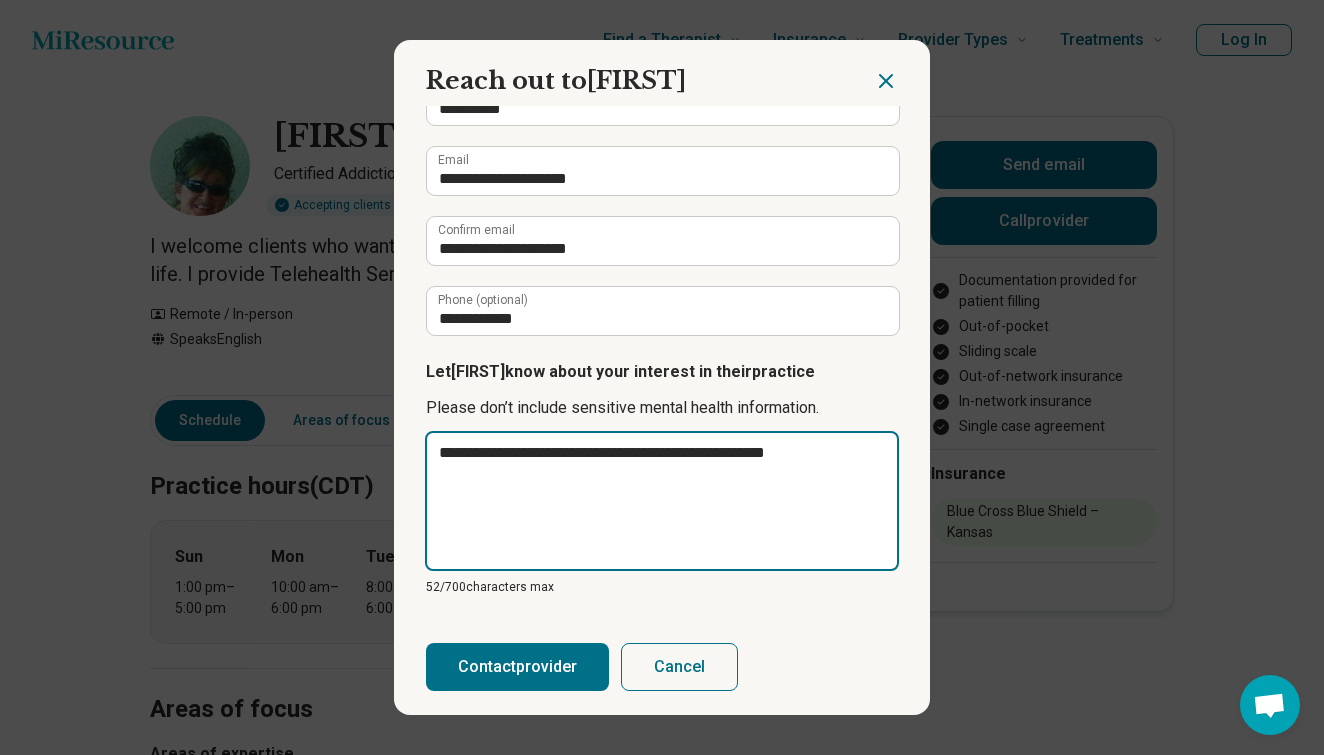 type on "**********" 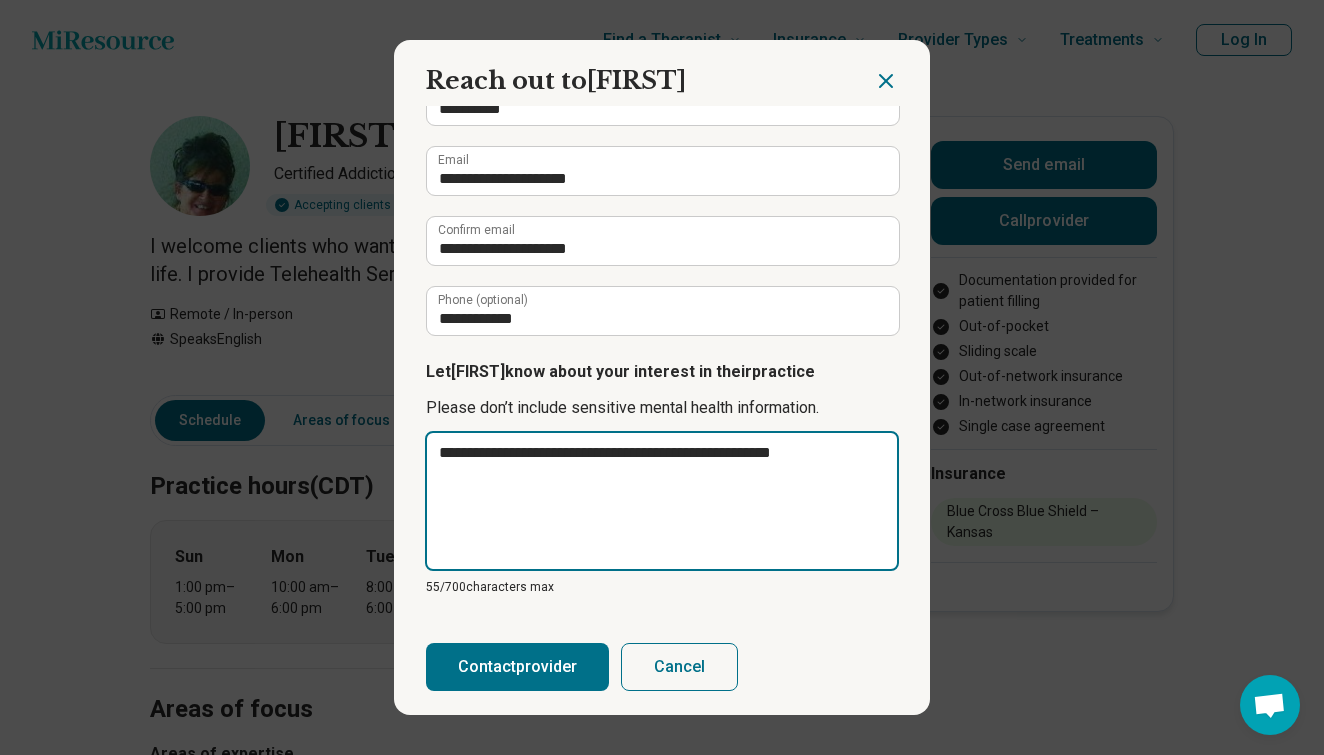 type on "**********" 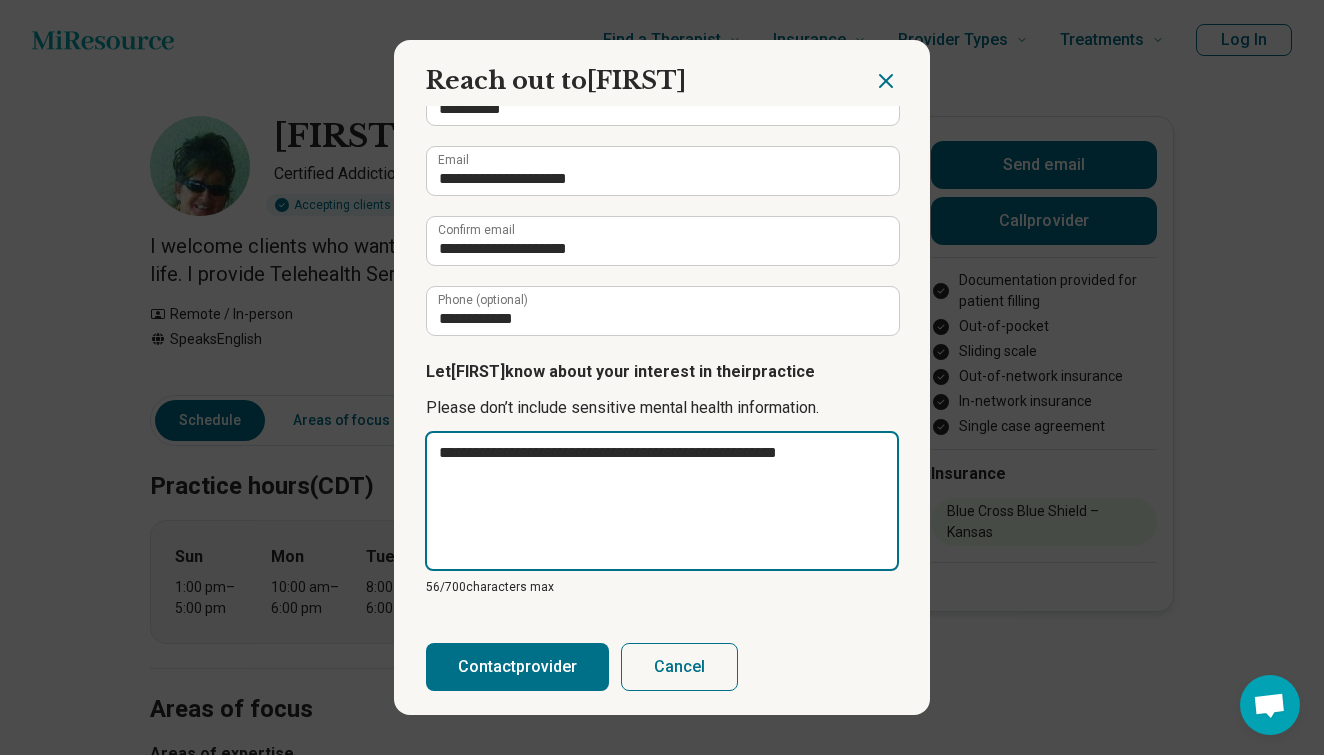 type on "**********" 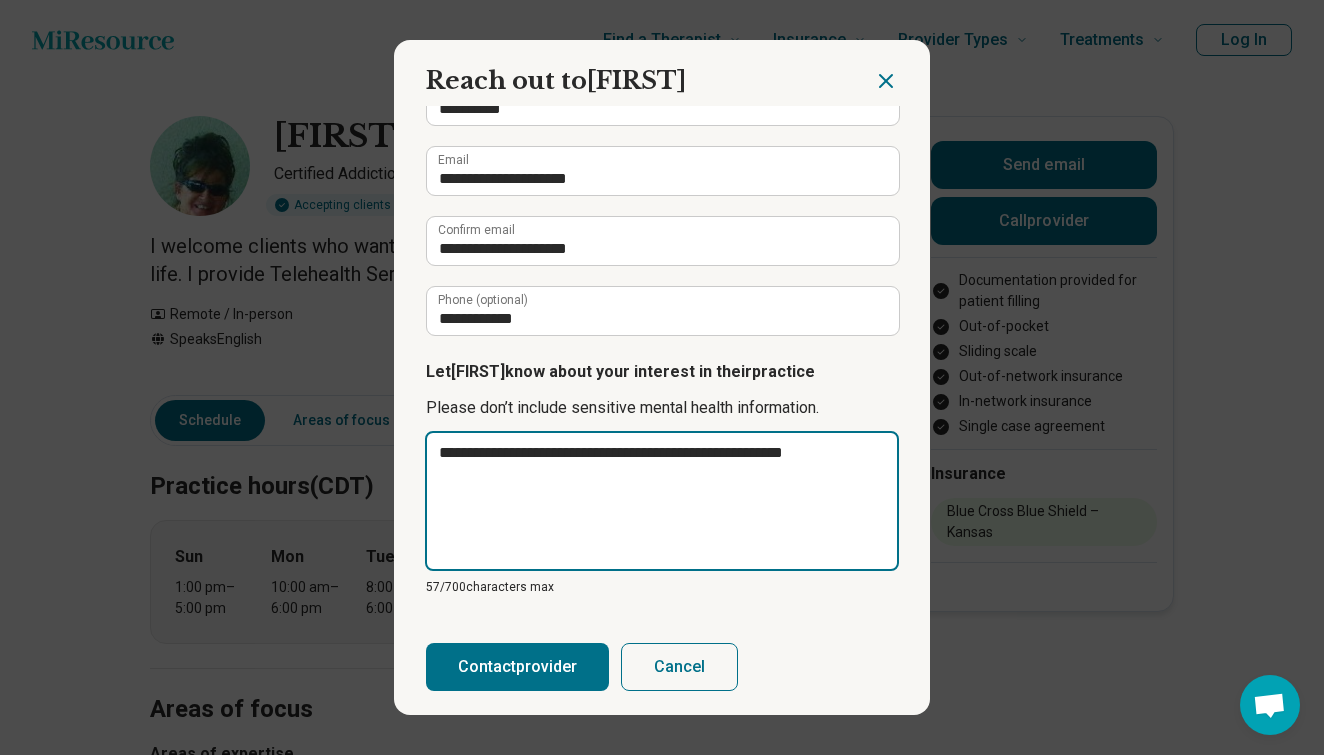 type on "**********" 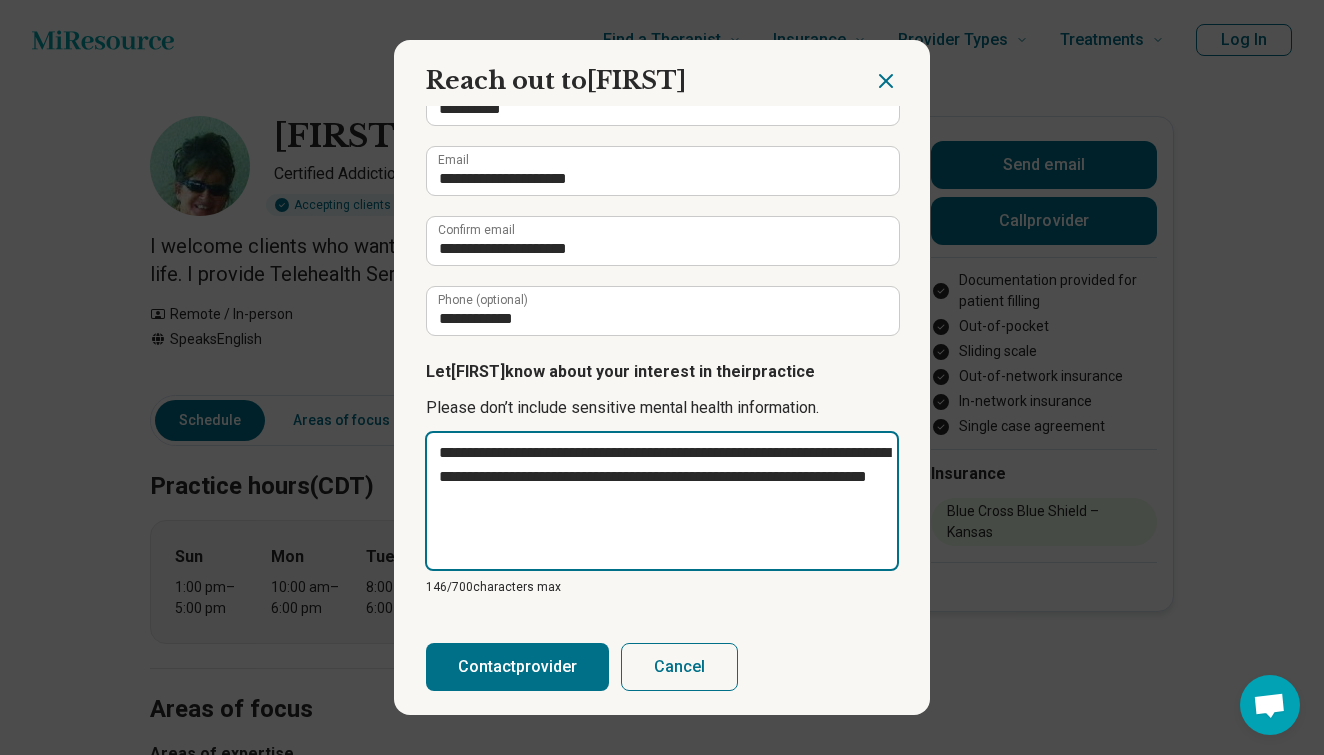click on "**********" at bounding box center (662, 501) 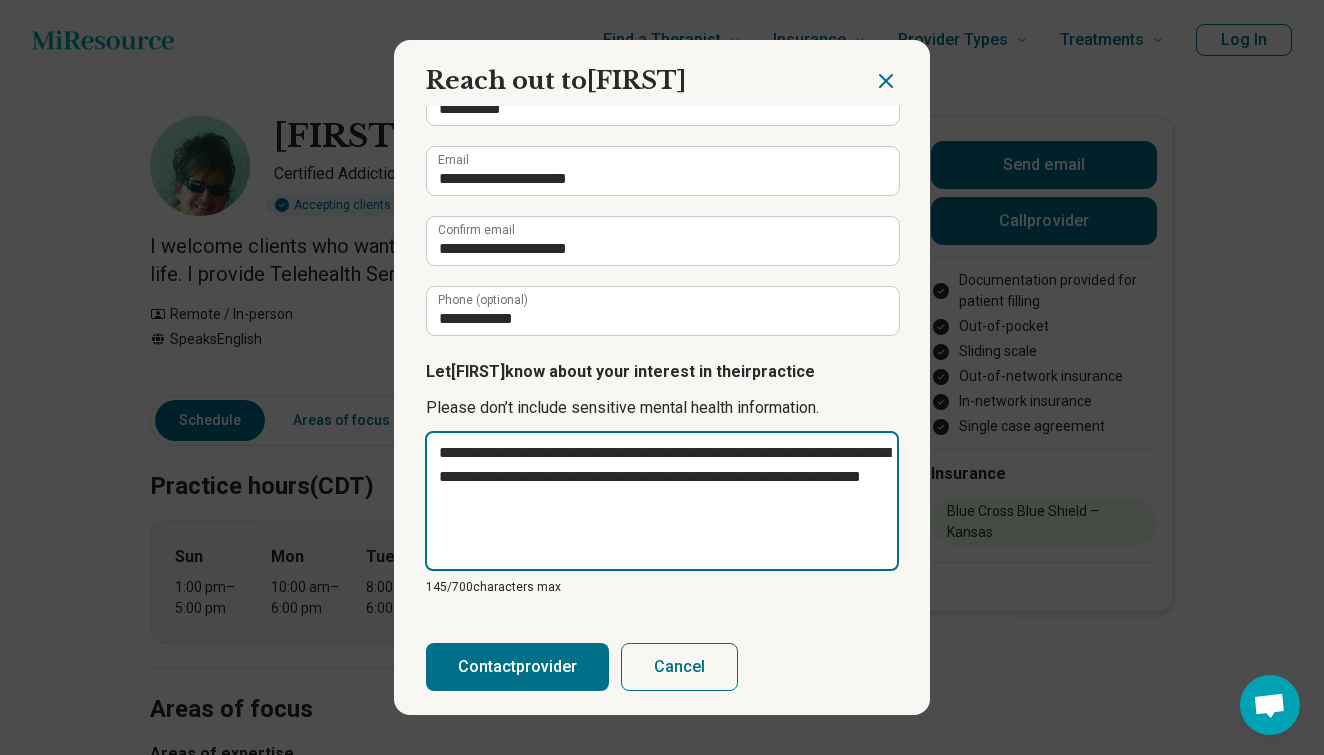 click on "**********" at bounding box center (662, 501) 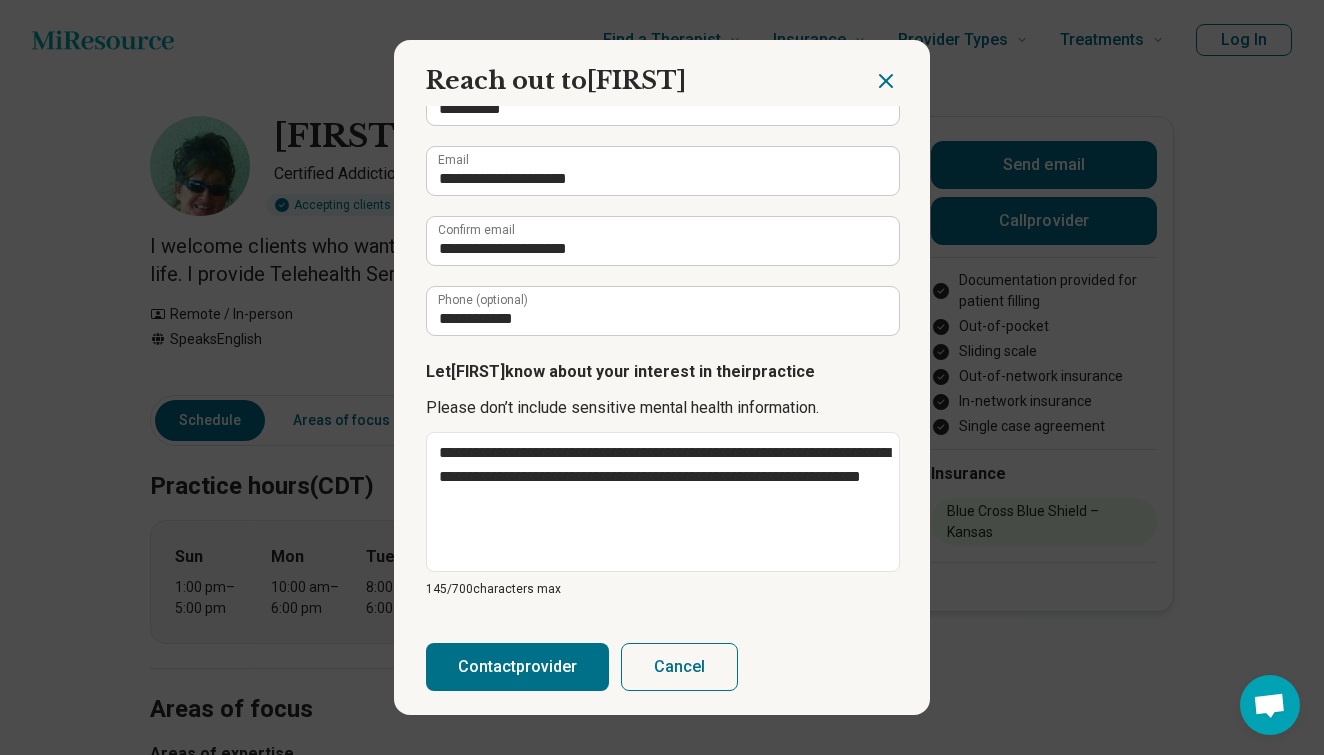 click on "Contact  provider" at bounding box center [517, 667] 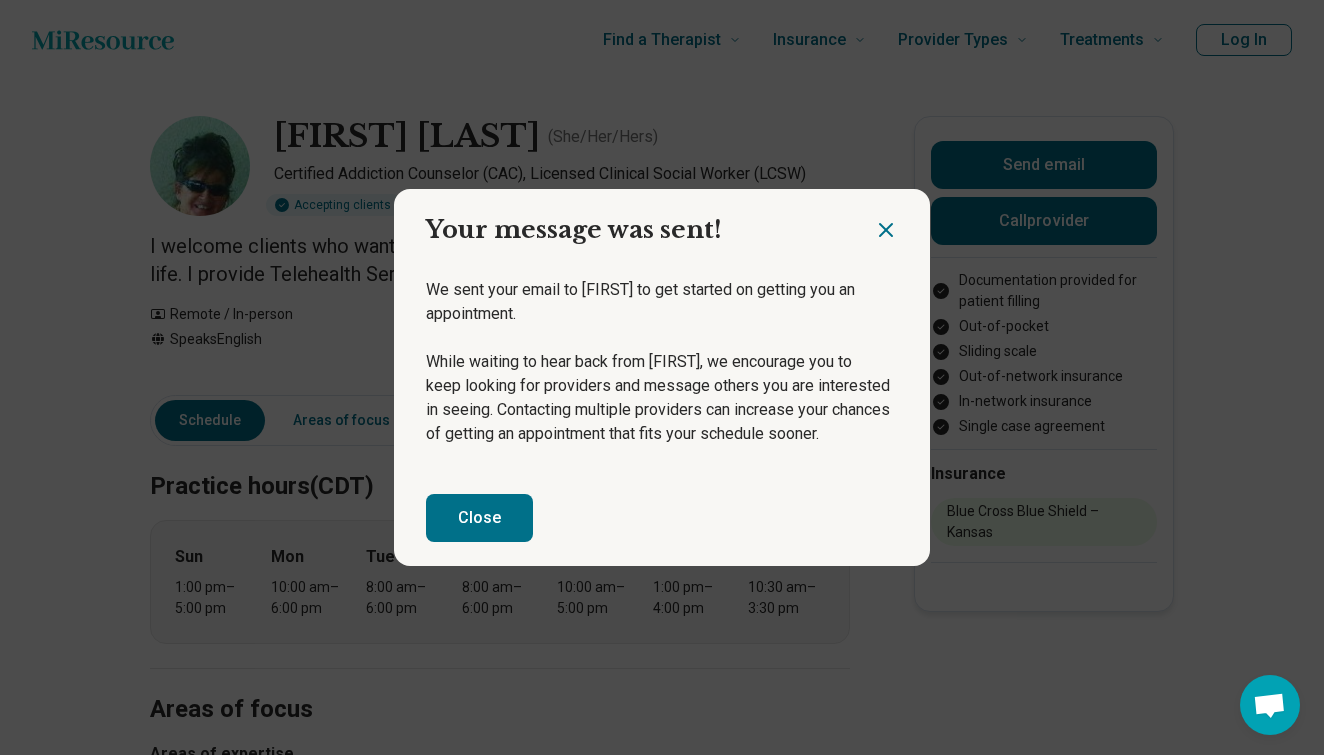 click on "Close" at bounding box center (479, 518) 